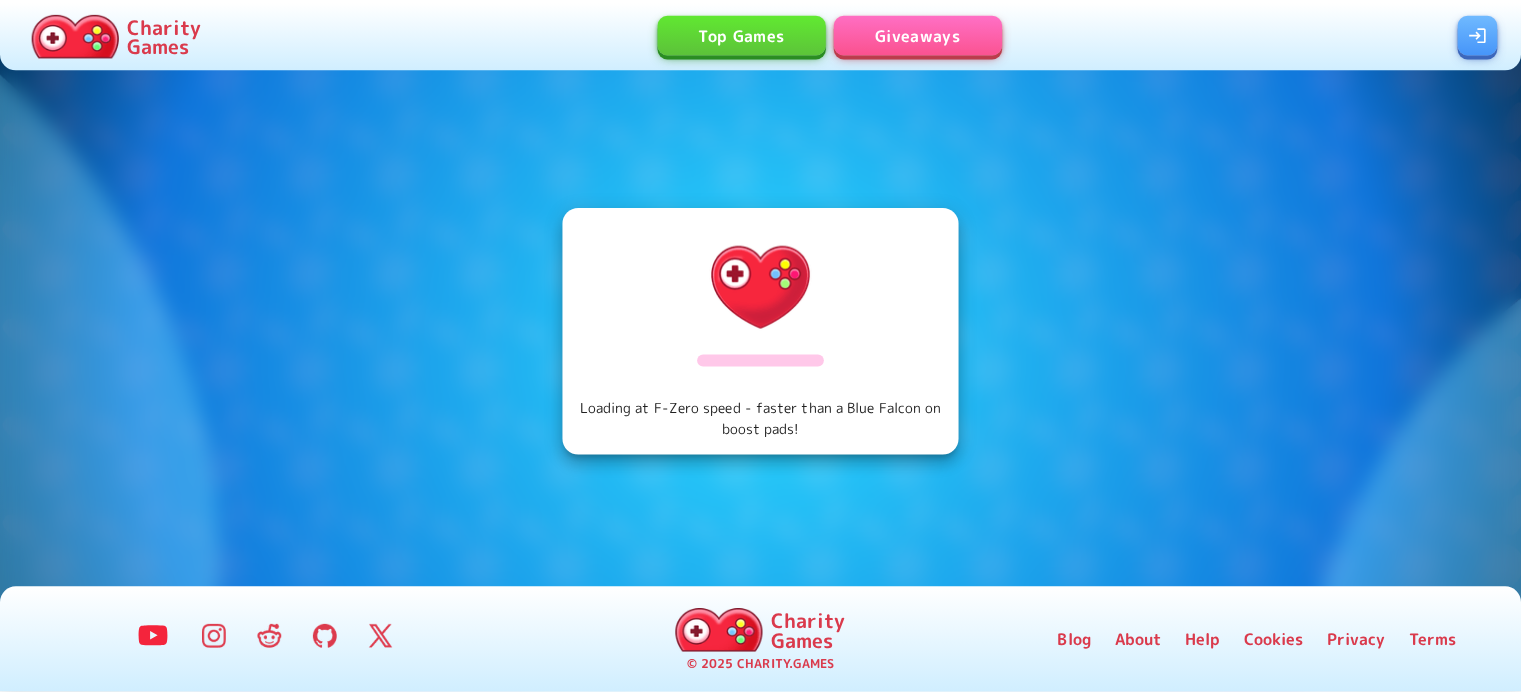 scroll, scrollTop: 0, scrollLeft: 0, axis: both 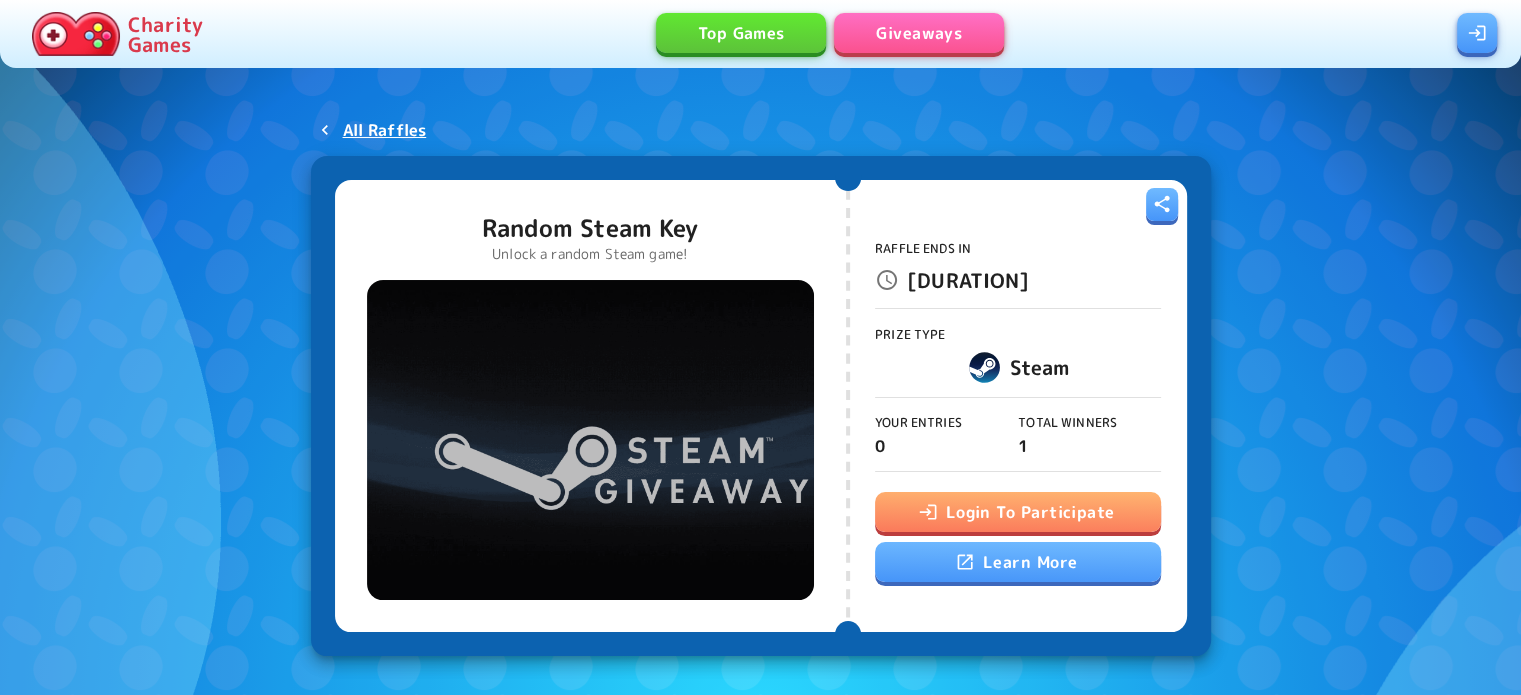 click on "Giveaways" at bounding box center (919, 33) 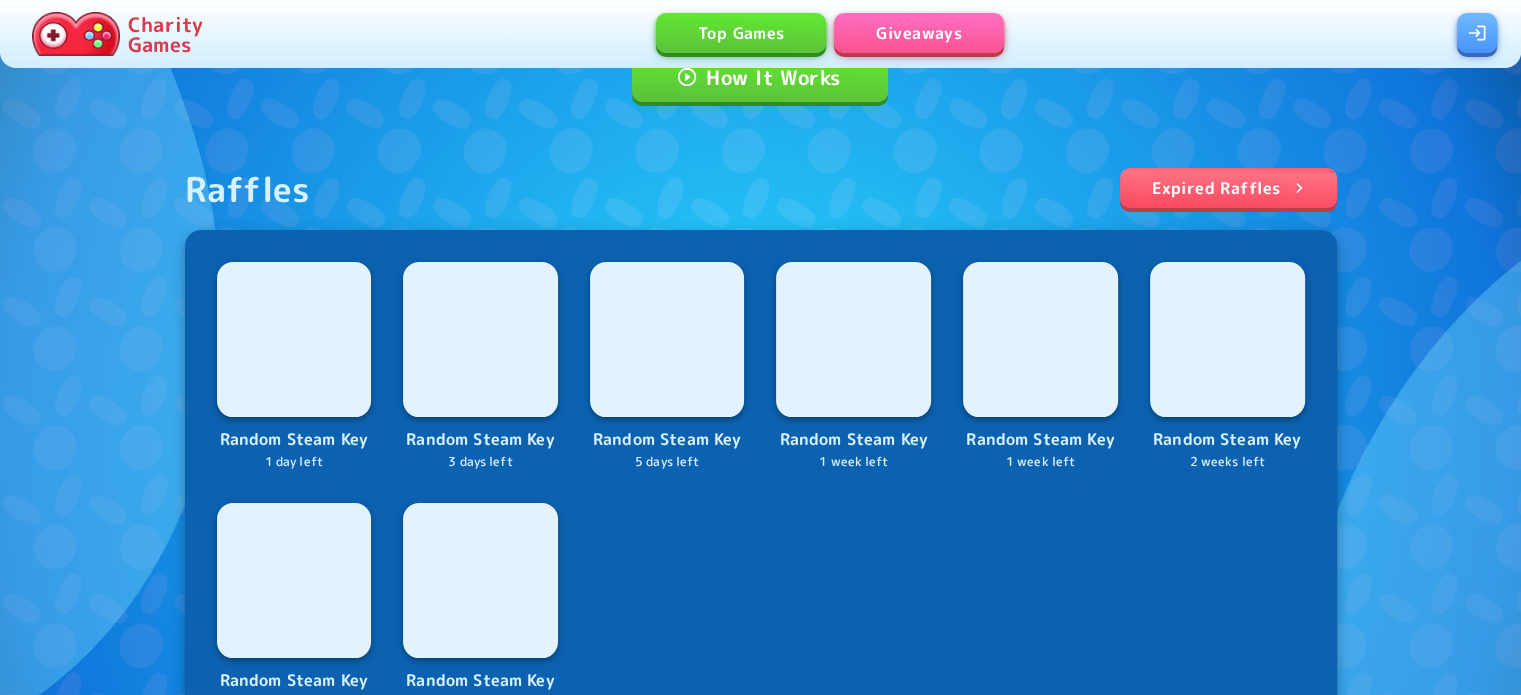 scroll, scrollTop: 200, scrollLeft: 0, axis: vertical 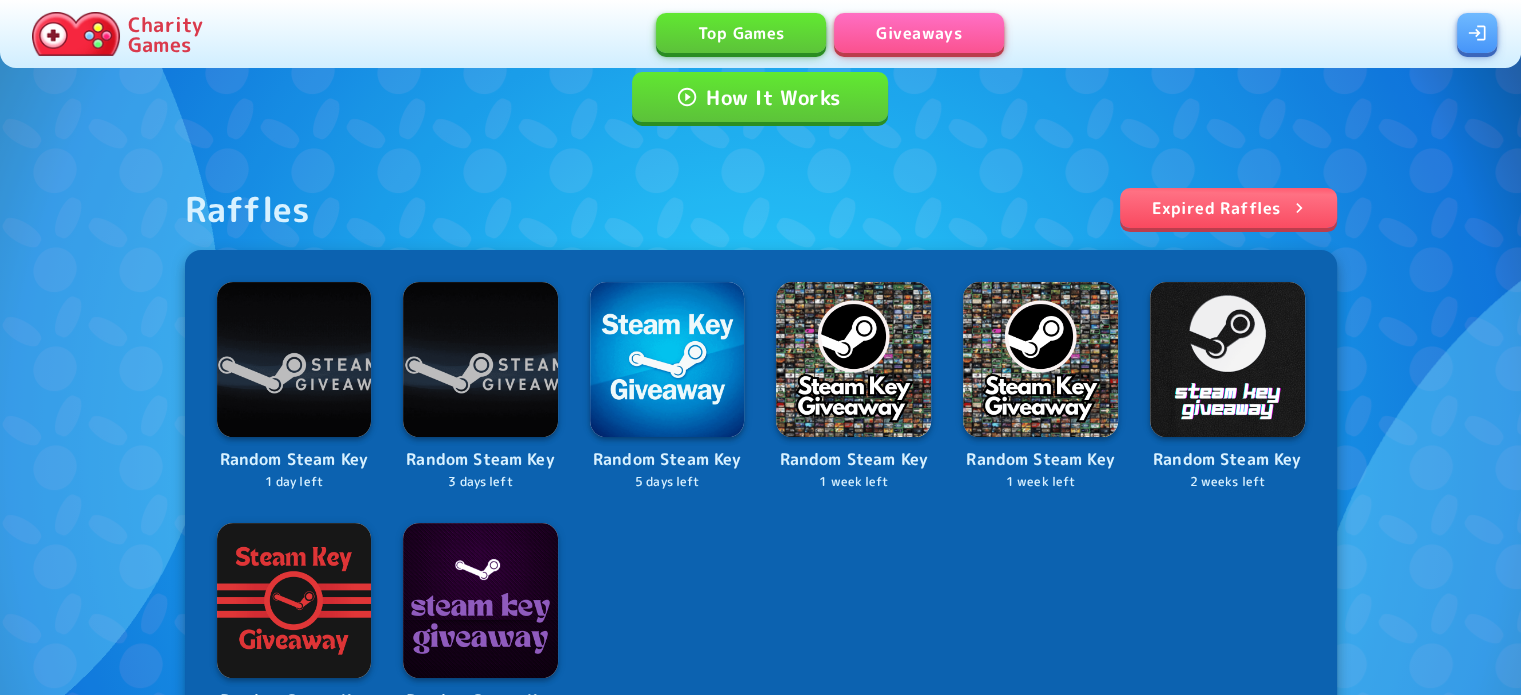 click at bounding box center [1477, 33] 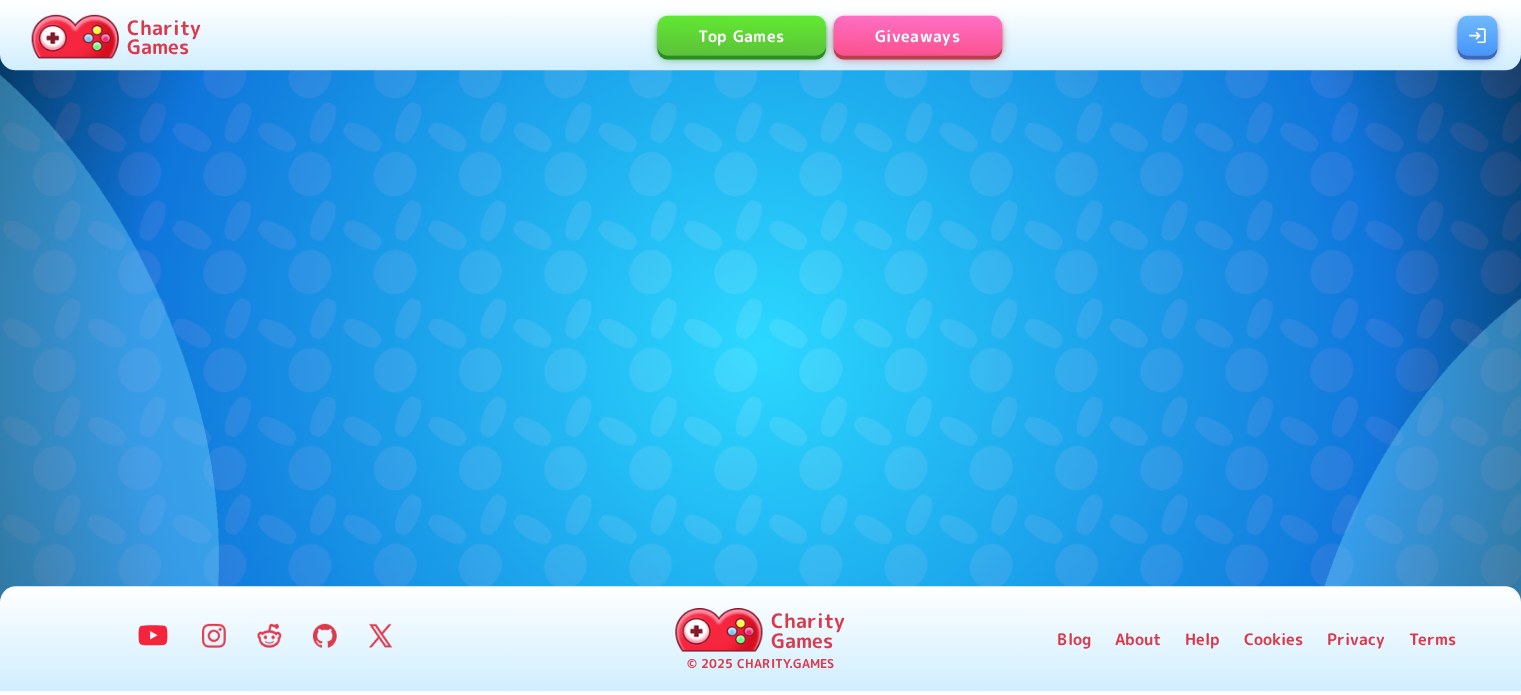 scroll, scrollTop: 0, scrollLeft: 0, axis: both 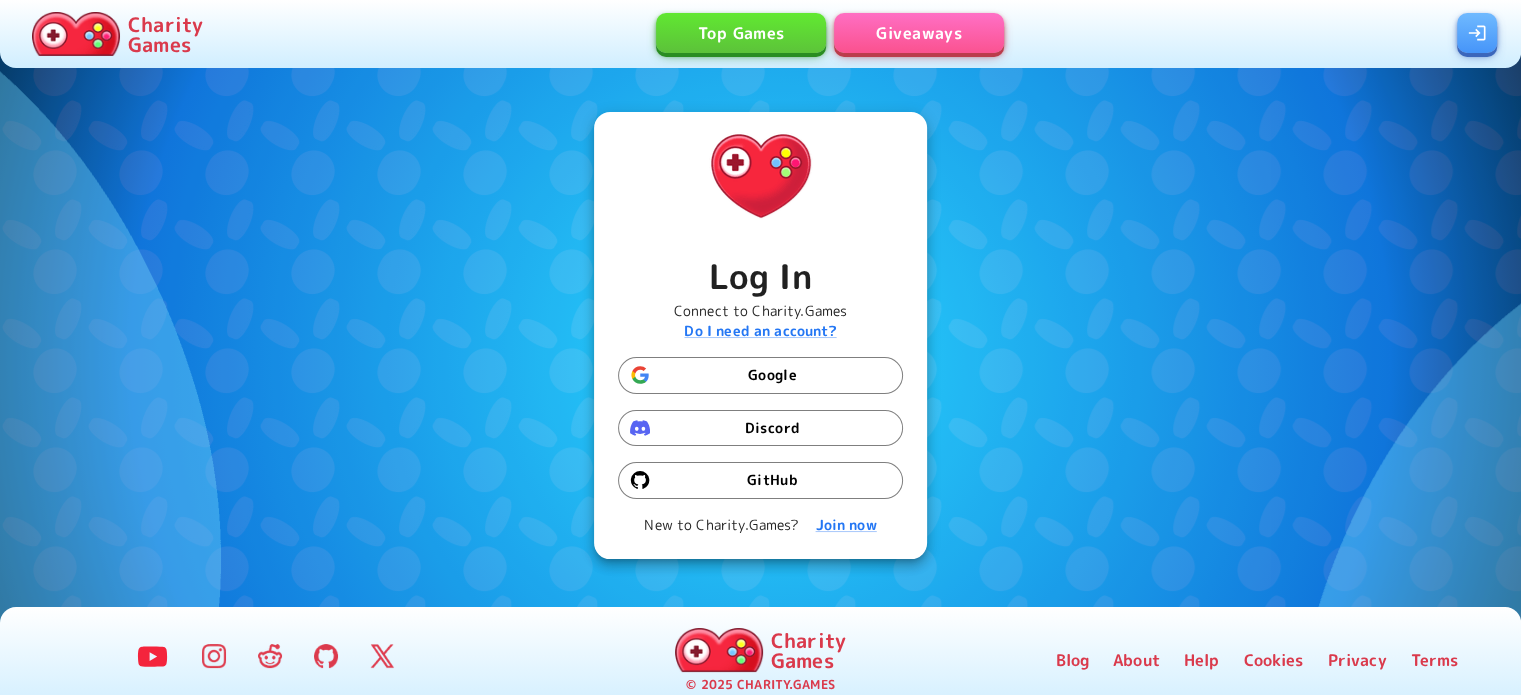 click on "Discord" at bounding box center [760, 428] 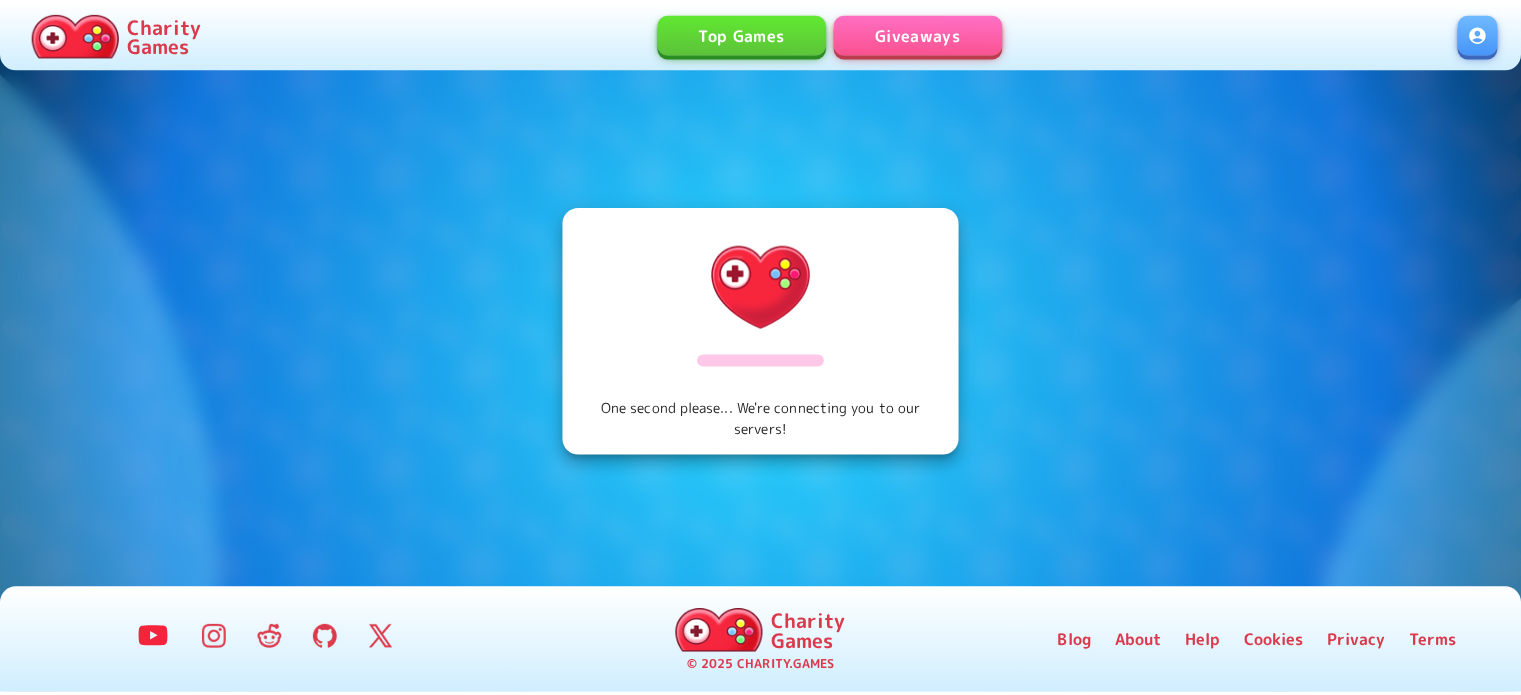 scroll, scrollTop: 0, scrollLeft: 0, axis: both 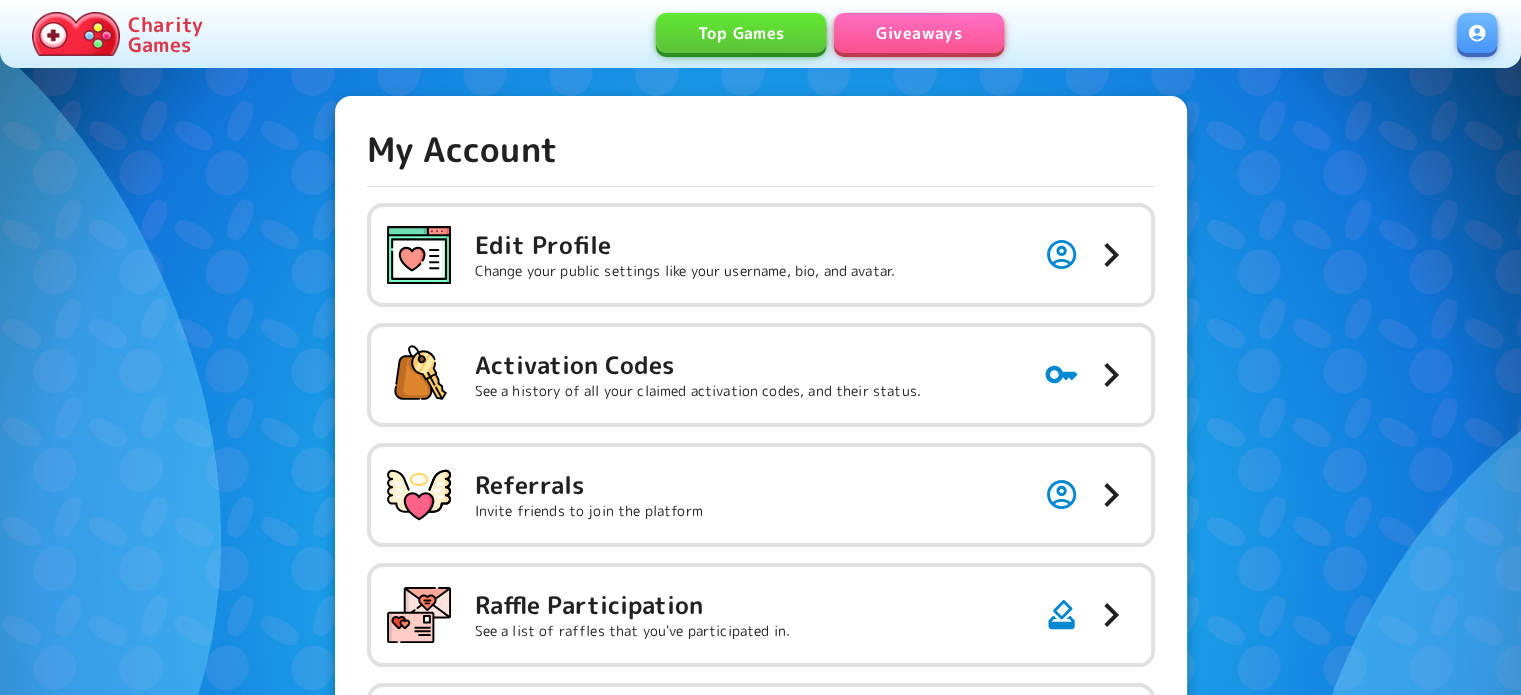 click on "Giveaways" at bounding box center (919, 33) 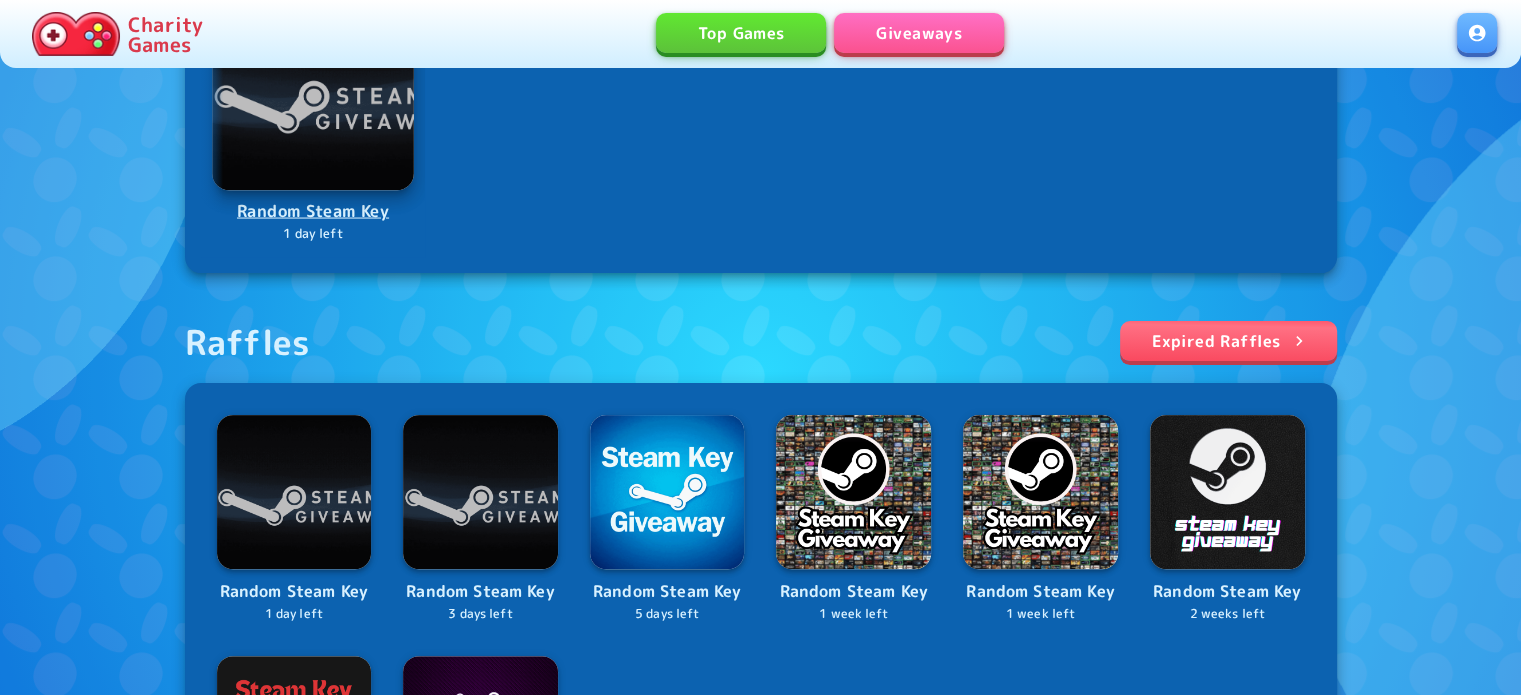 scroll, scrollTop: 500, scrollLeft: 0, axis: vertical 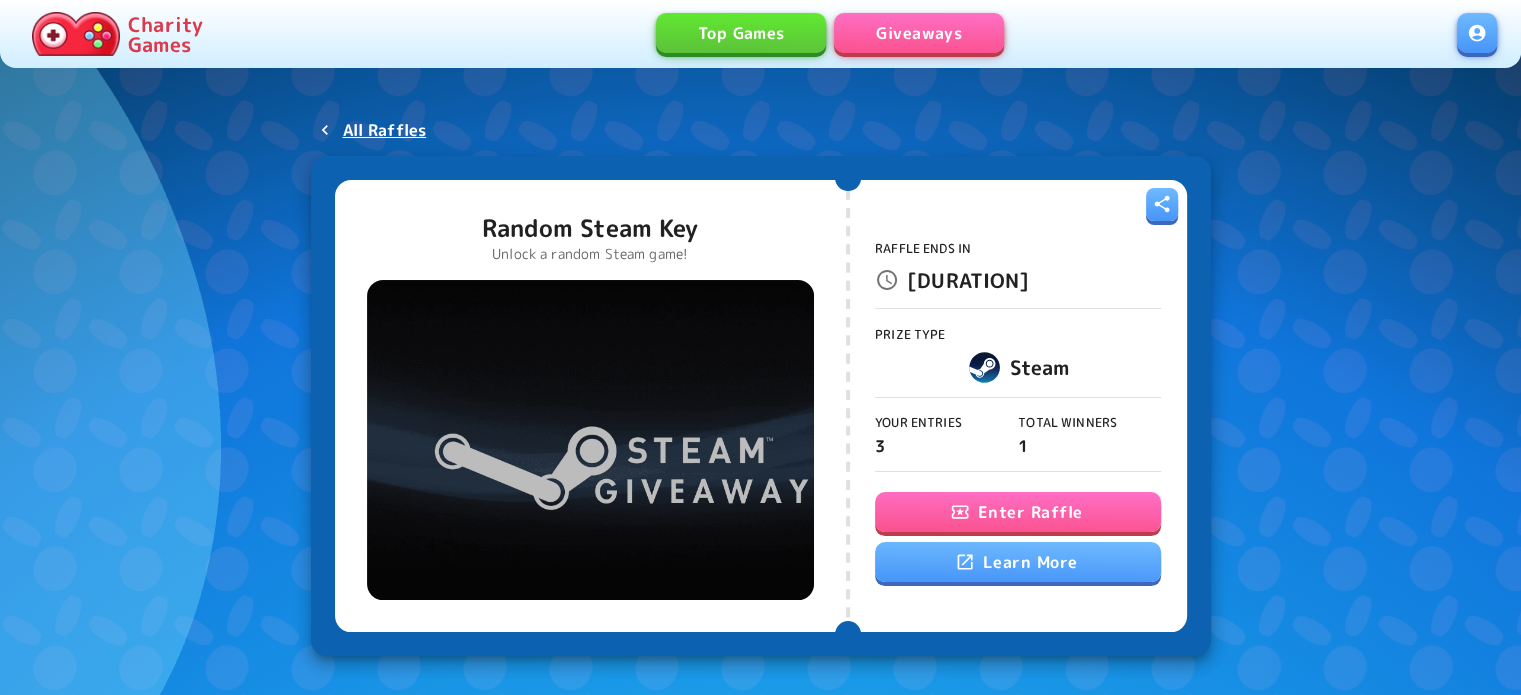 click on "Enter Raffle" at bounding box center (1018, 512) 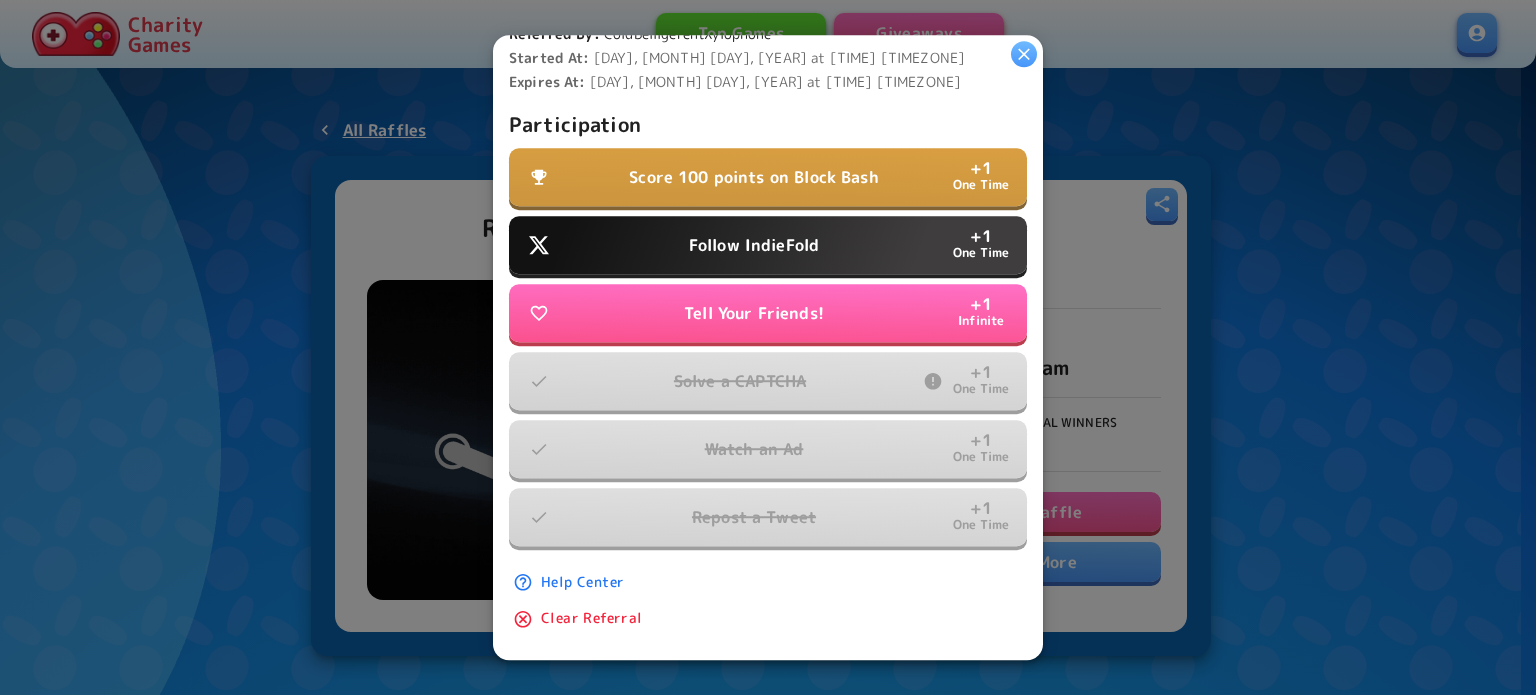 scroll, scrollTop: 639, scrollLeft: 0, axis: vertical 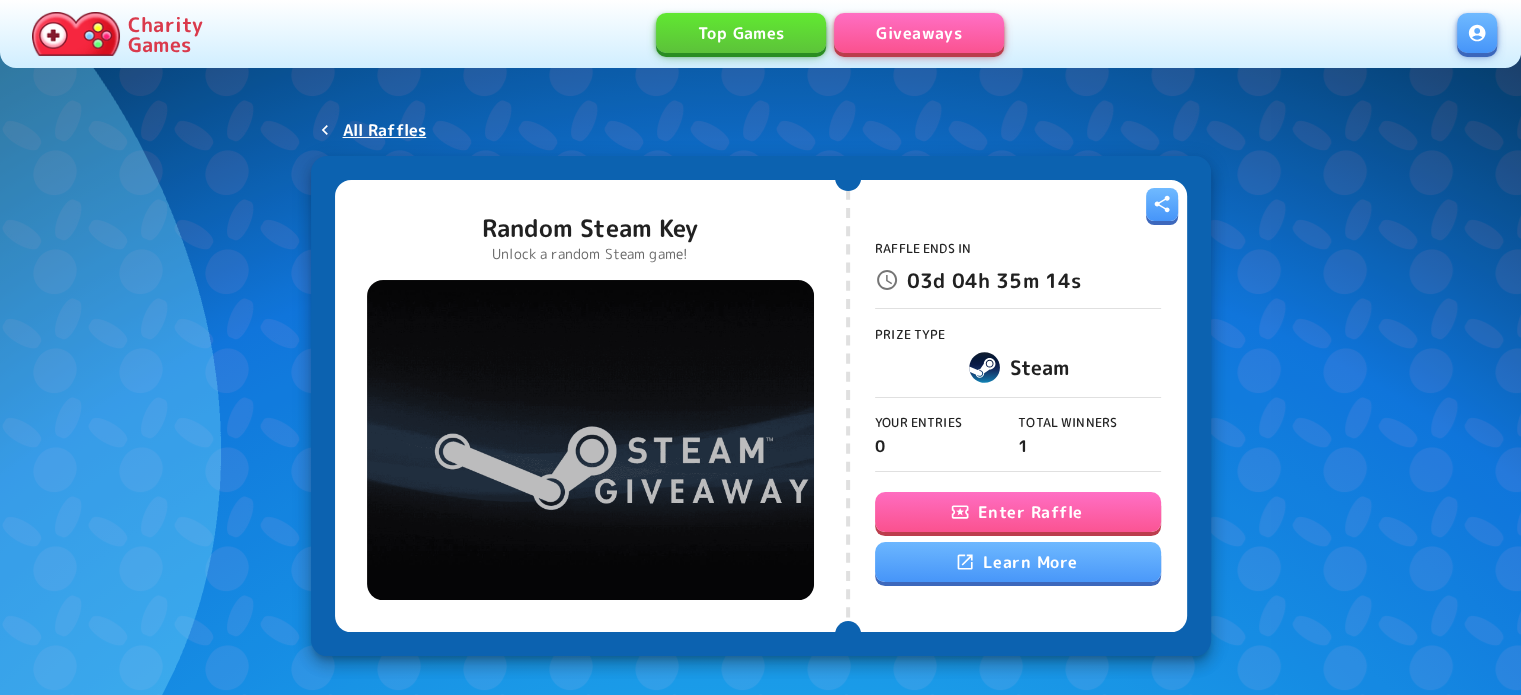 click on "Enter Raffle" at bounding box center (1018, 512) 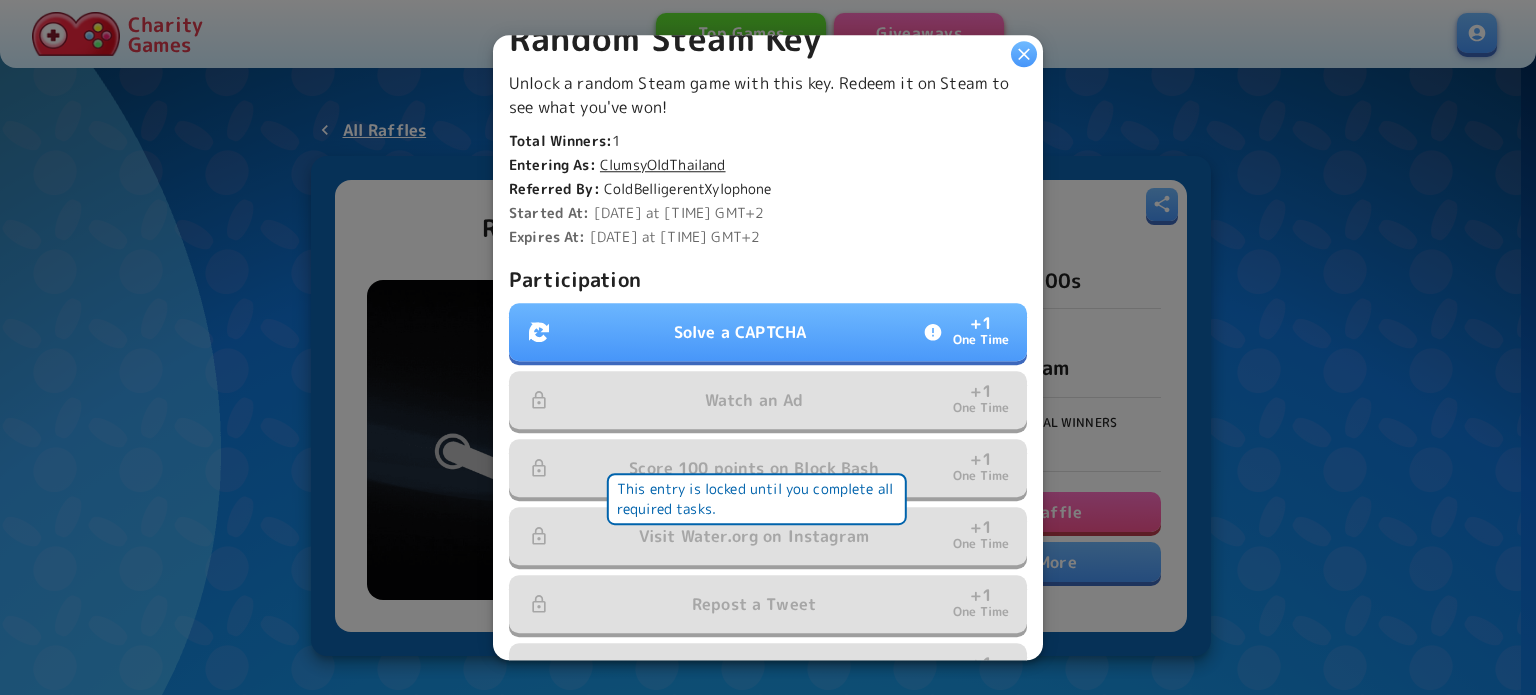 scroll, scrollTop: 500, scrollLeft: 0, axis: vertical 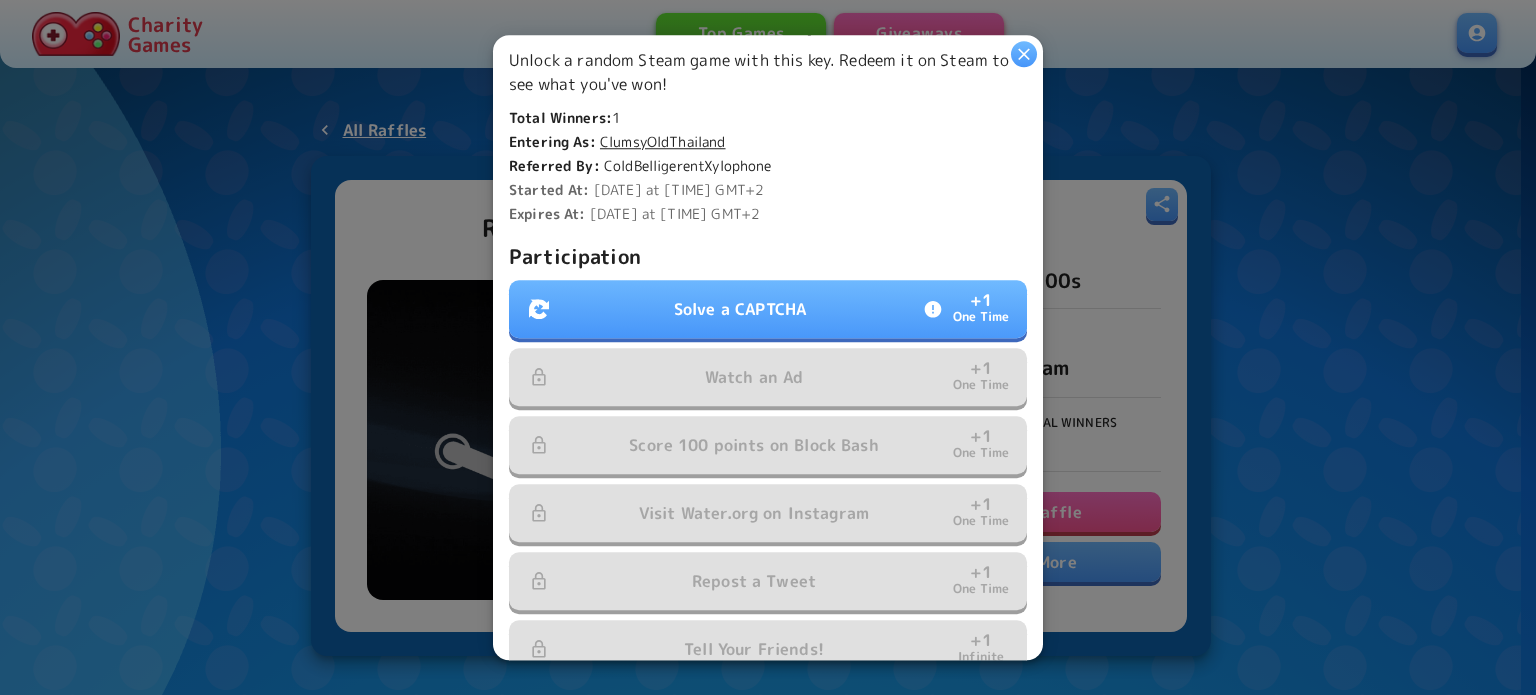 click on "Solve a CAPTCHA + 1 One Time" at bounding box center (768, 309) 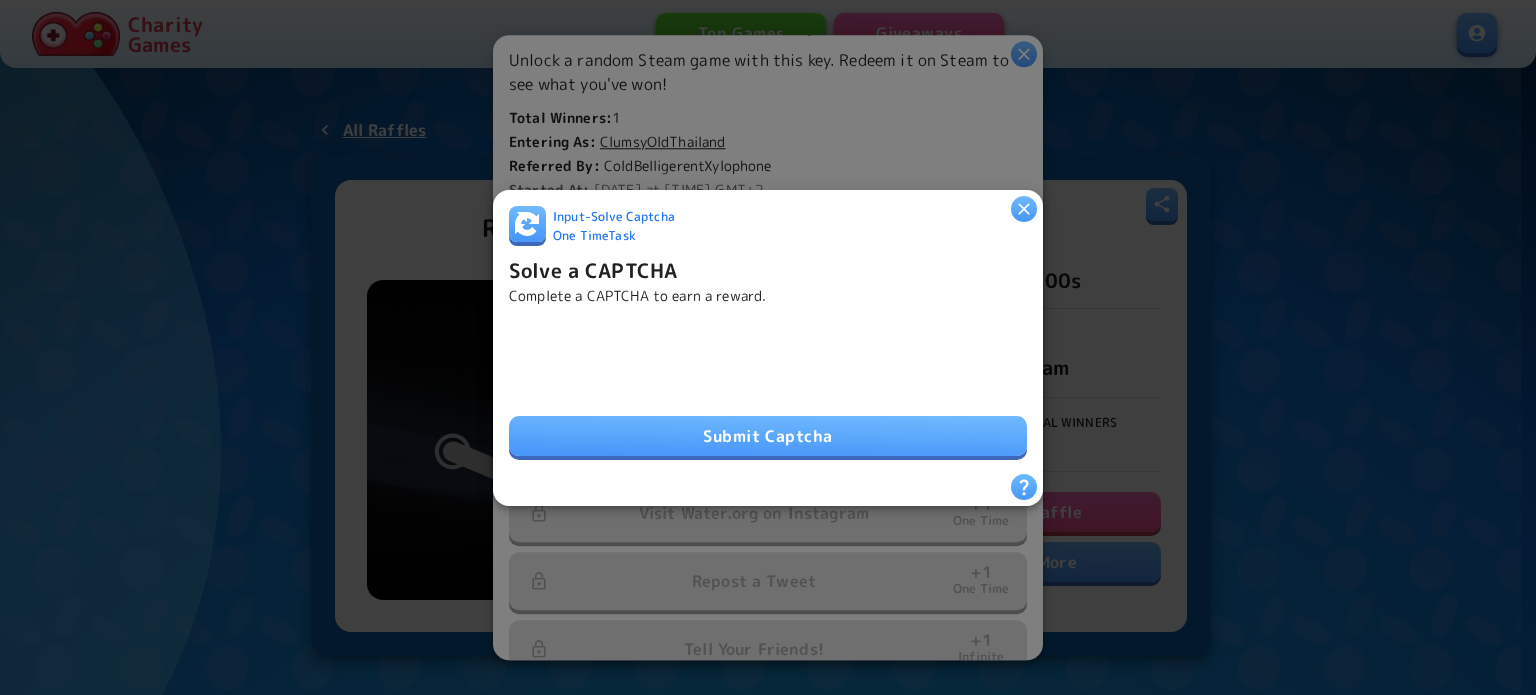 click on "Submit Captcha" at bounding box center [768, 436] 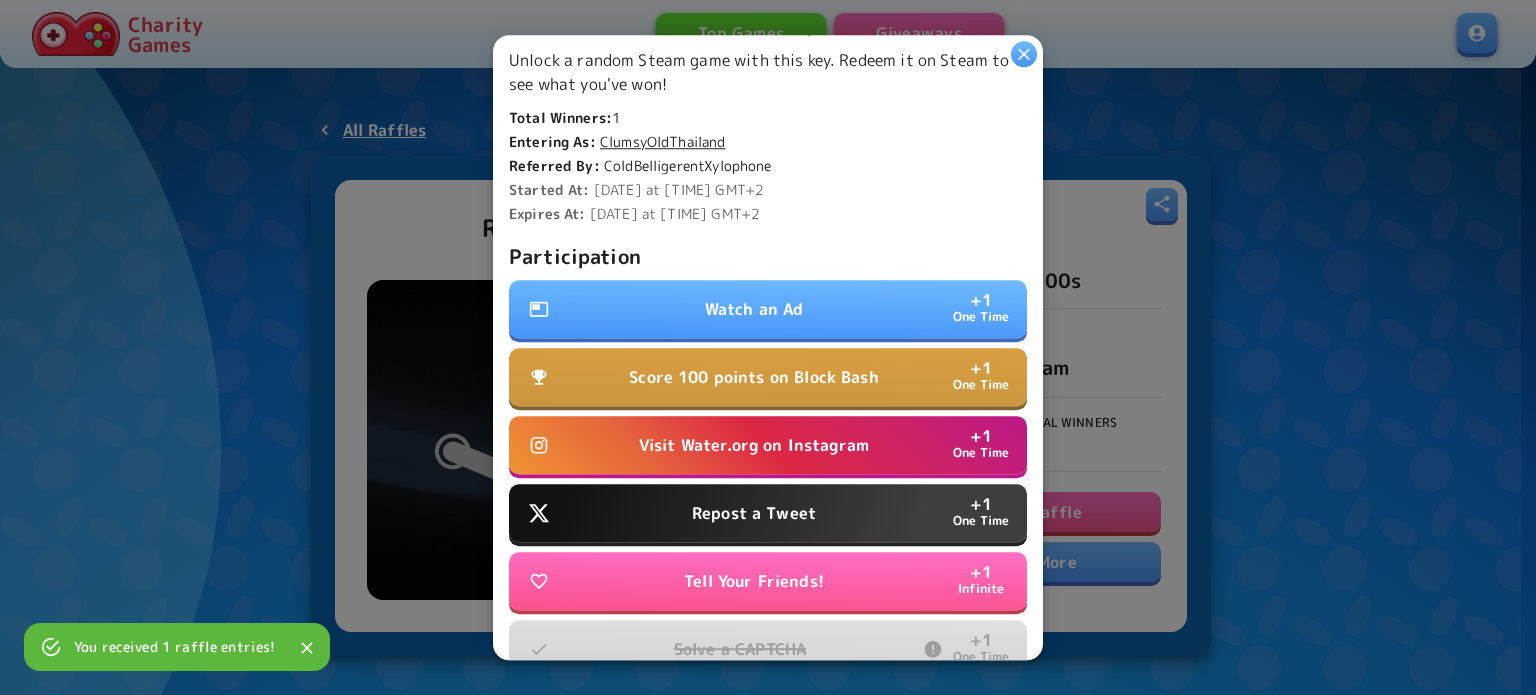 click on "Watch an Ad + 1 One Time" at bounding box center (768, 309) 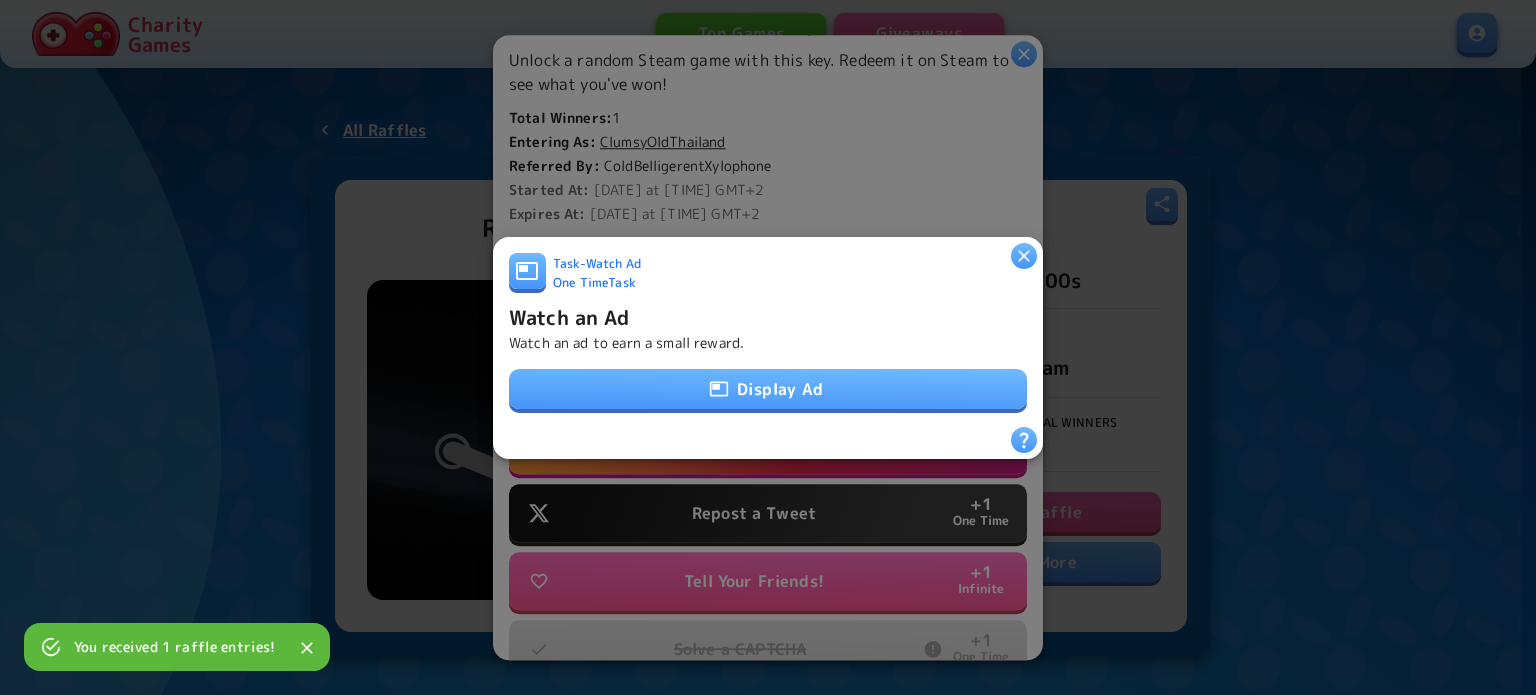 click on "Display Ad" at bounding box center (768, 389) 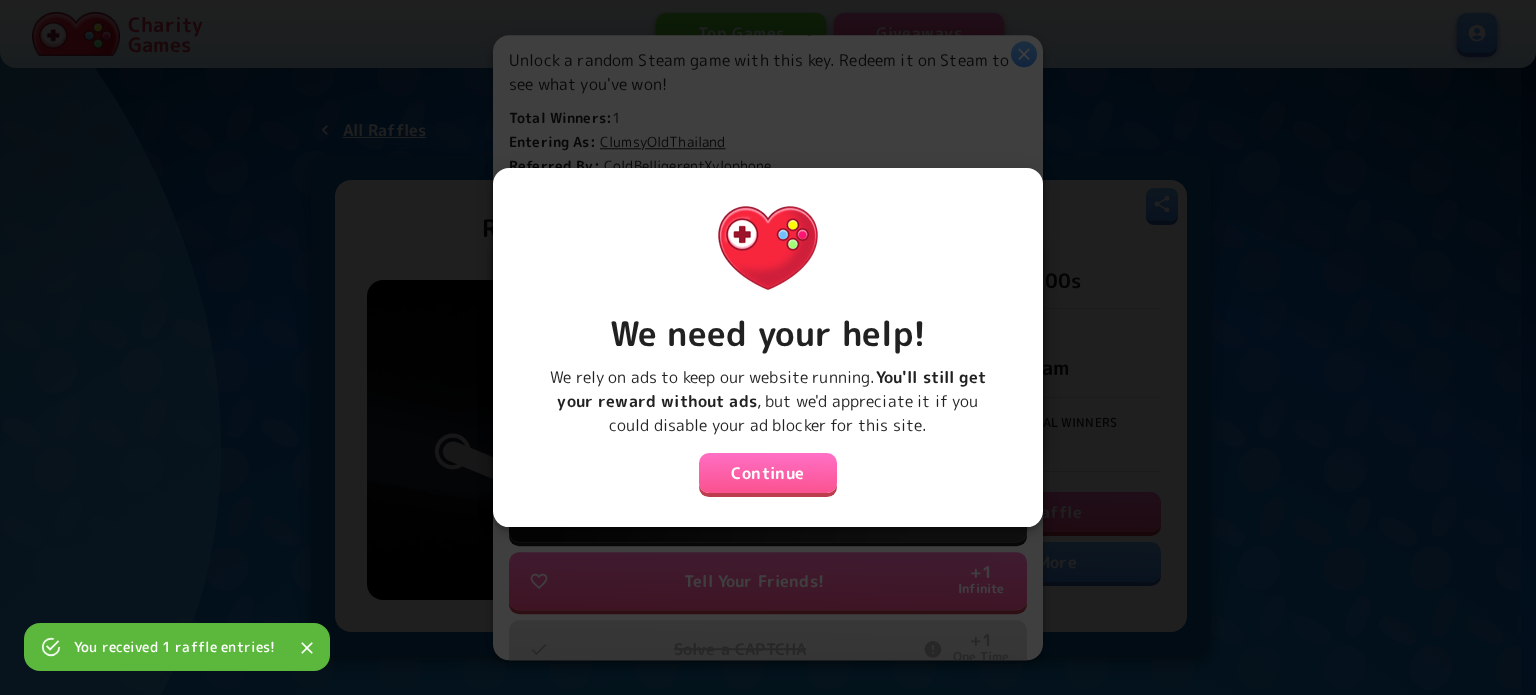 click on "Continue" at bounding box center (768, 473) 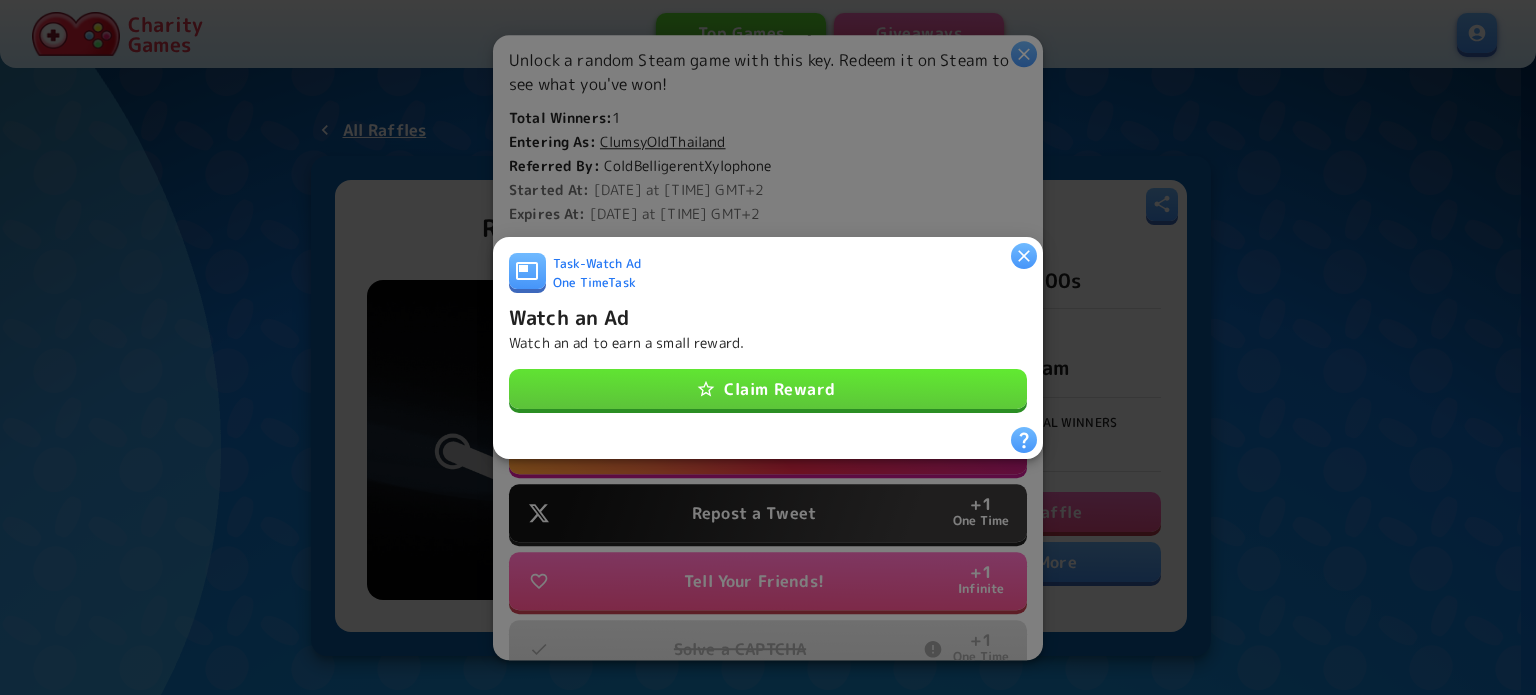 click on "Claim Reward" at bounding box center [768, 389] 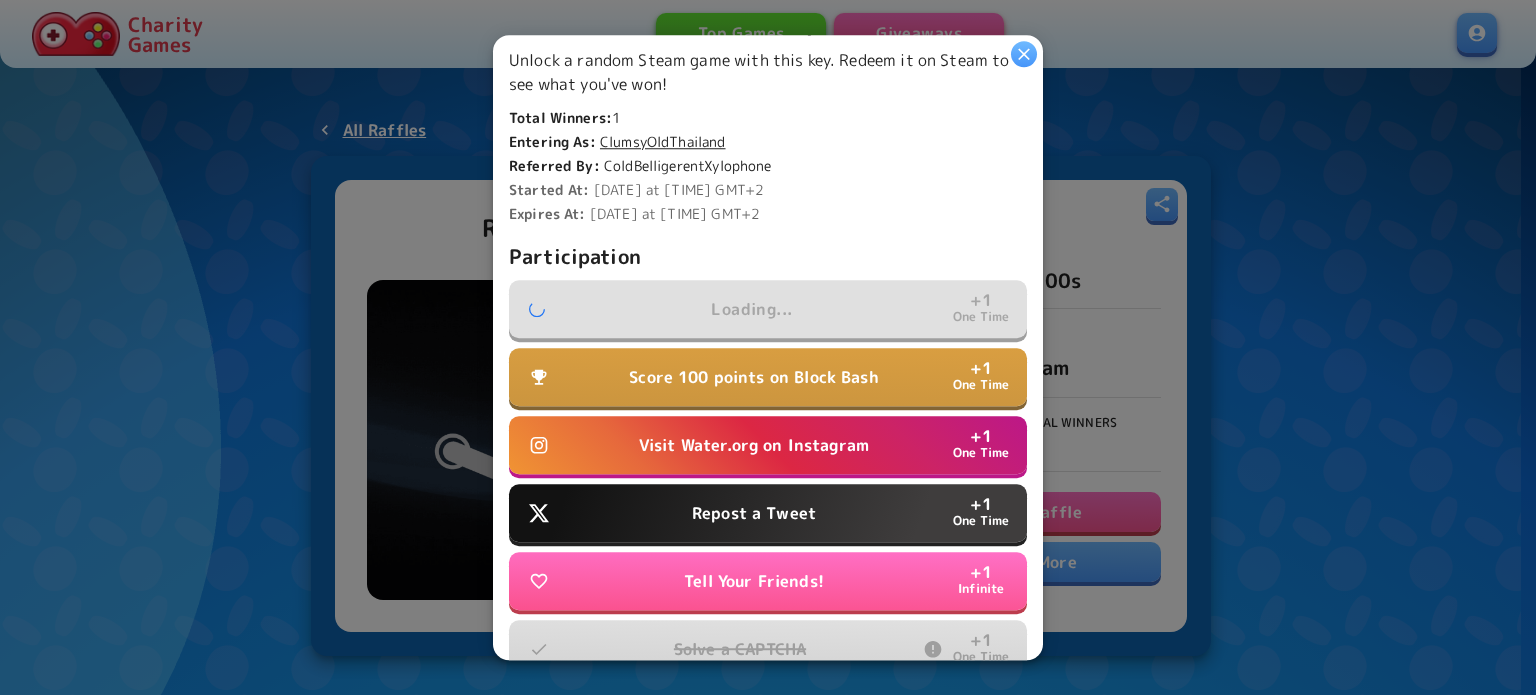 click on "Visit Water.org on Instagram" at bounding box center [754, 445] 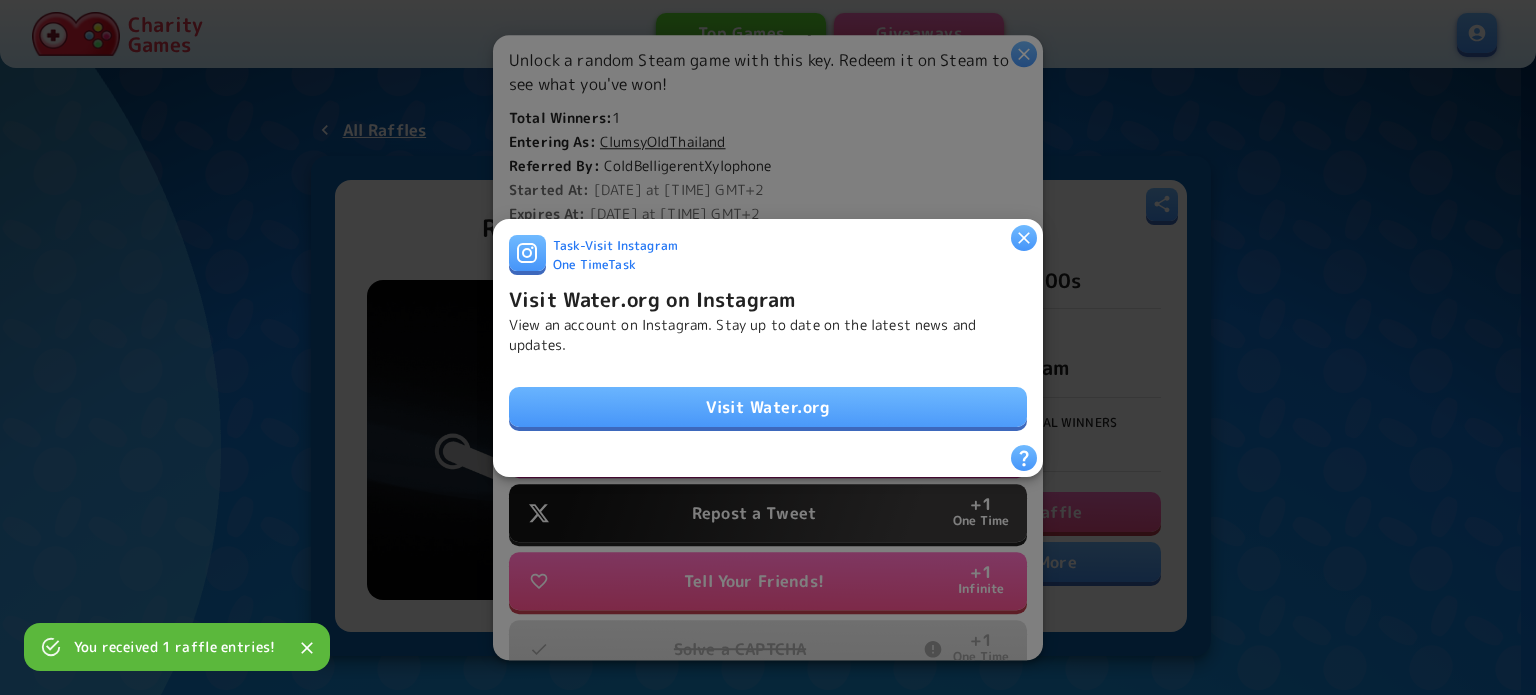 click on "Visit Water.org" at bounding box center [768, 407] 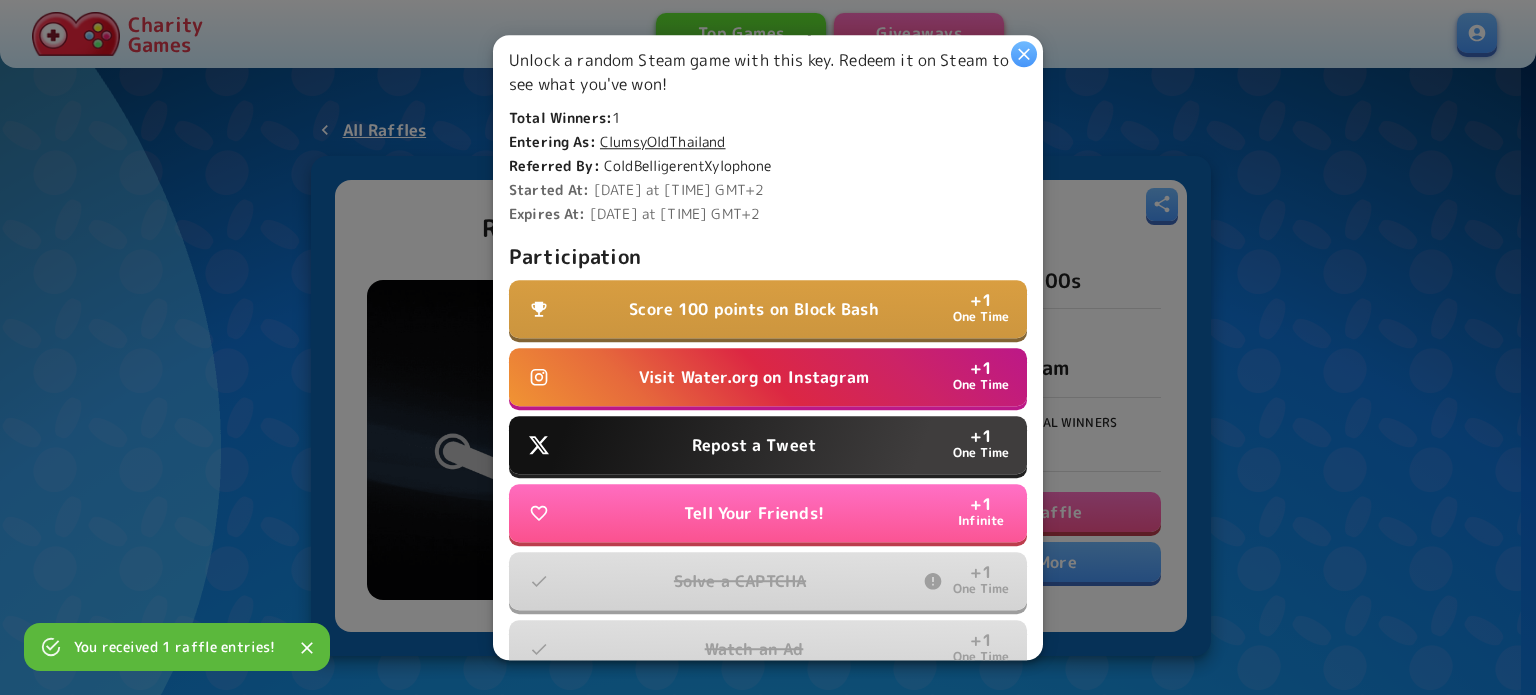 click on "Repost a Tweet" at bounding box center (754, 445) 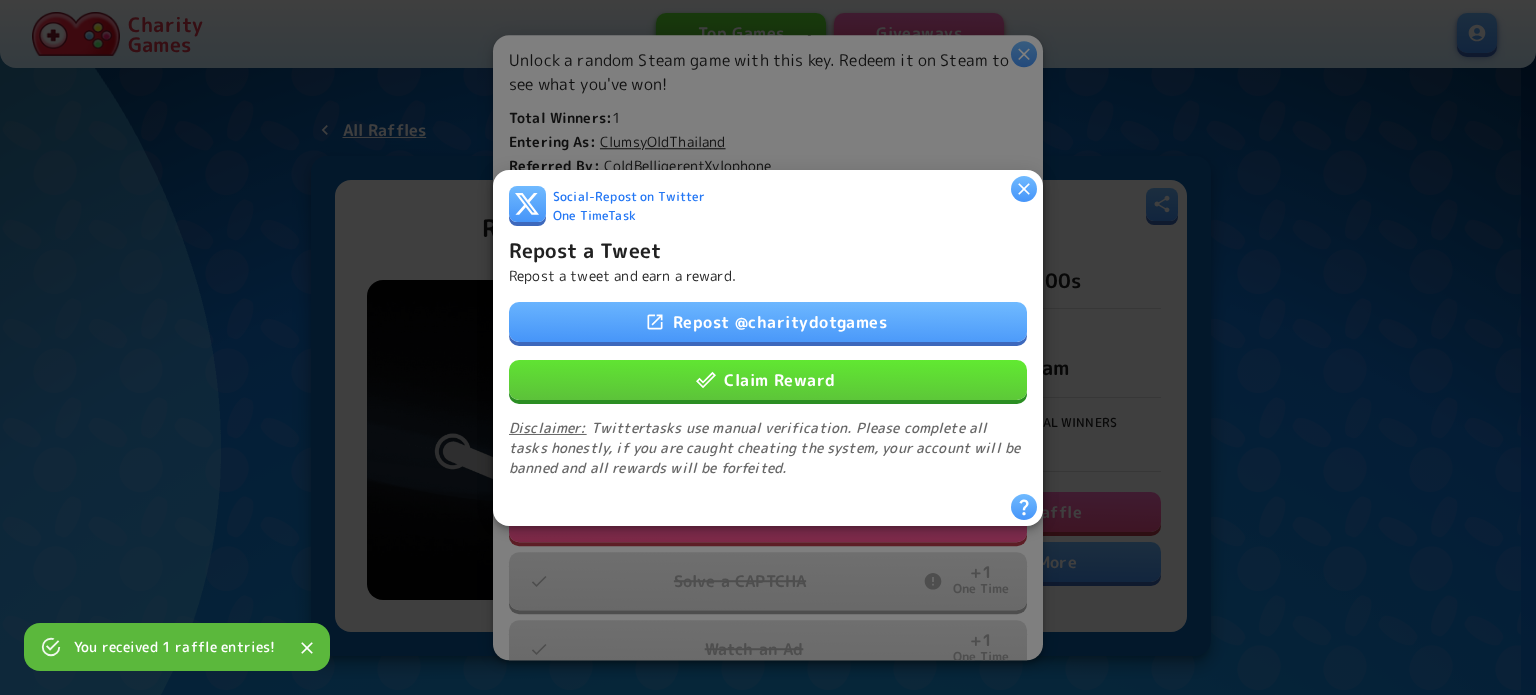click on "Claim Reward" at bounding box center [768, 379] 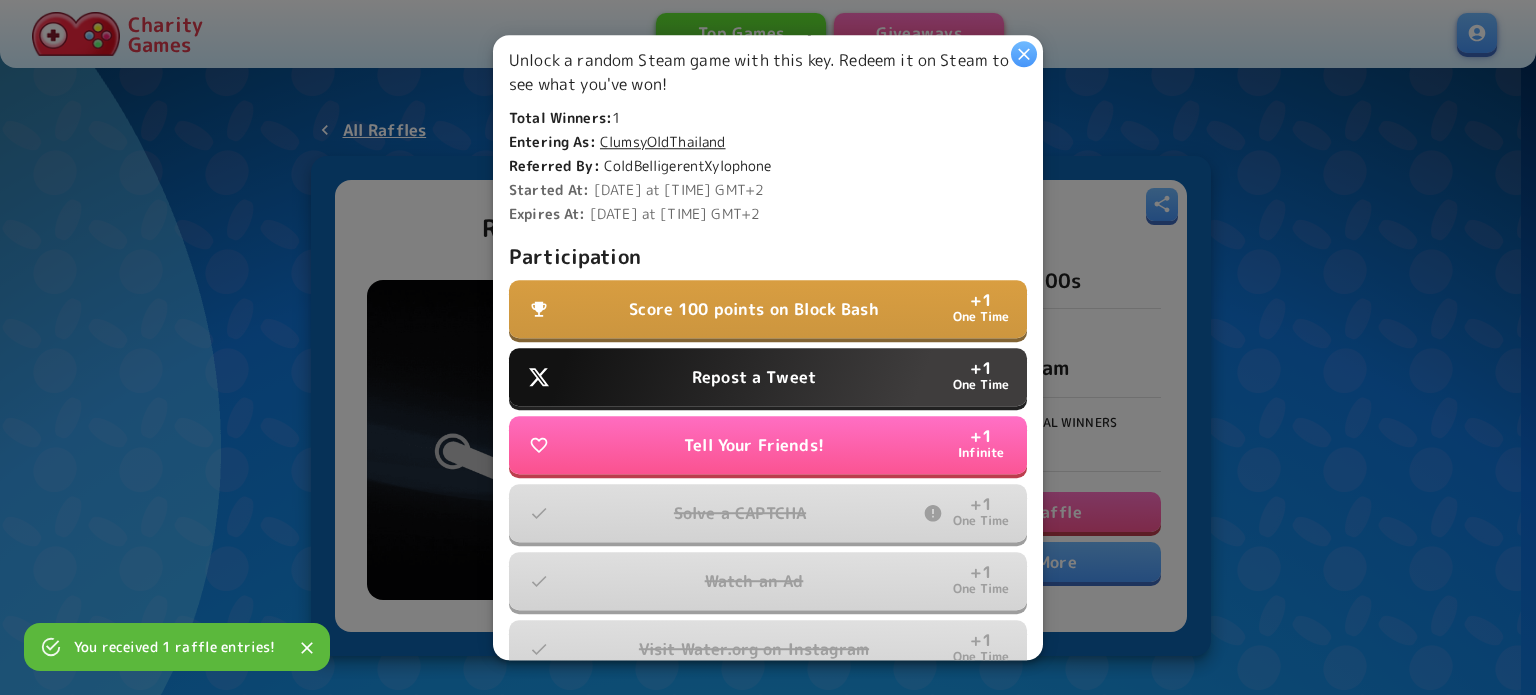 click on "Repost a Tweet" at bounding box center (754, 377) 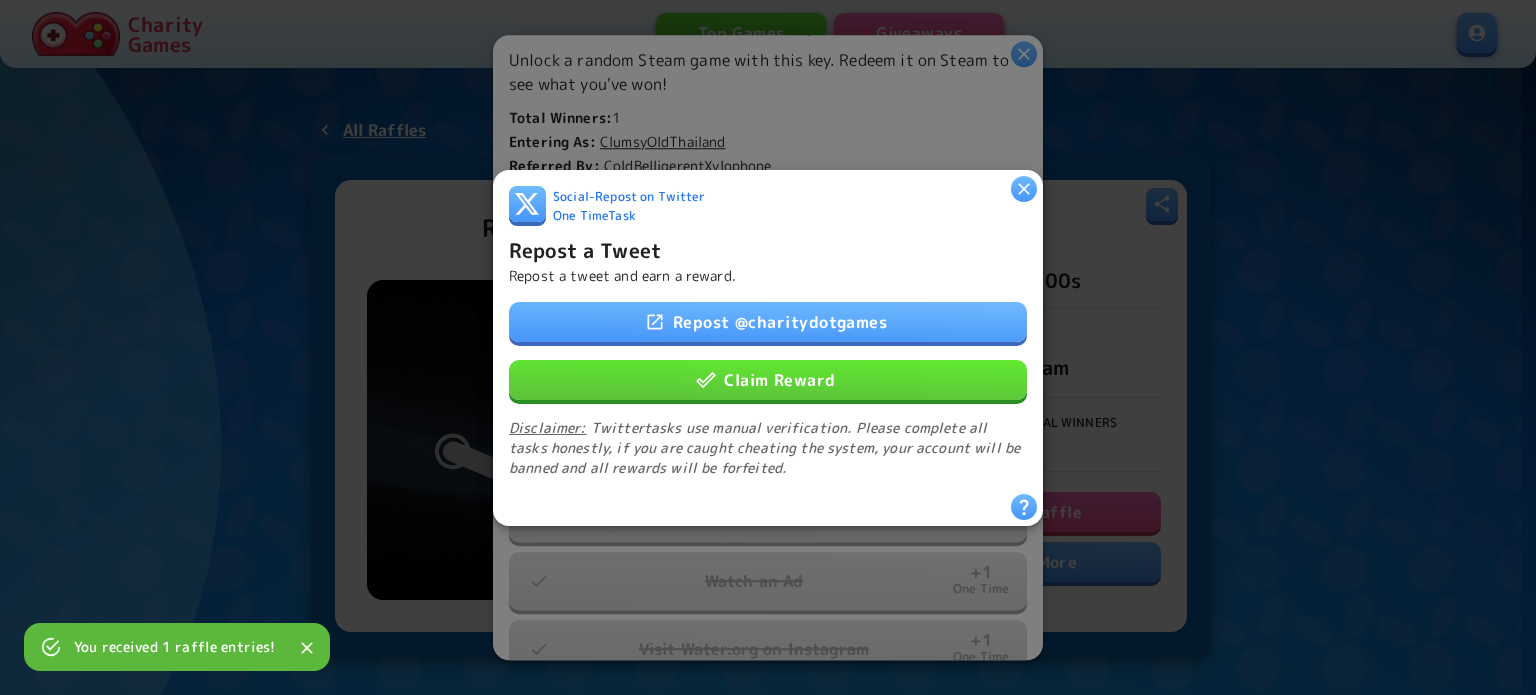 click on "Claim Reward" at bounding box center [768, 379] 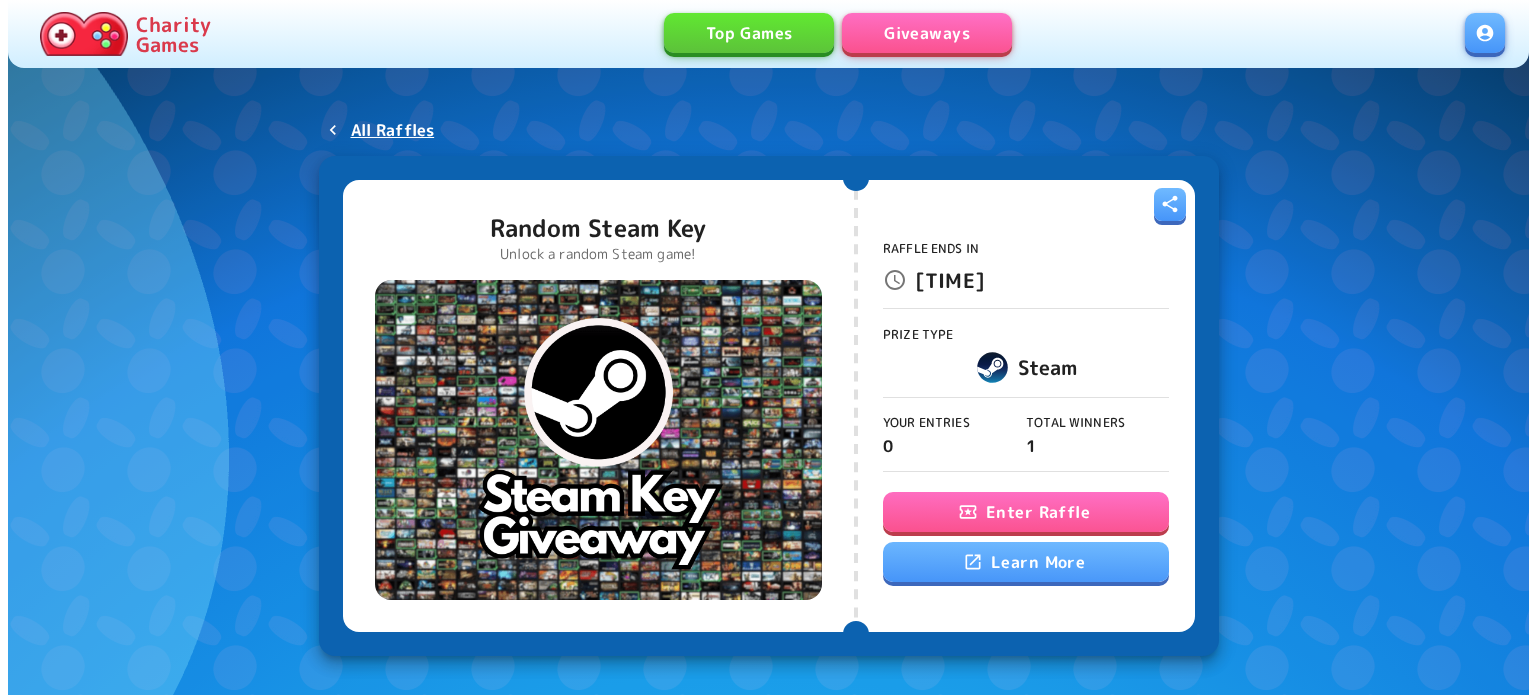 scroll, scrollTop: 0, scrollLeft: 0, axis: both 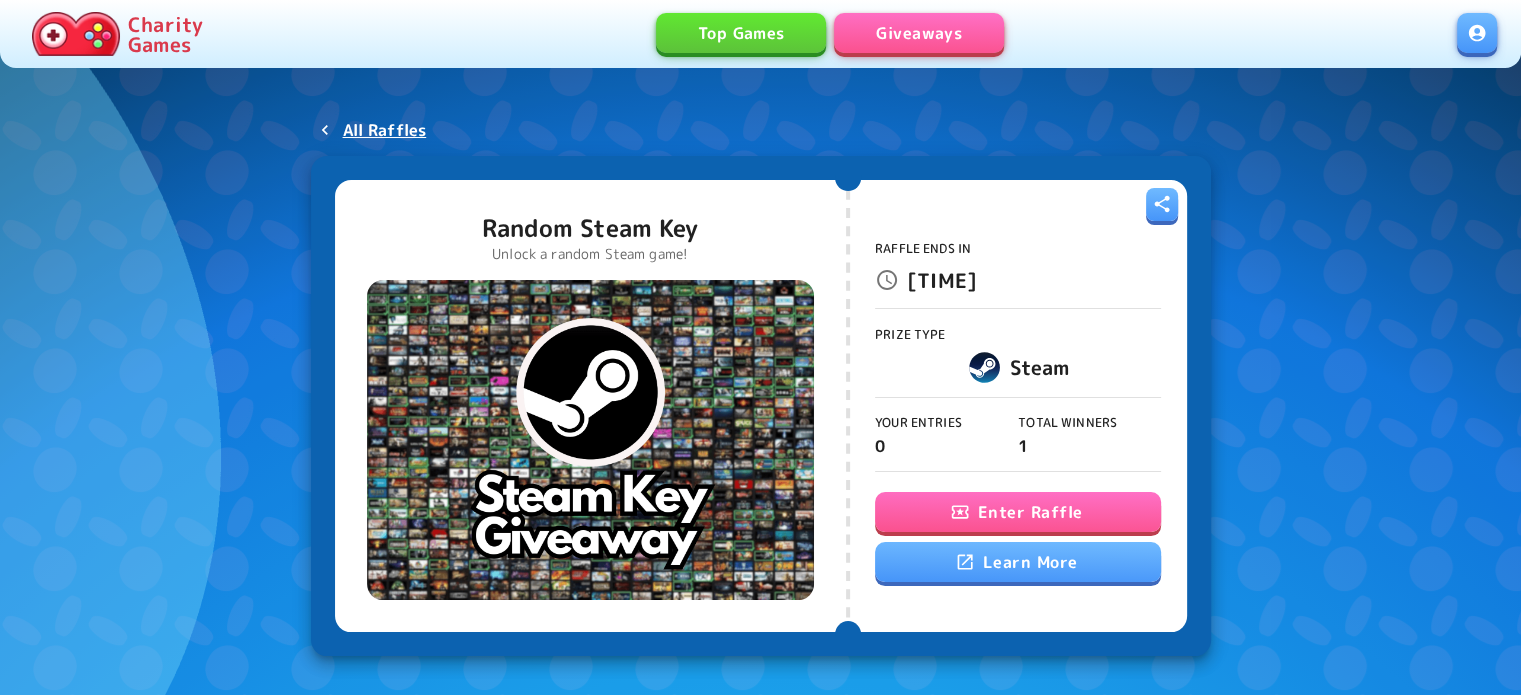 click on "Enter Raffle" at bounding box center [1018, 512] 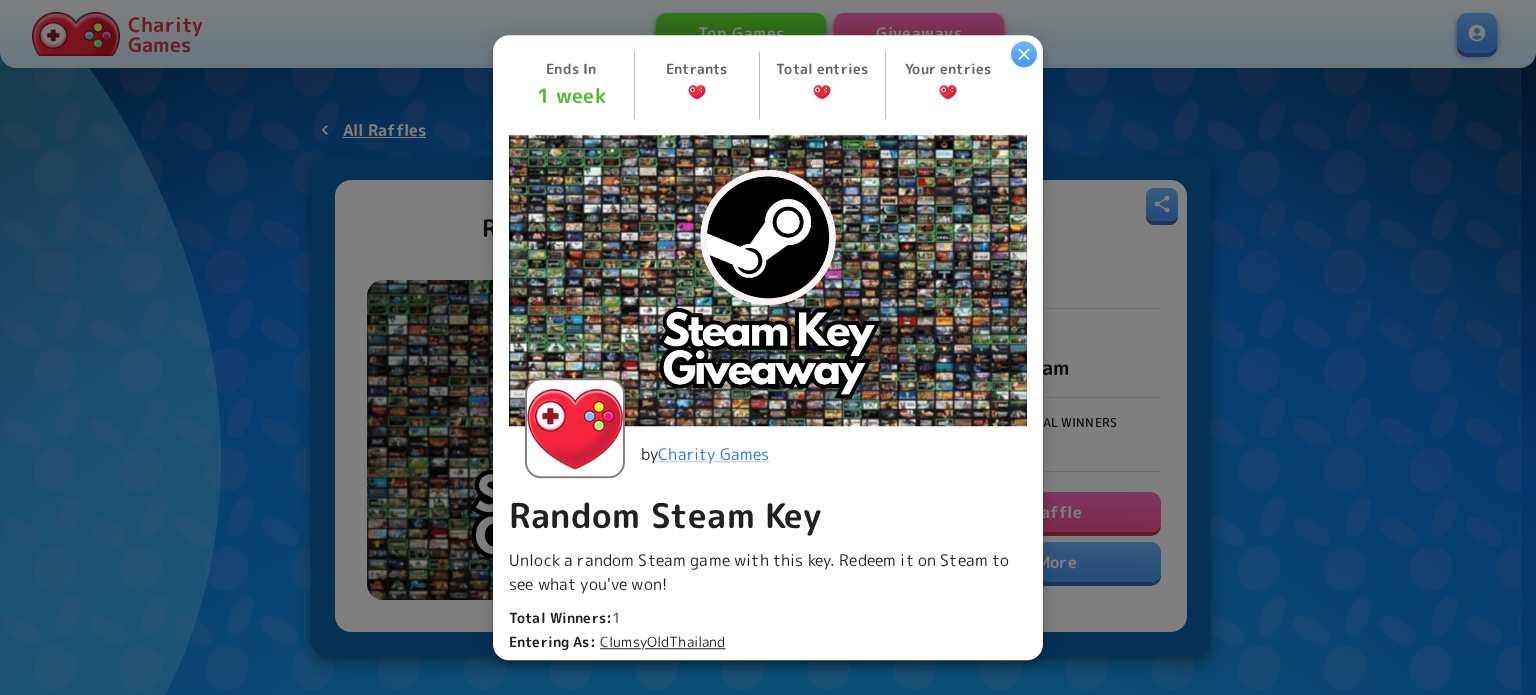 scroll, scrollTop: 500, scrollLeft: 0, axis: vertical 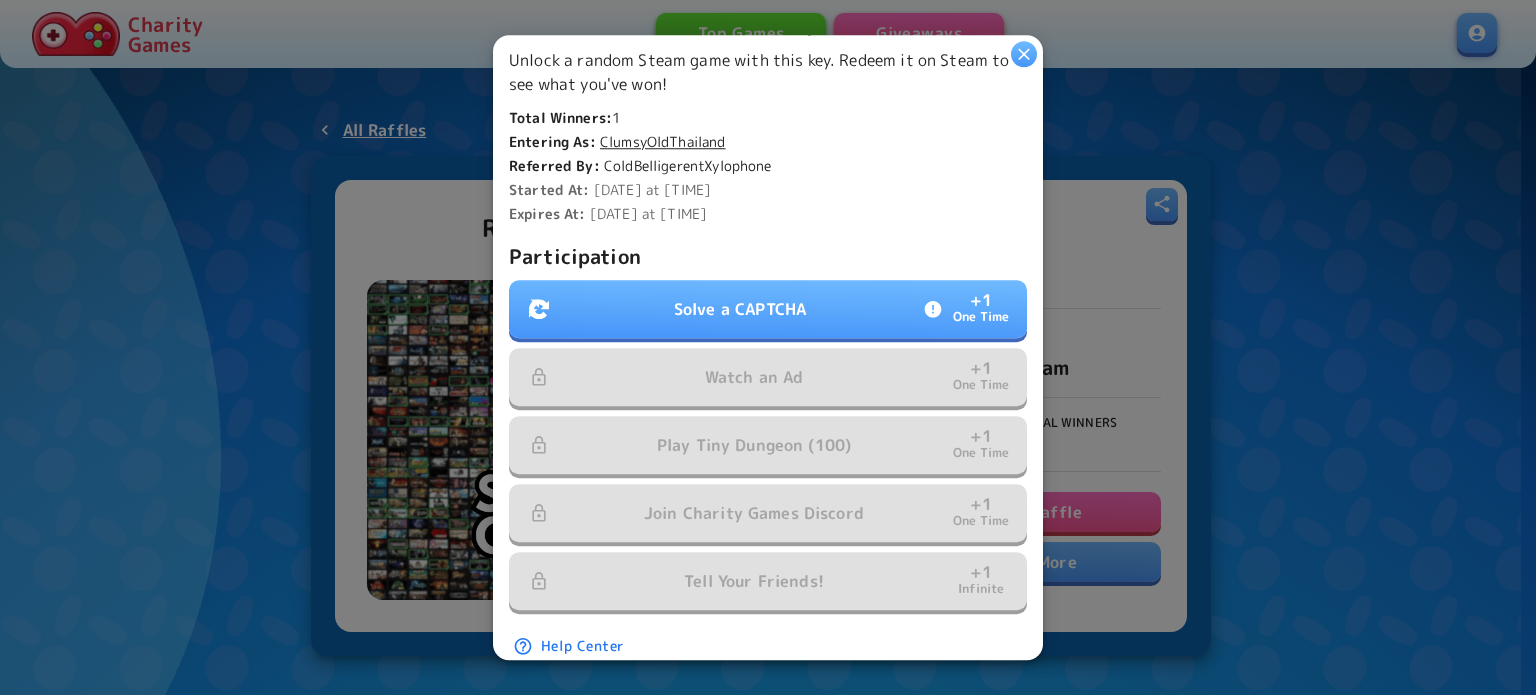 click on "Solve a CAPTCHA + 1 One Time" at bounding box center (768, 309) 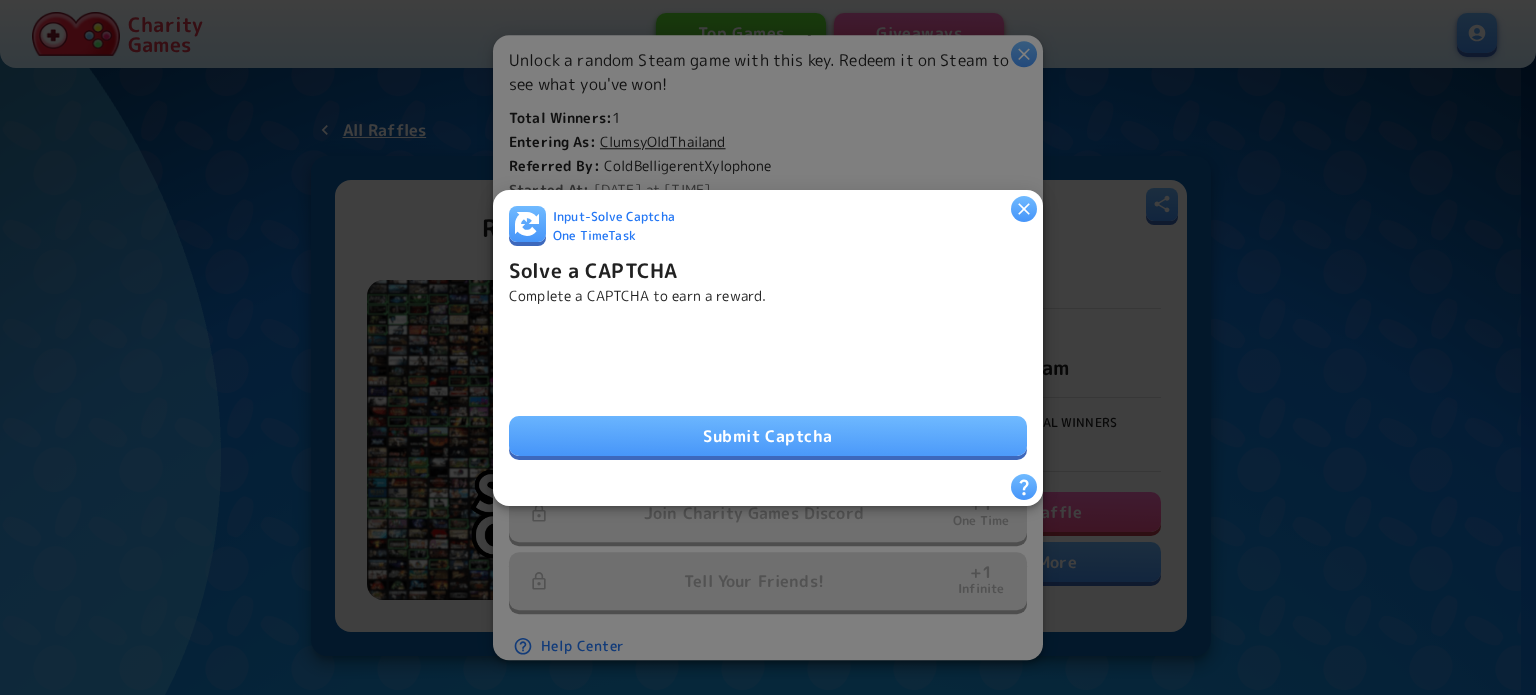 click on "Submit Captcha" at bounding box center [768, 436] 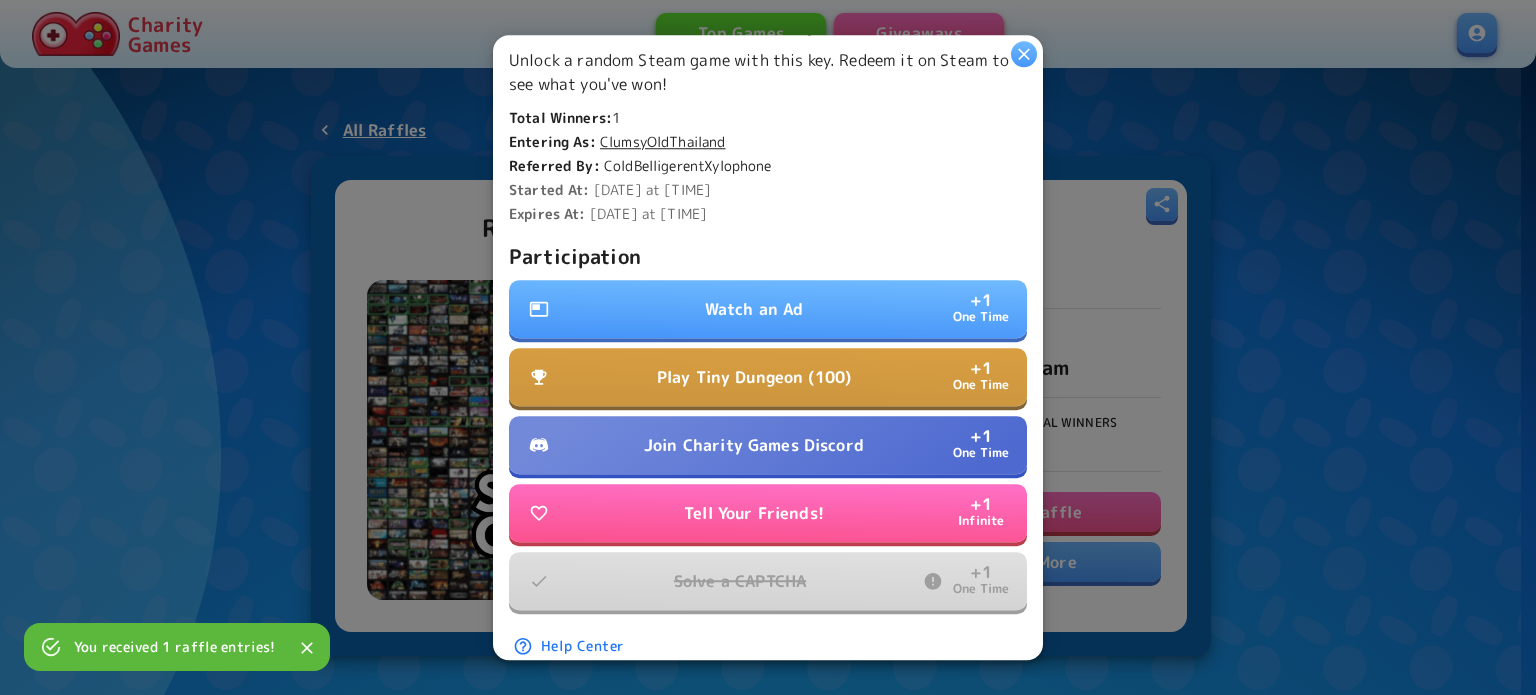click on "Watch an Ad" at bounding box center [754, 309] 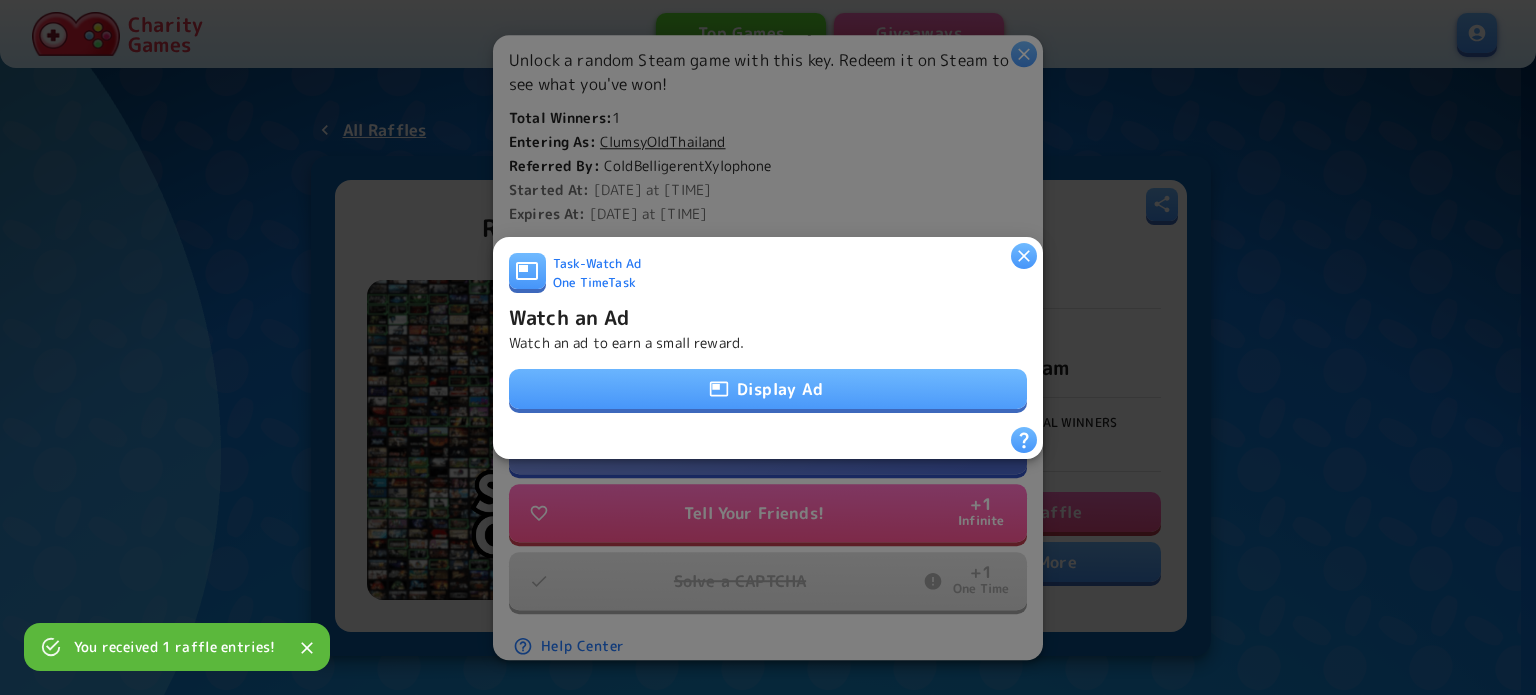 click on "Display Ad" at bounding box center (768, 389) 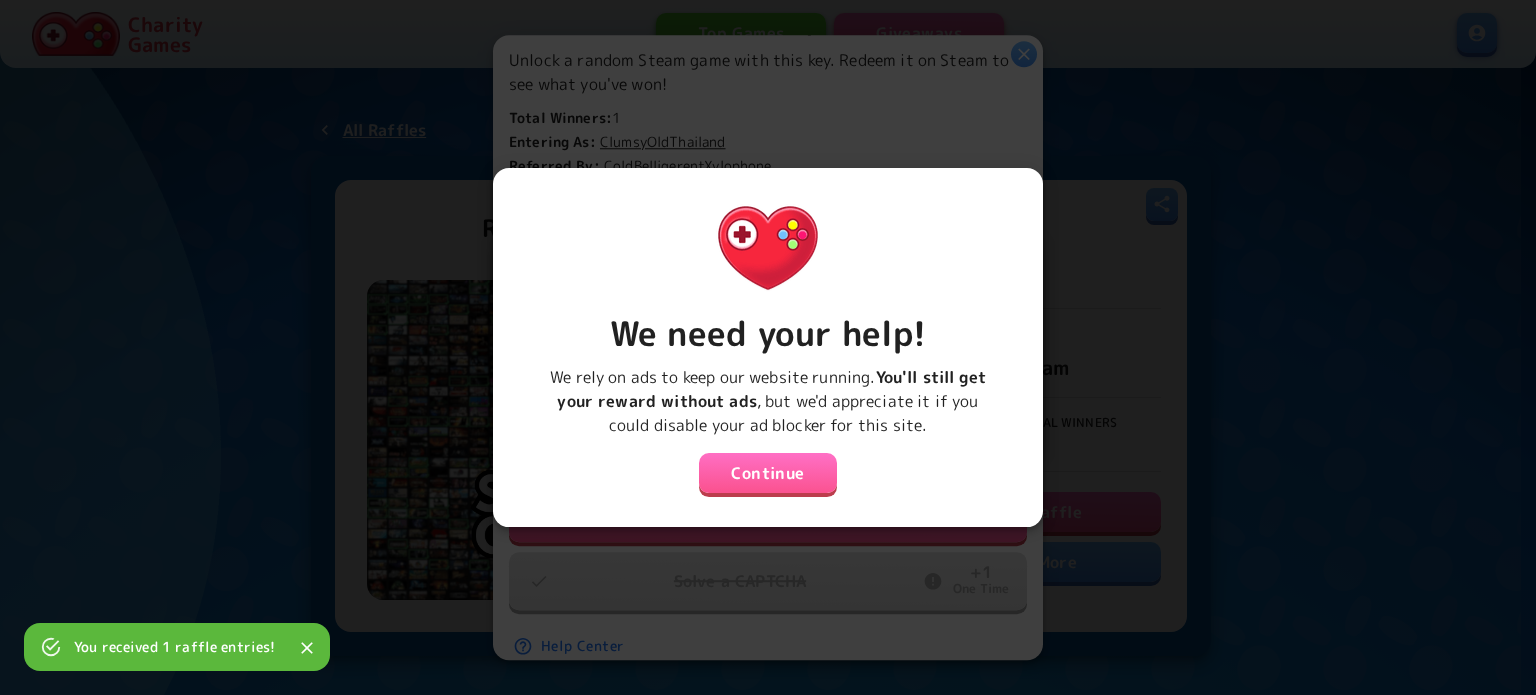 click on "Continue" at bounding box center [768, 473] 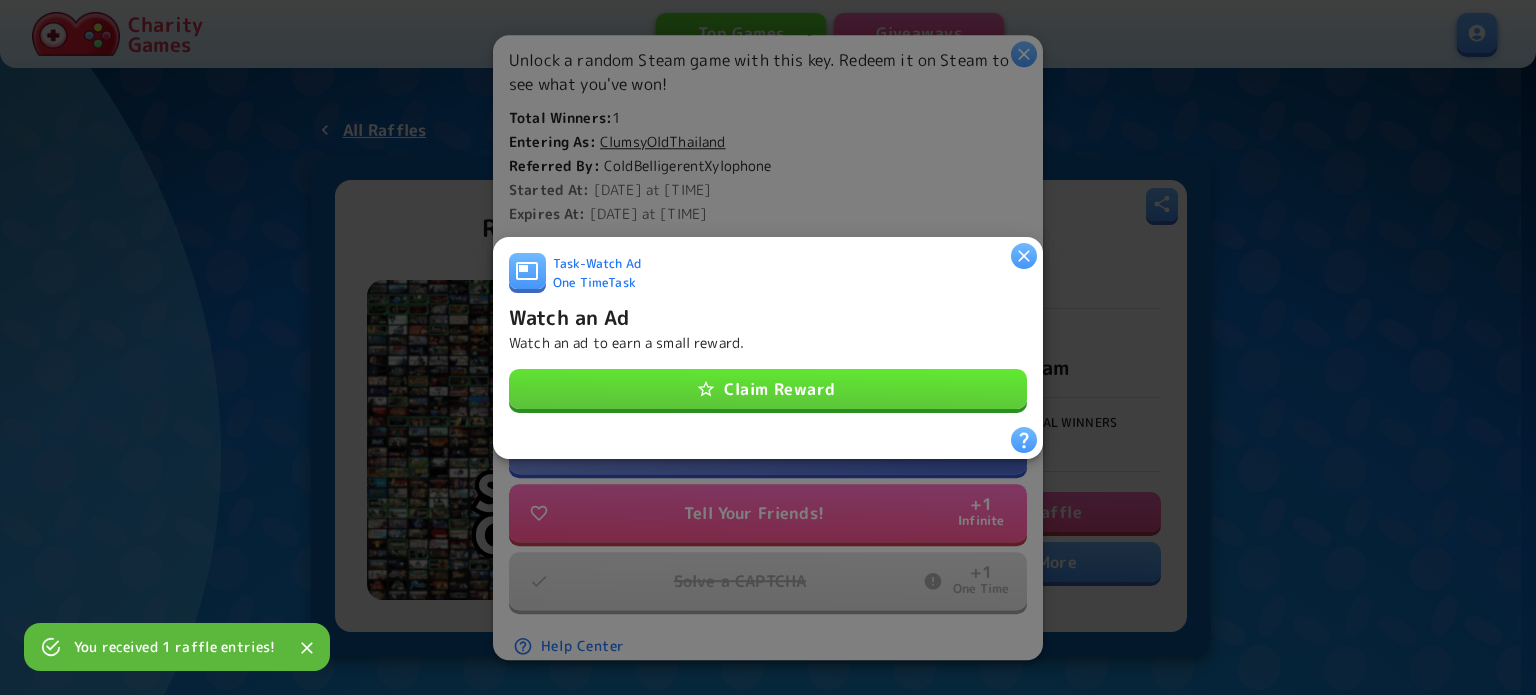 click on "Claim Reward" at bounding box center (768, 389) 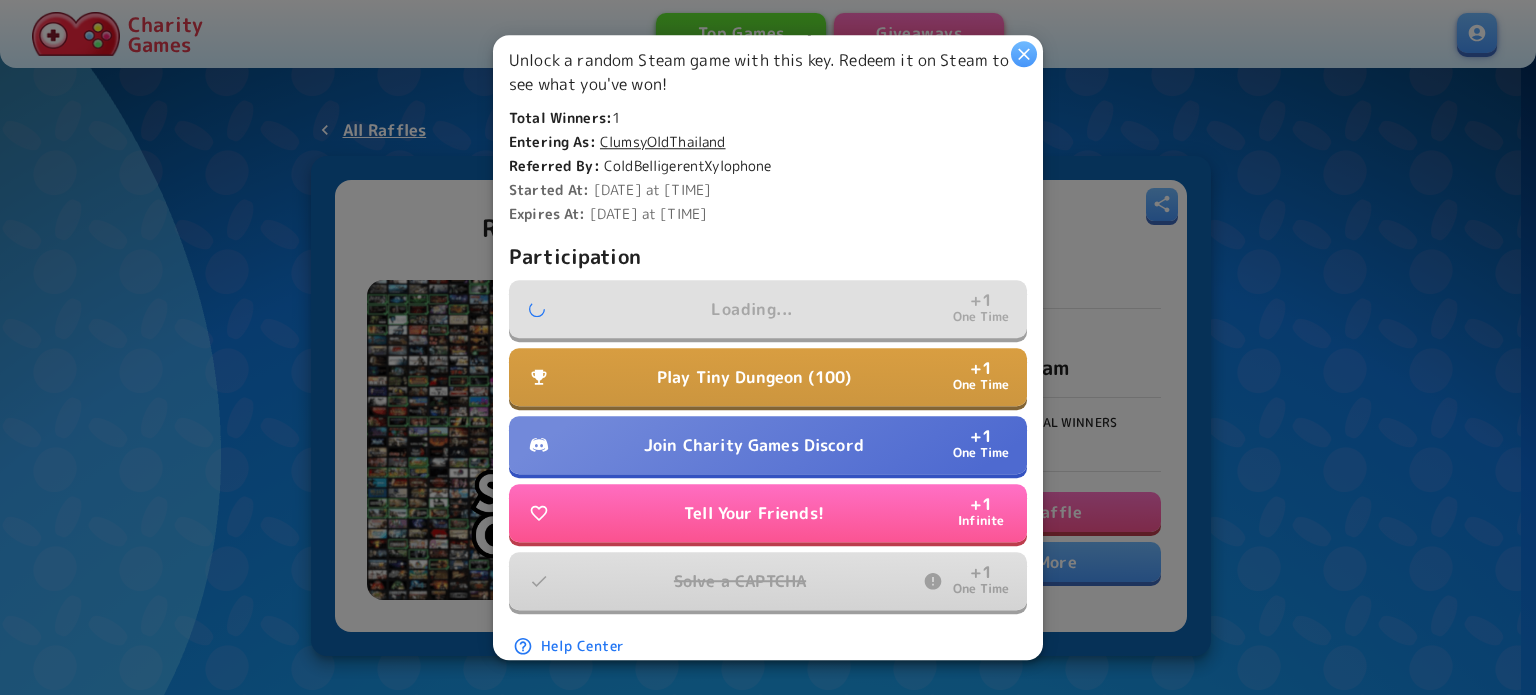 click on "Join Charity Games Discord" at bounding box center (754, 445) 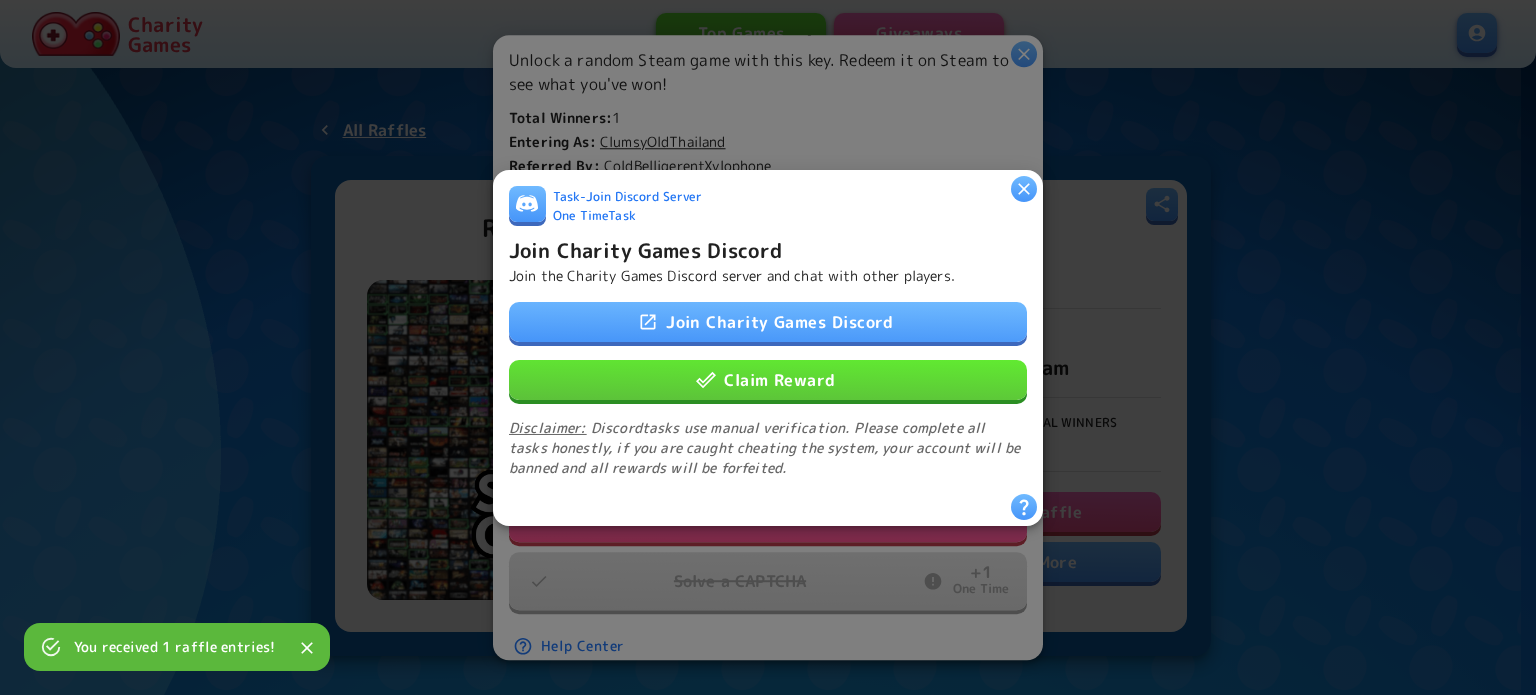 click on "Join Charity Games Discord Claim Reward Disclaimer:   Discord  tasks use manual verification. Please complete all tasks honestly, if you are caught cheating the system, your account will be banned and all rewards will be forfeited." at bounding box center (768, 389) 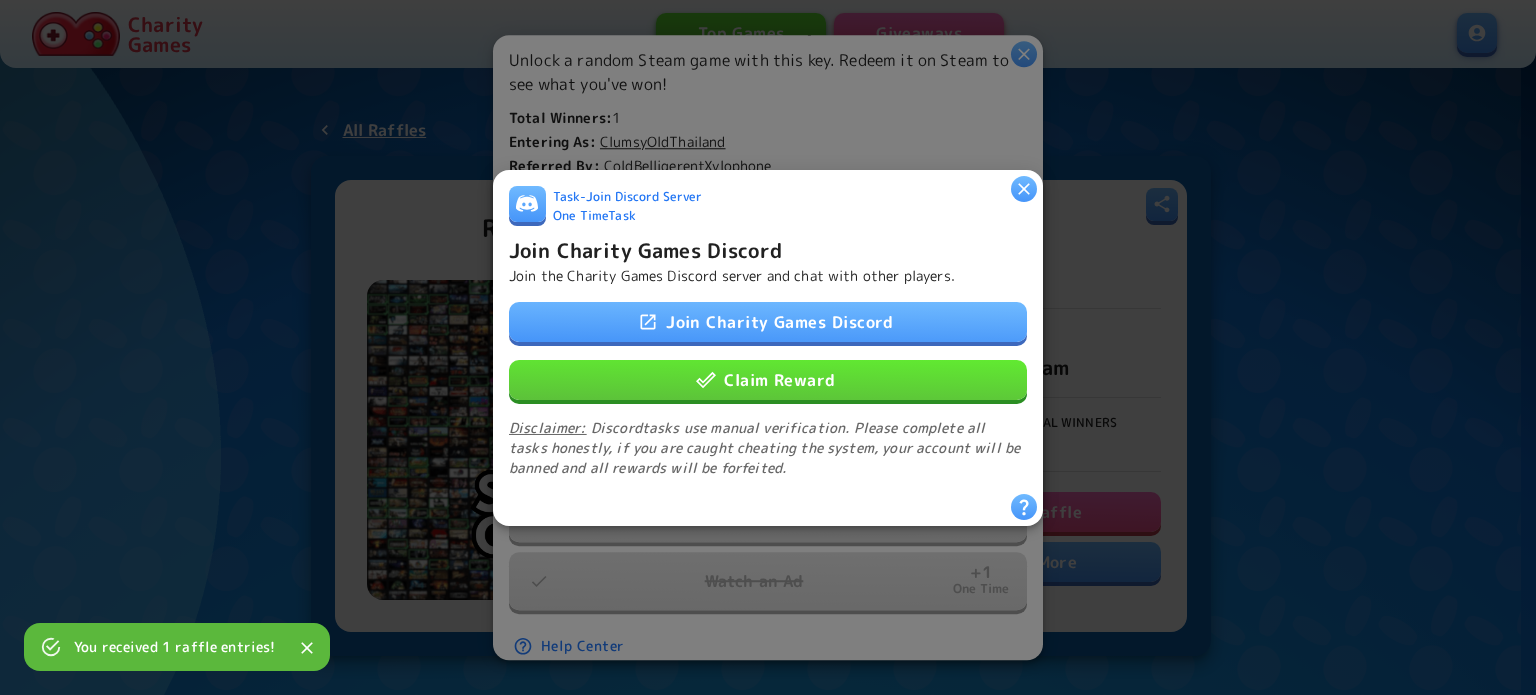 click on "Claim Reward" at bounding box center (768, 379) 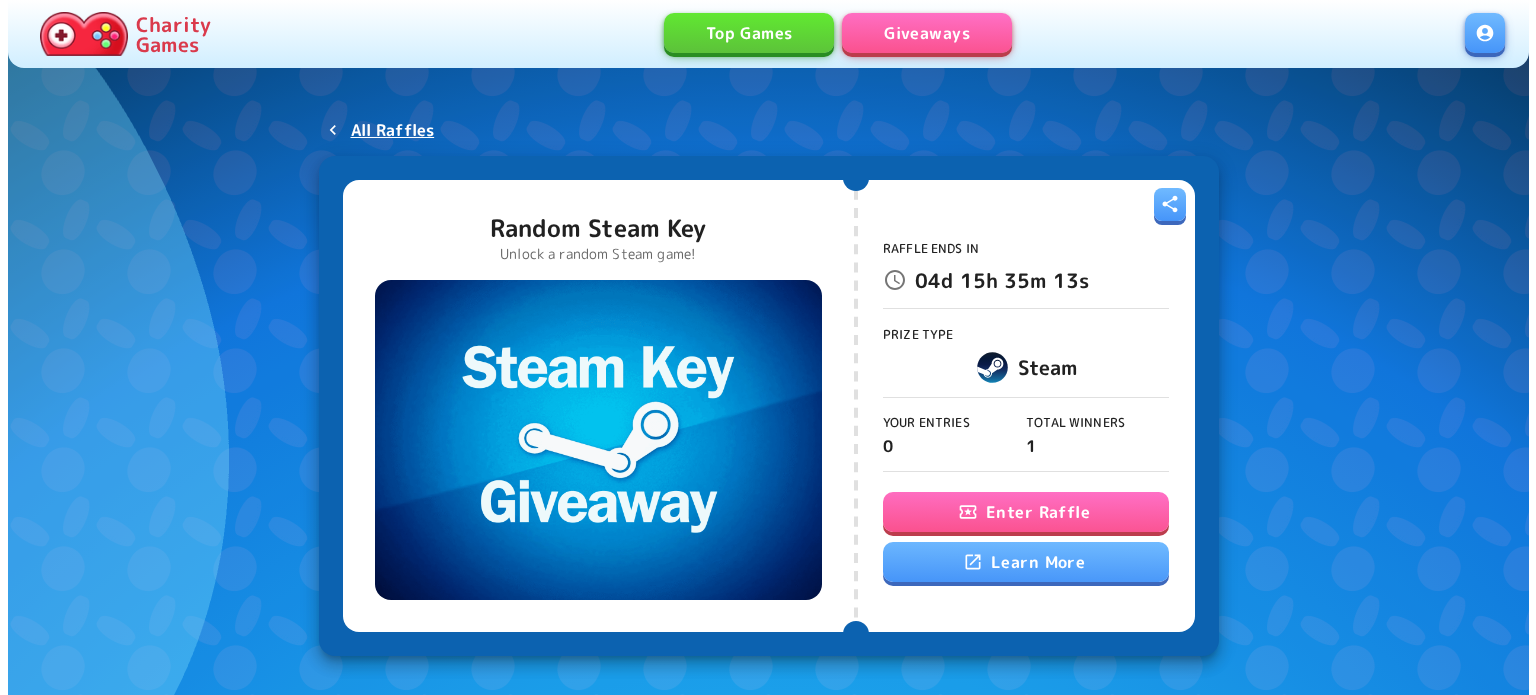 scroll, scrollTop: 0, scrollLeft: 0, axis: both 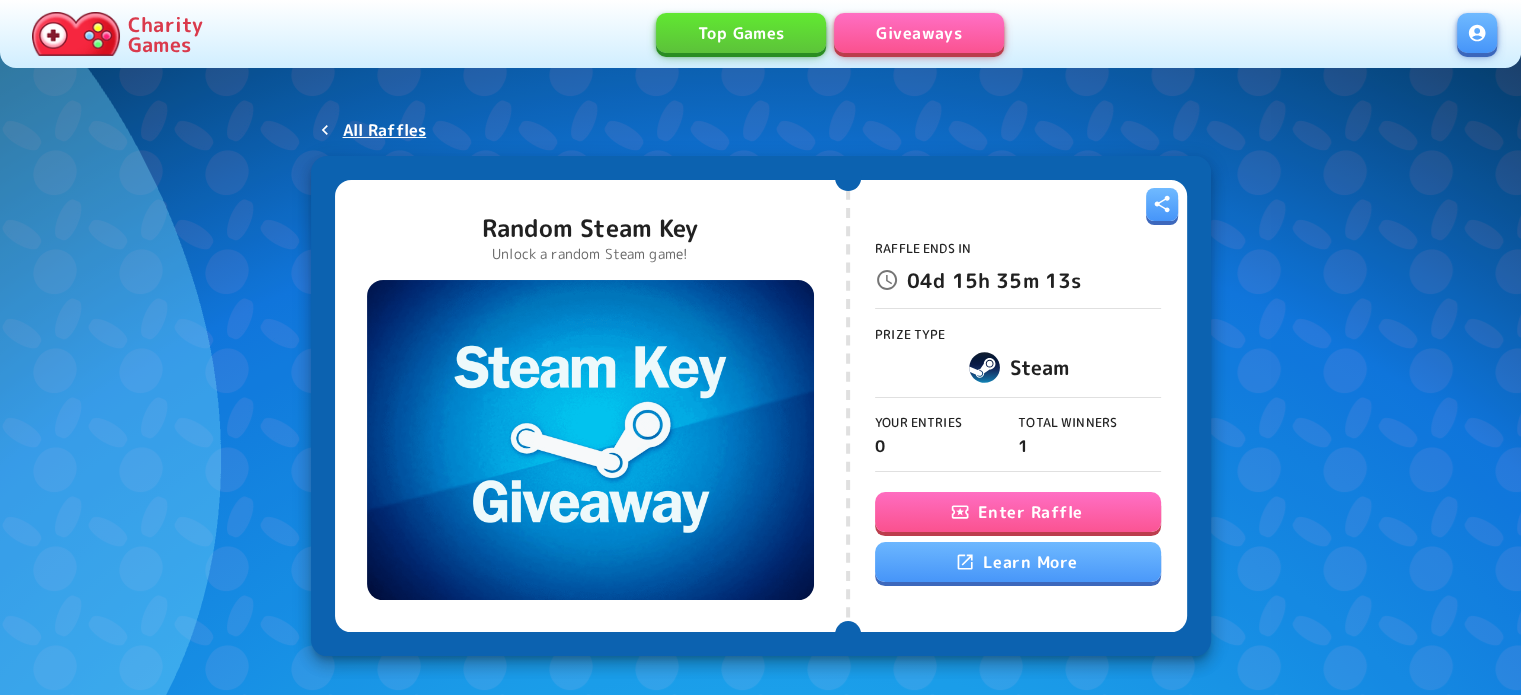 click on "Enter Raffle" at bounding box center [1018, 512] 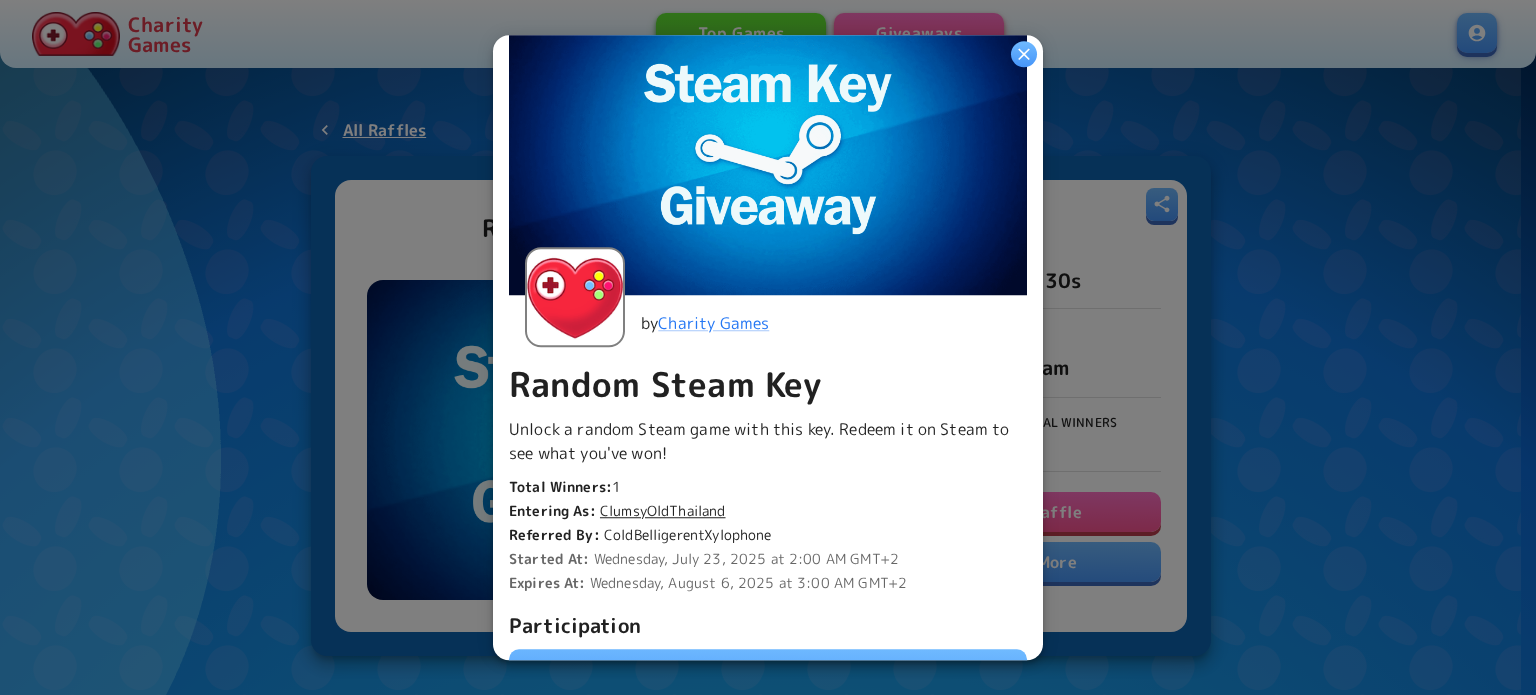 scroll, scrollTop: 500, scrollLeft: 0, axis: vertical 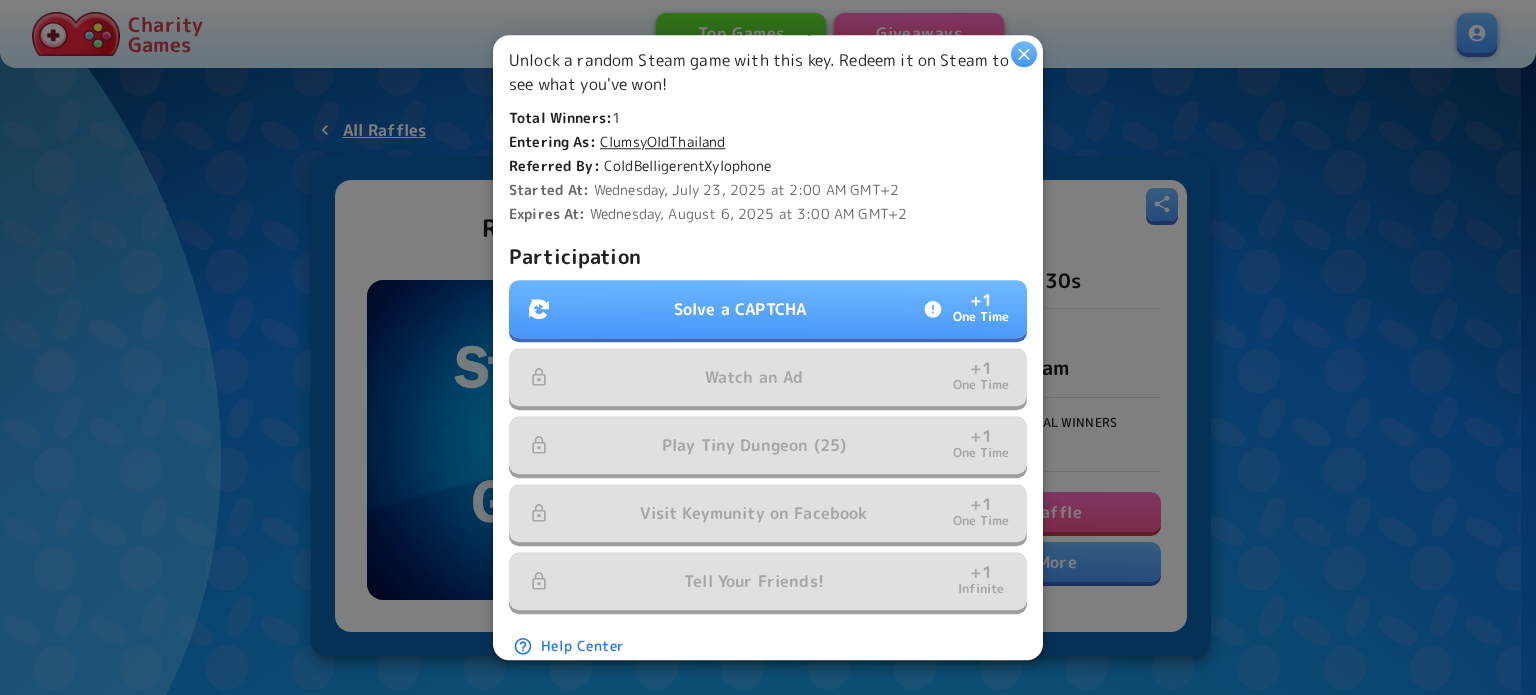 click on "Solve a CAPTCHA + 1 One Time" at bounding box center [768, 309] 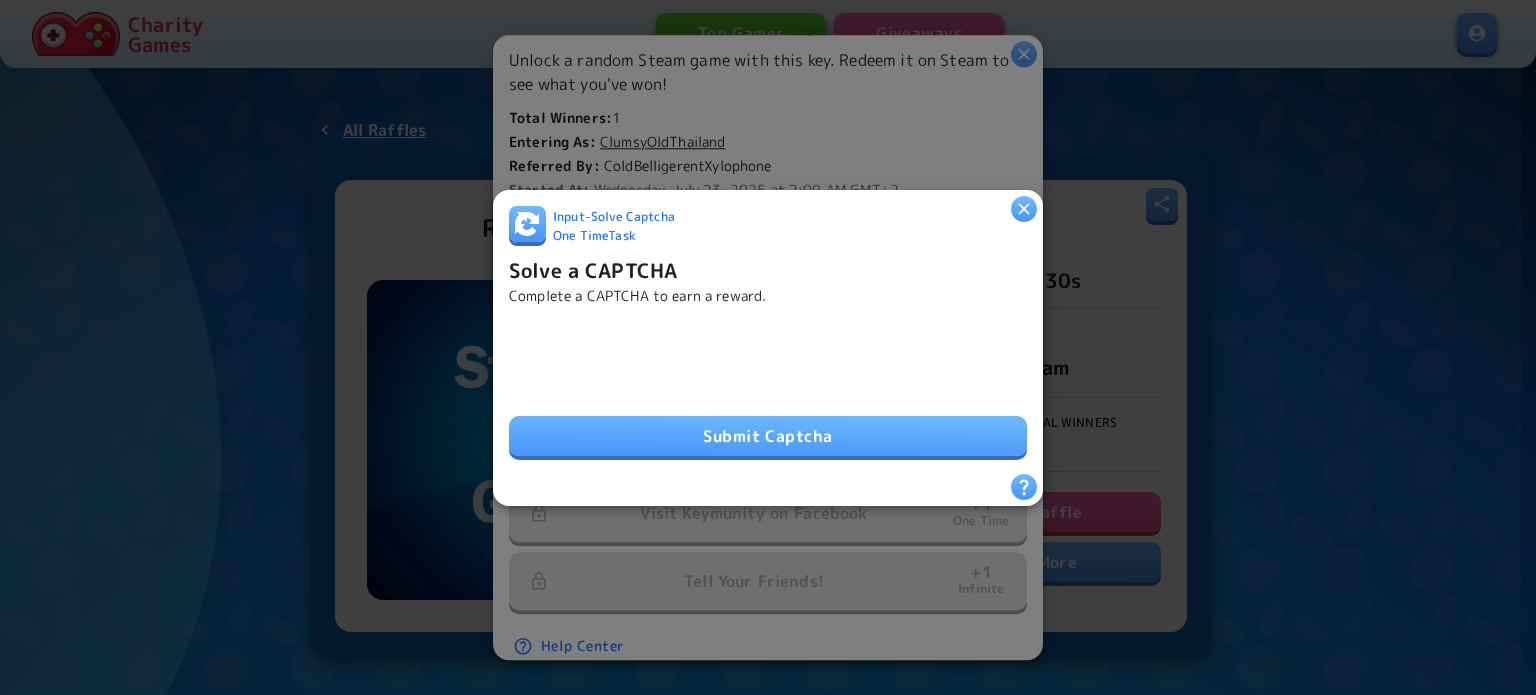 click on "Input  -  Solve Captcha One Time  Task Solve a CAPTCHA Complete a CAPTCHA to earn a reward. Submit Captcha" at bounding box center (768, 339) 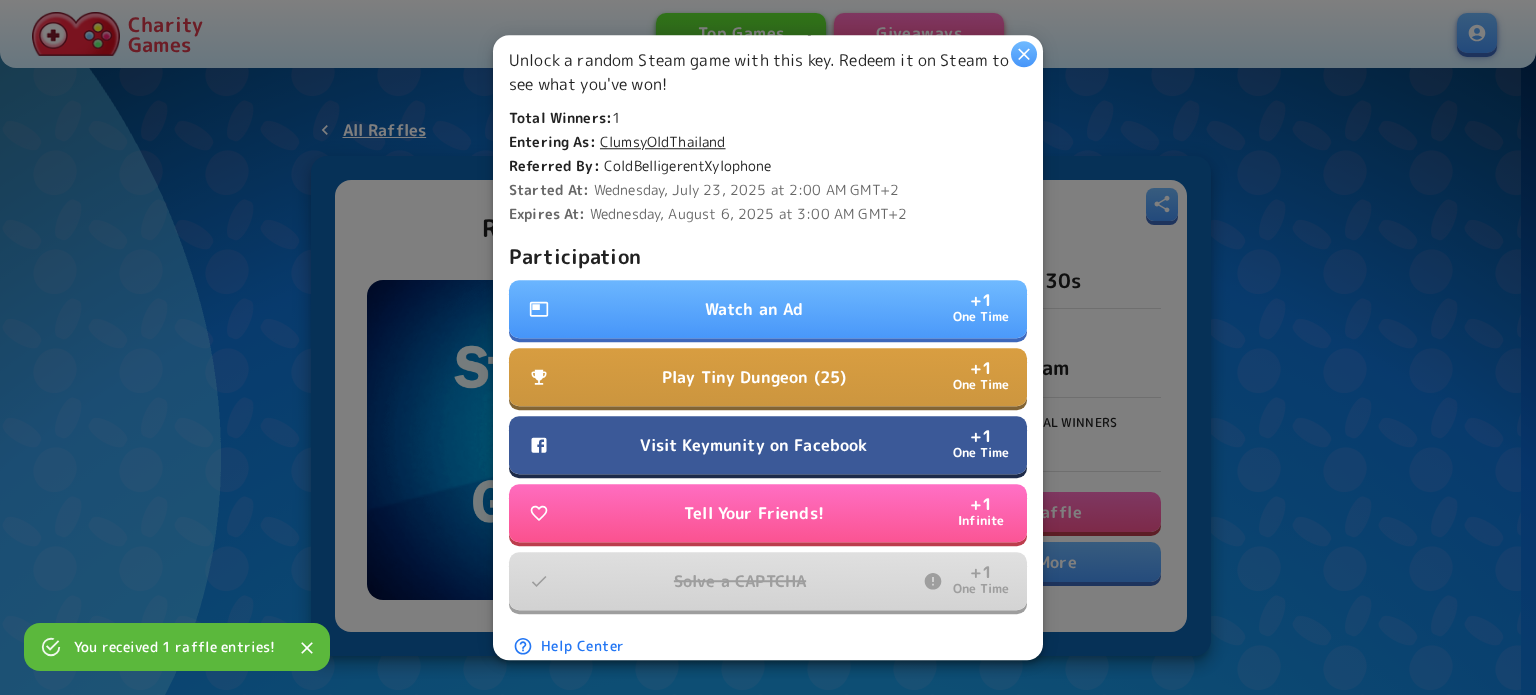 click on "Watch an Ad" at bounding box center (754, 309) 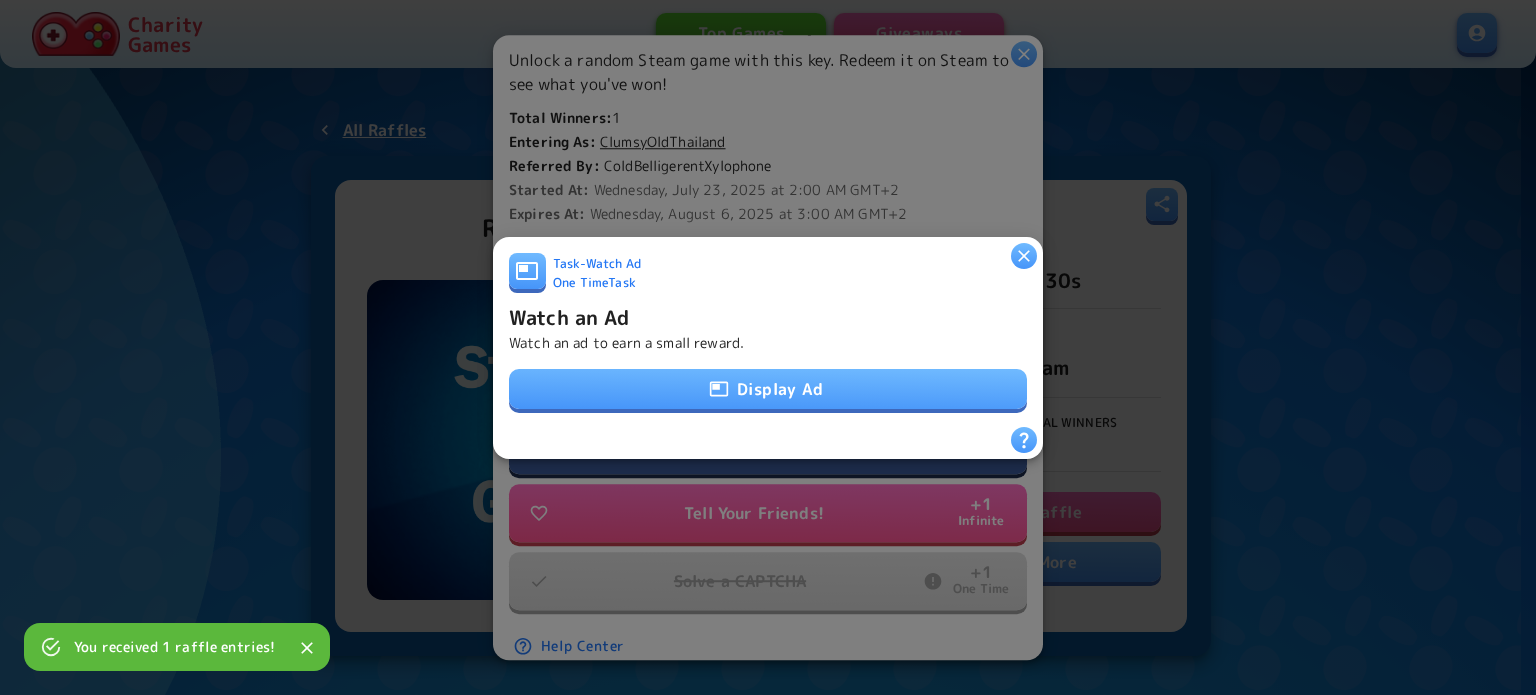 click on "Display Ad" at bounding box center [768, 389] 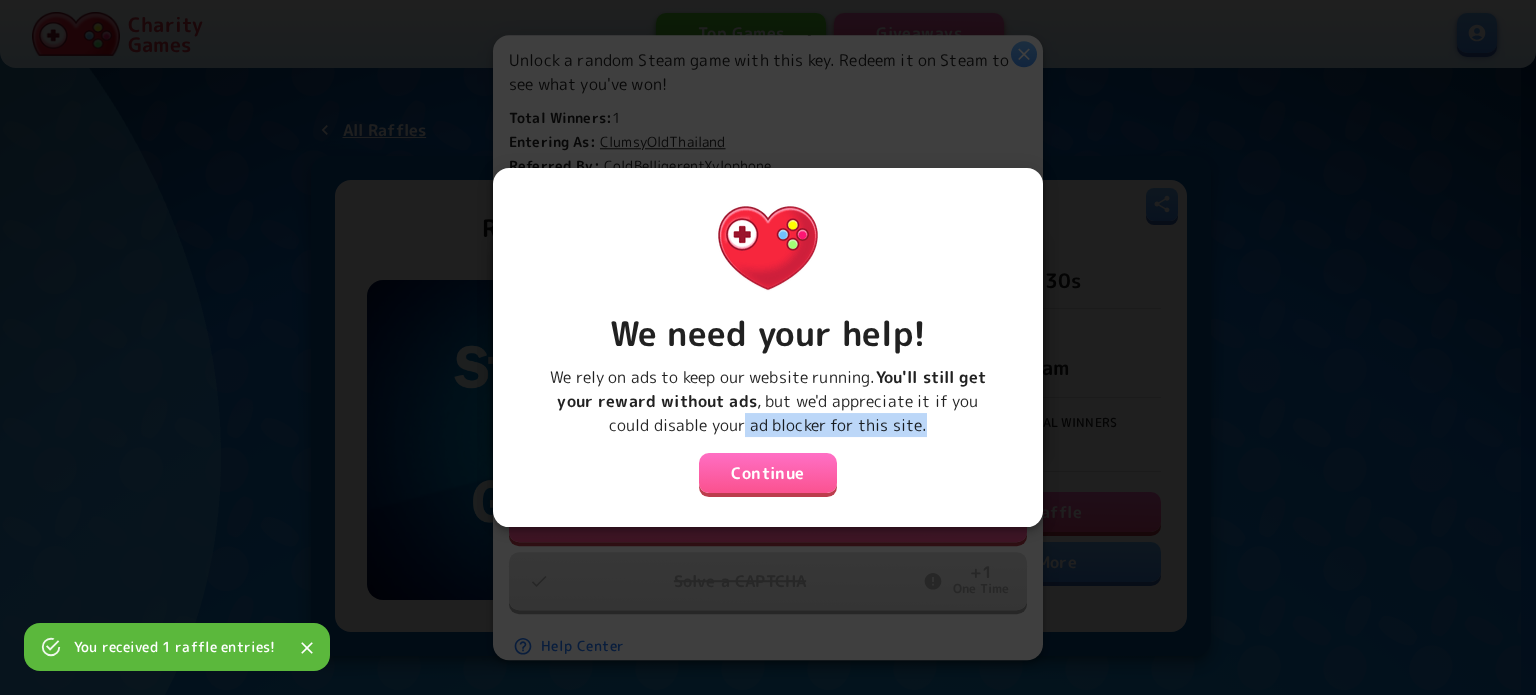click on "We need your help! We rely on ads to keep our website running.  You'll still get your reward without ads , but we'd appreciate it if you could disable your ad blocker for this site. Continue" at bounding box center [768, 340] 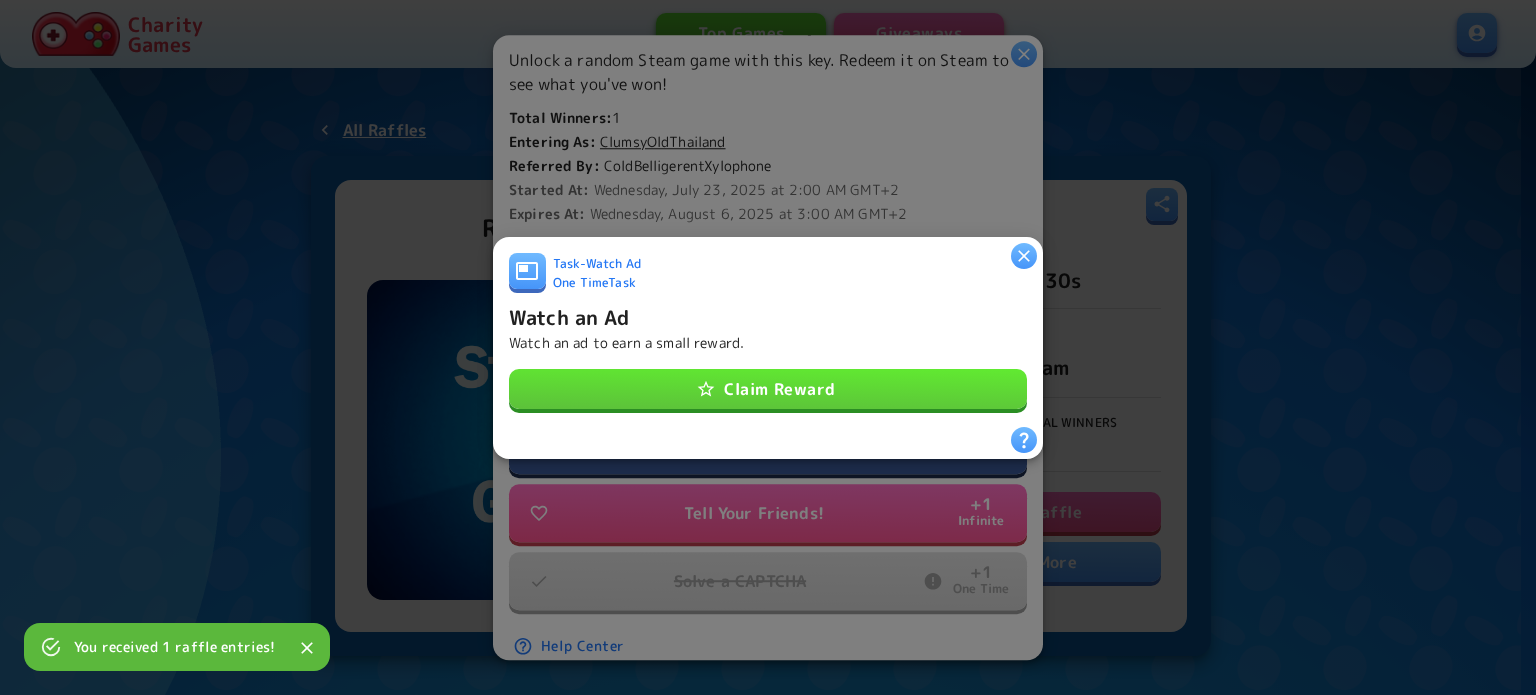 click on "Claim Reward" at bounding box center [768, 389] 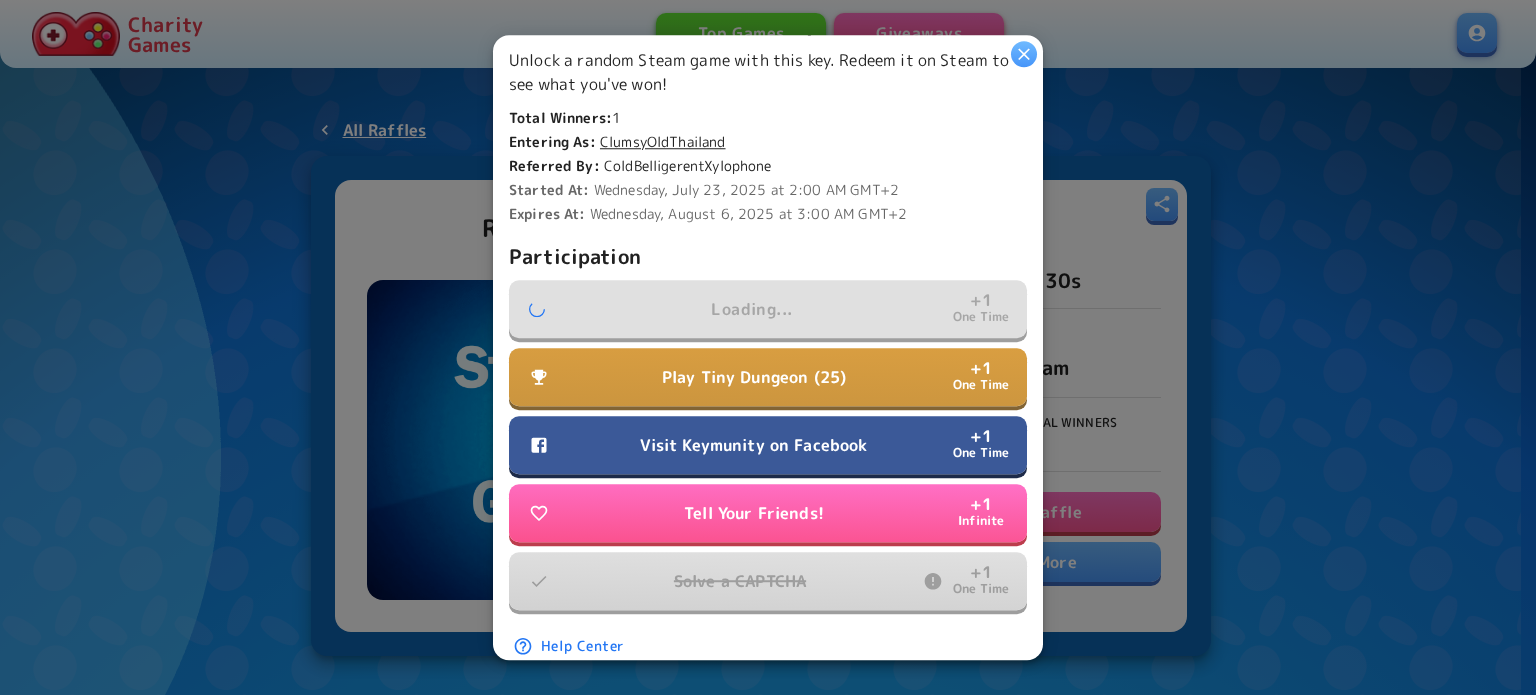 click on "Visit Keymunity on Facebook" at bounding box center [753, 445] 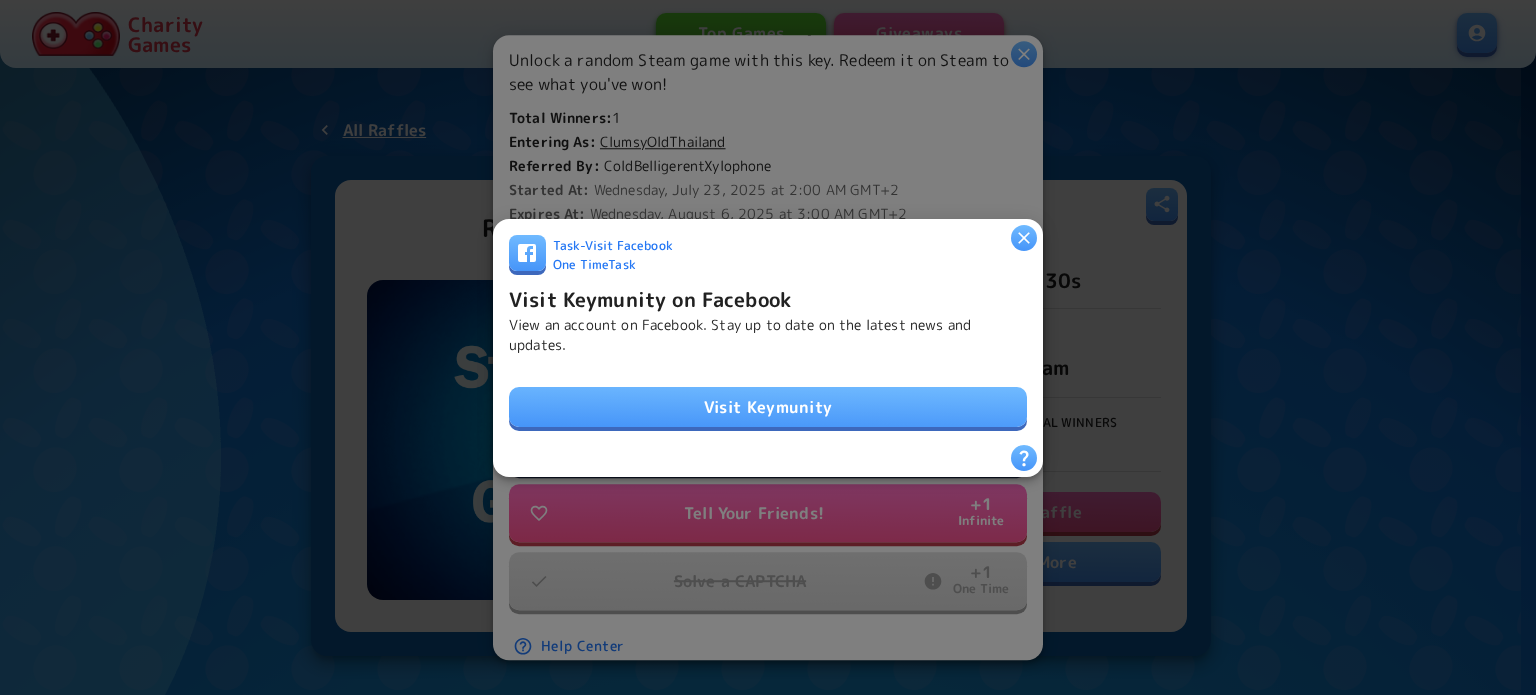 click on "Visit Keymunity" at bounding box center [768, 407] 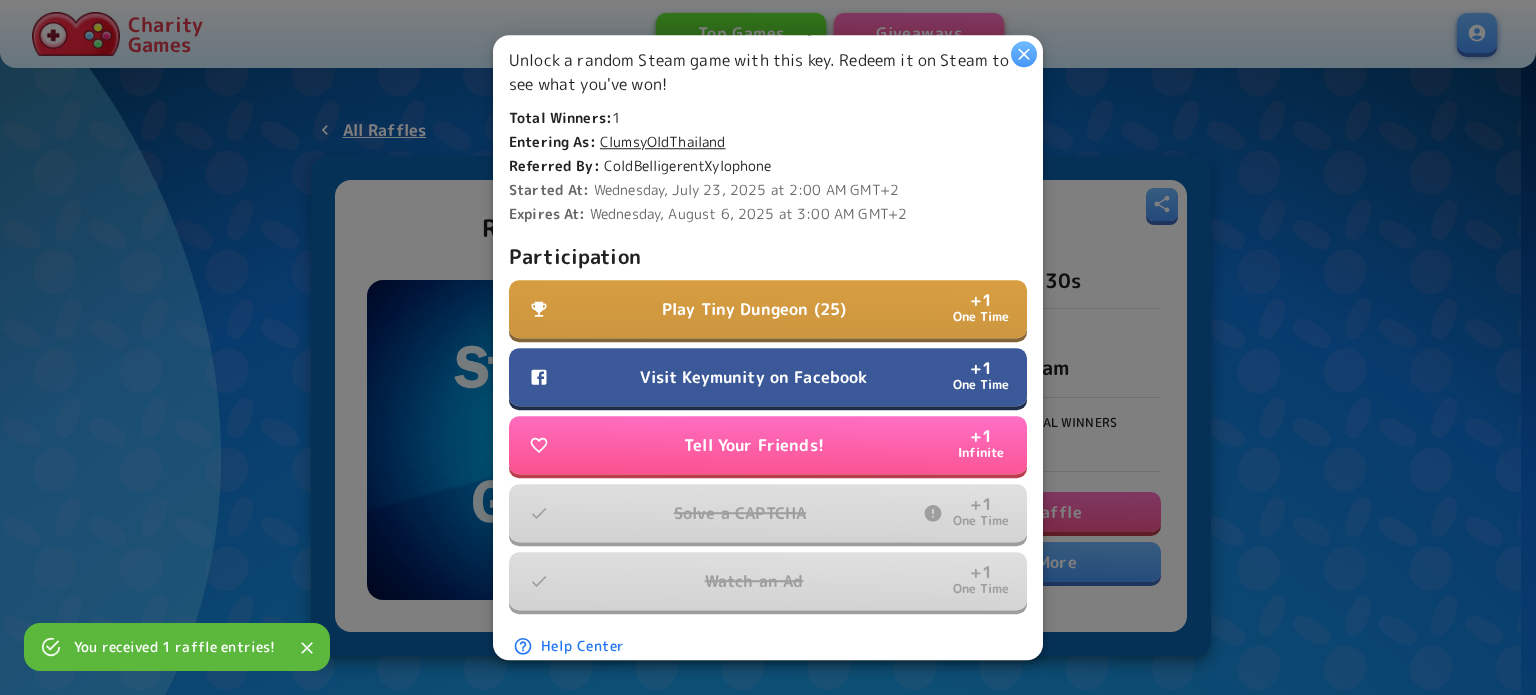 click on "Visit Keymunity on Facebook" at bounding box center [753, 377] 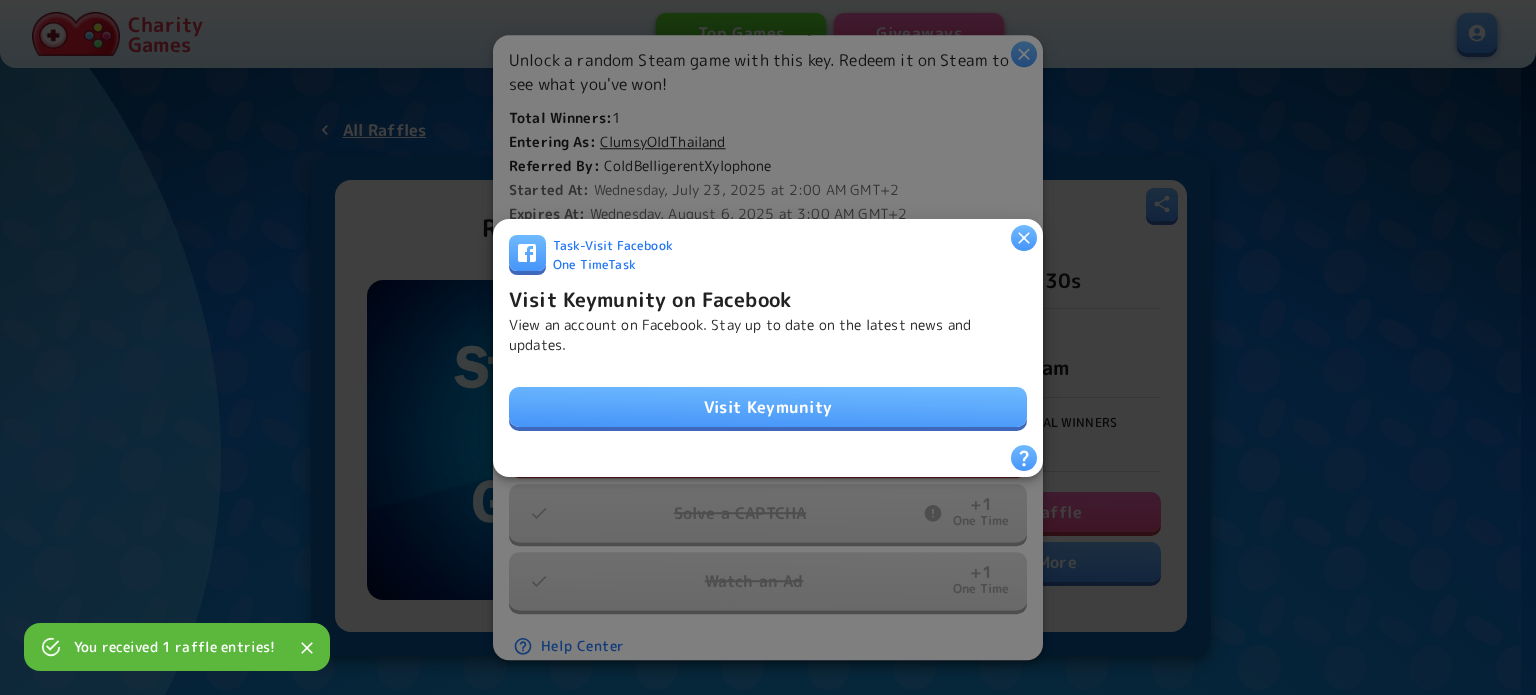 click on "Visit Keymunity" at bounding box center (768, 407) 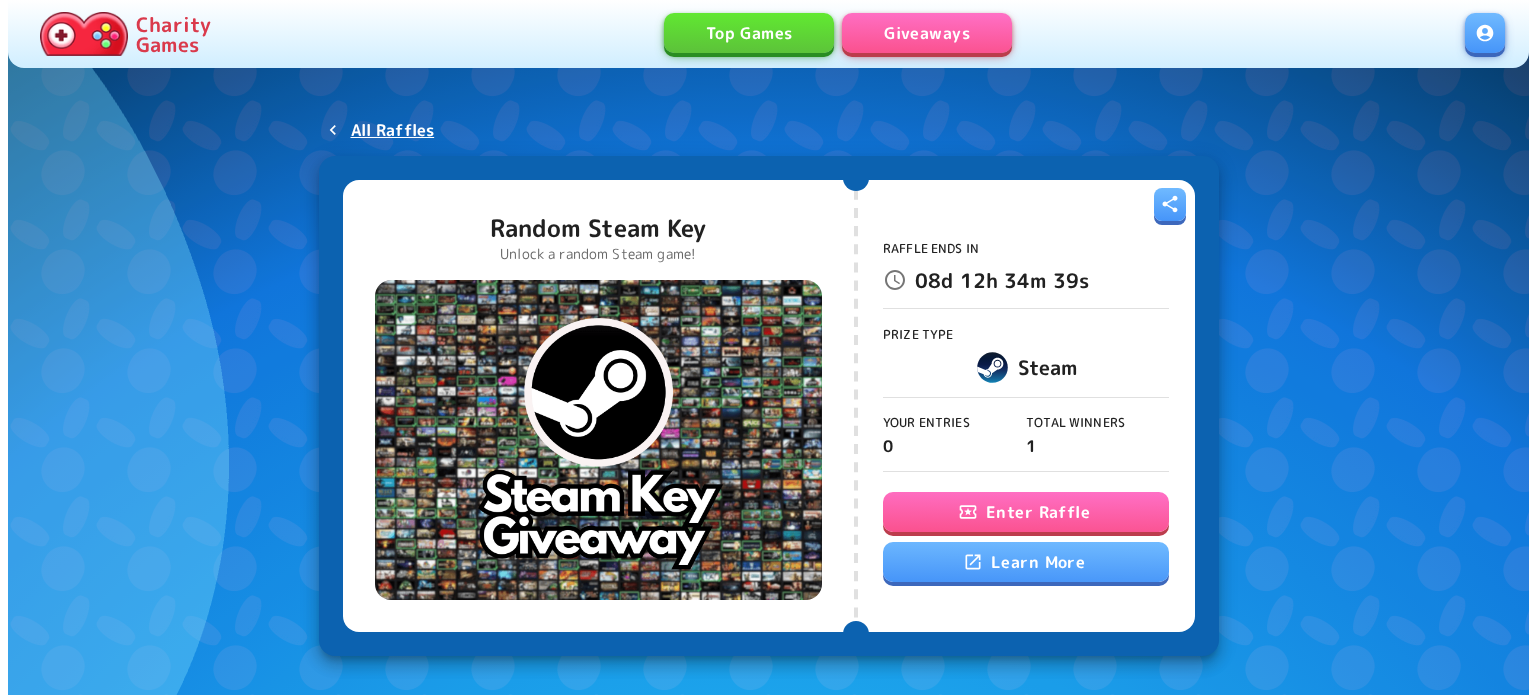 scroll, scrollTop: 0, scrollLeft: 0, axis: both 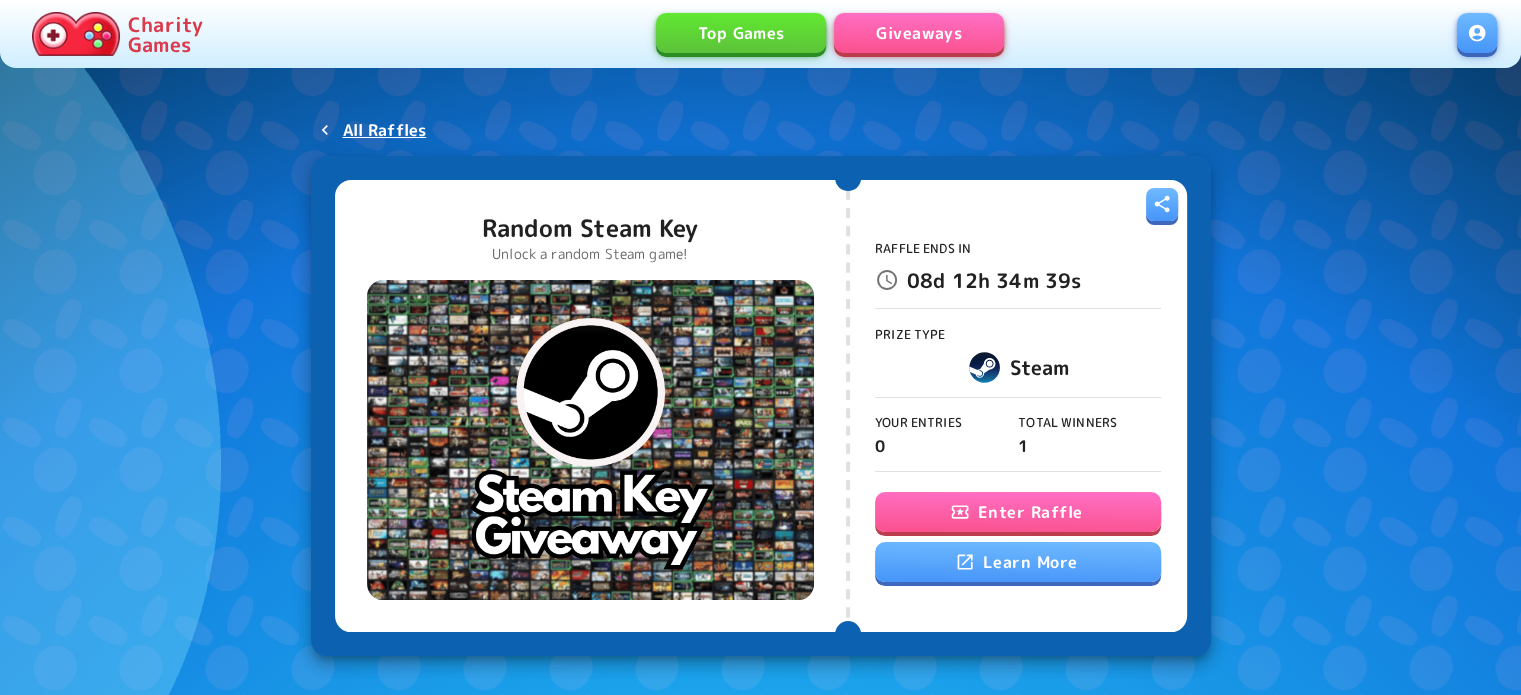click 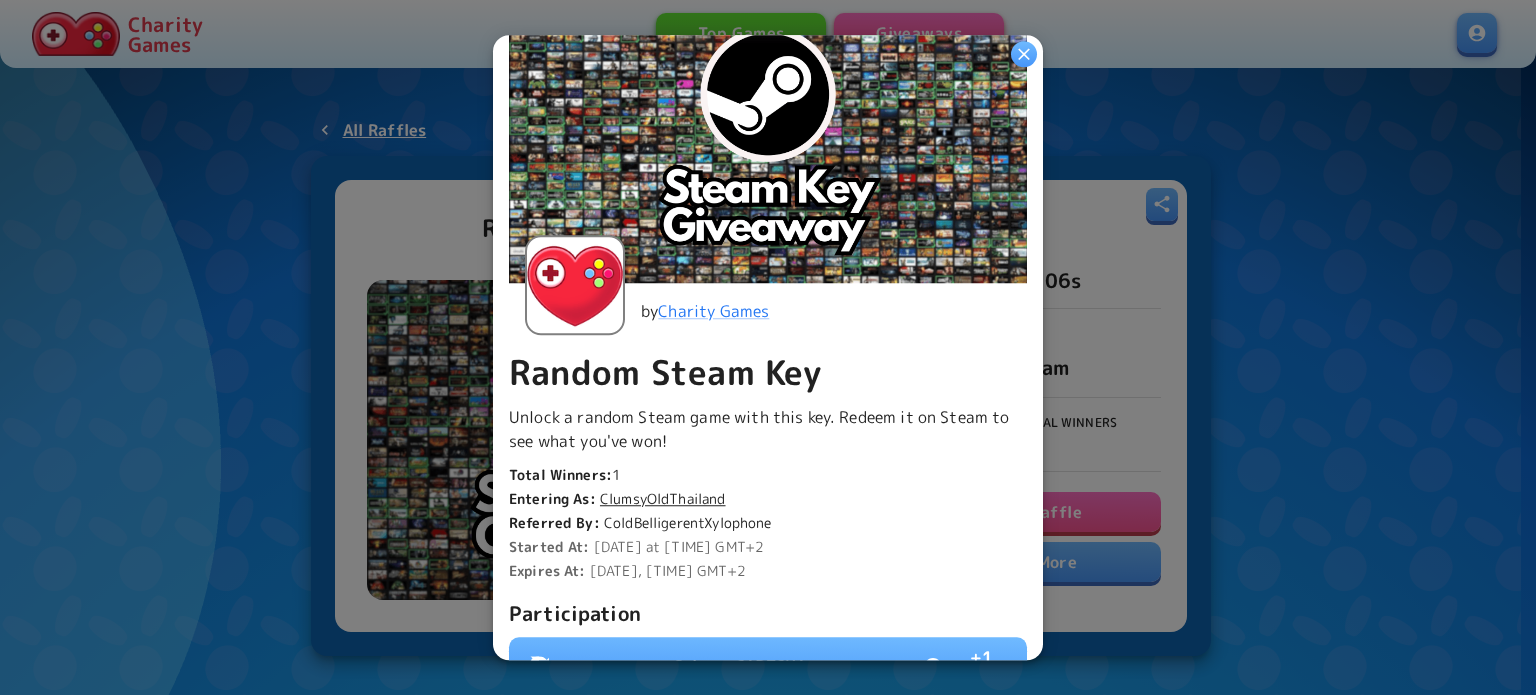 scroll, scrollTop: 300, scrollLeft: 0, axis: vertical 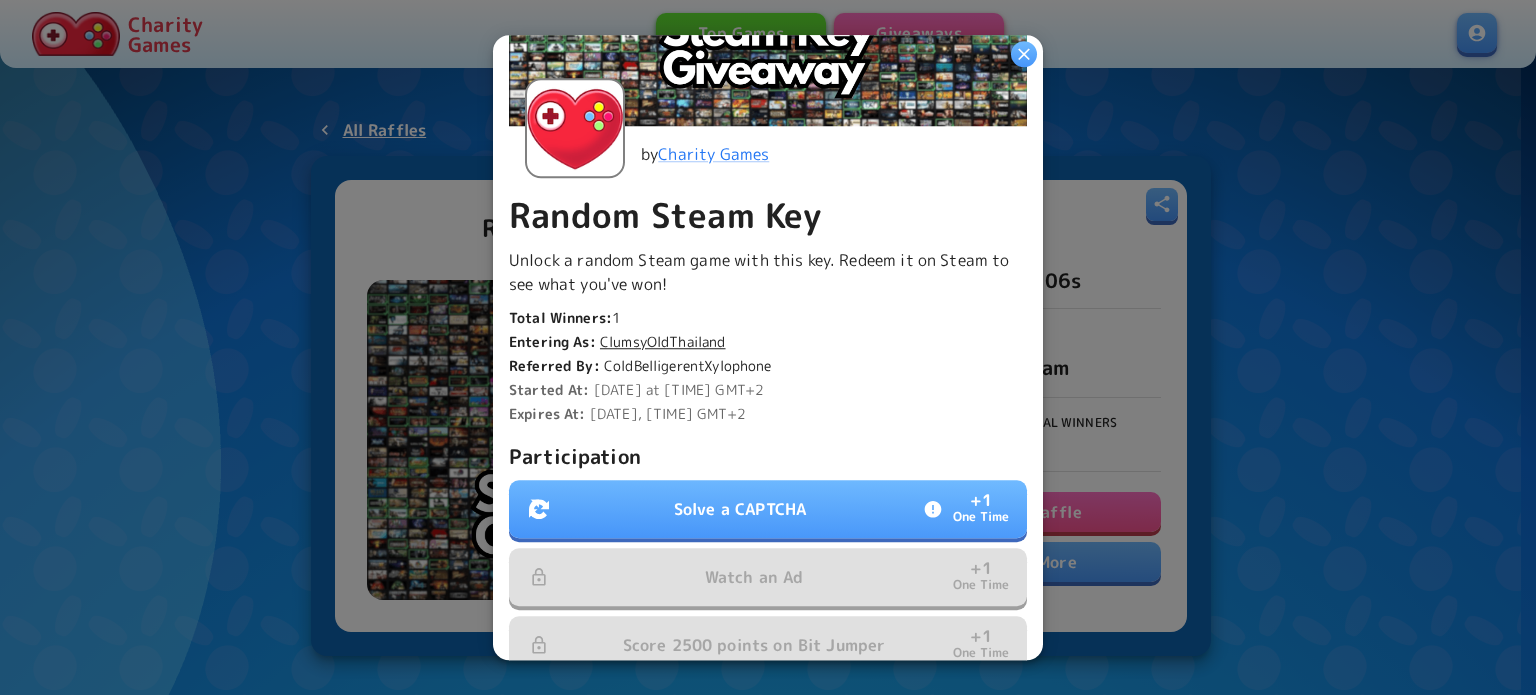 click on "Solve a CAPTCHA" at bounding box center [740, 509] 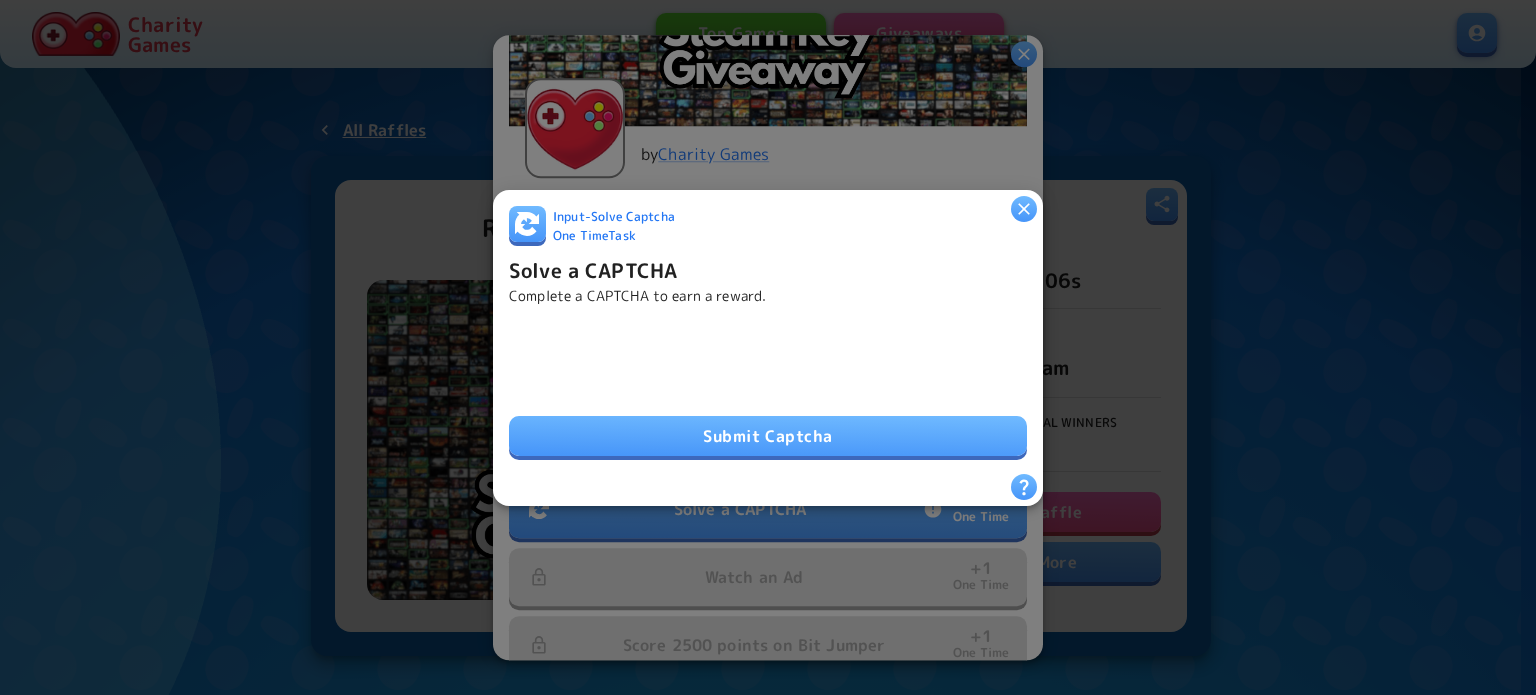 click on "Submit Captcha" at bounding box center [768, 436] 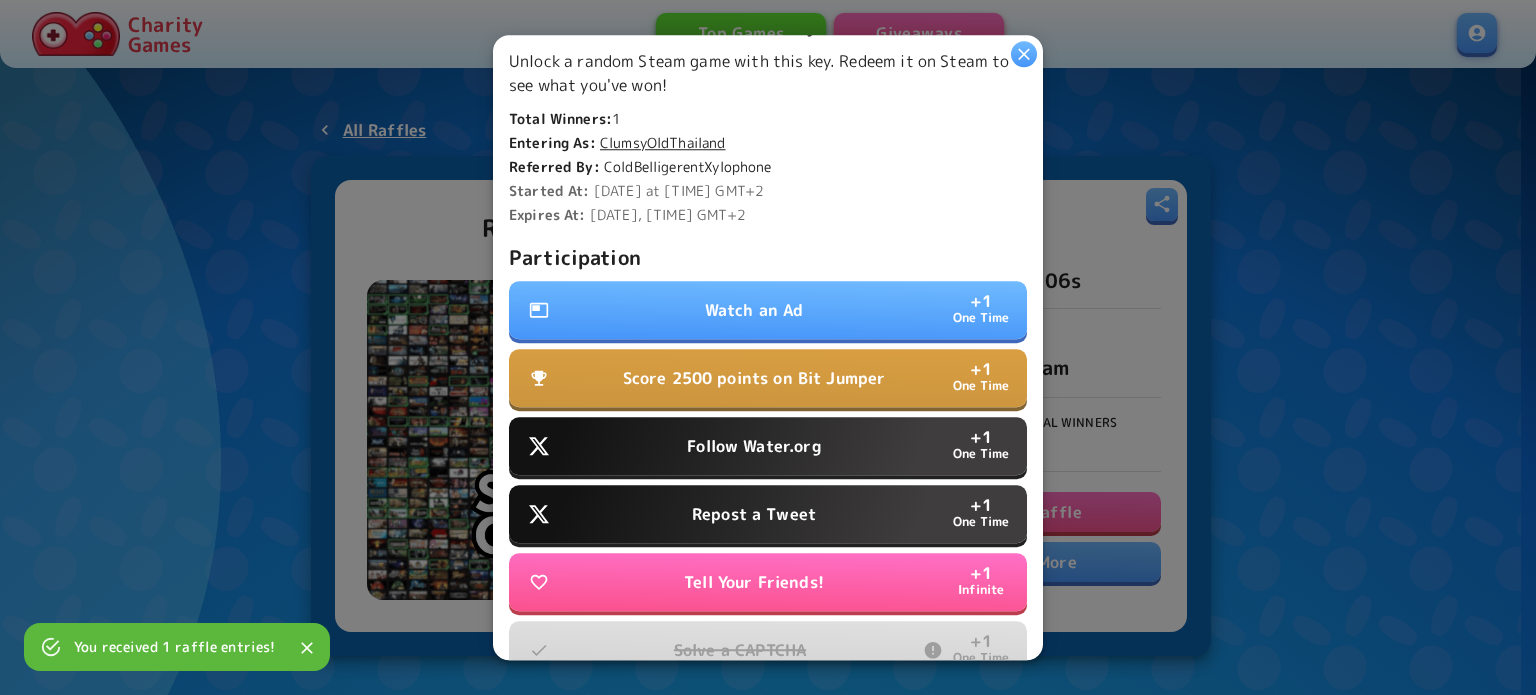 scroll, scrollTop: 500, scrollLeft: 0, axis: vertical 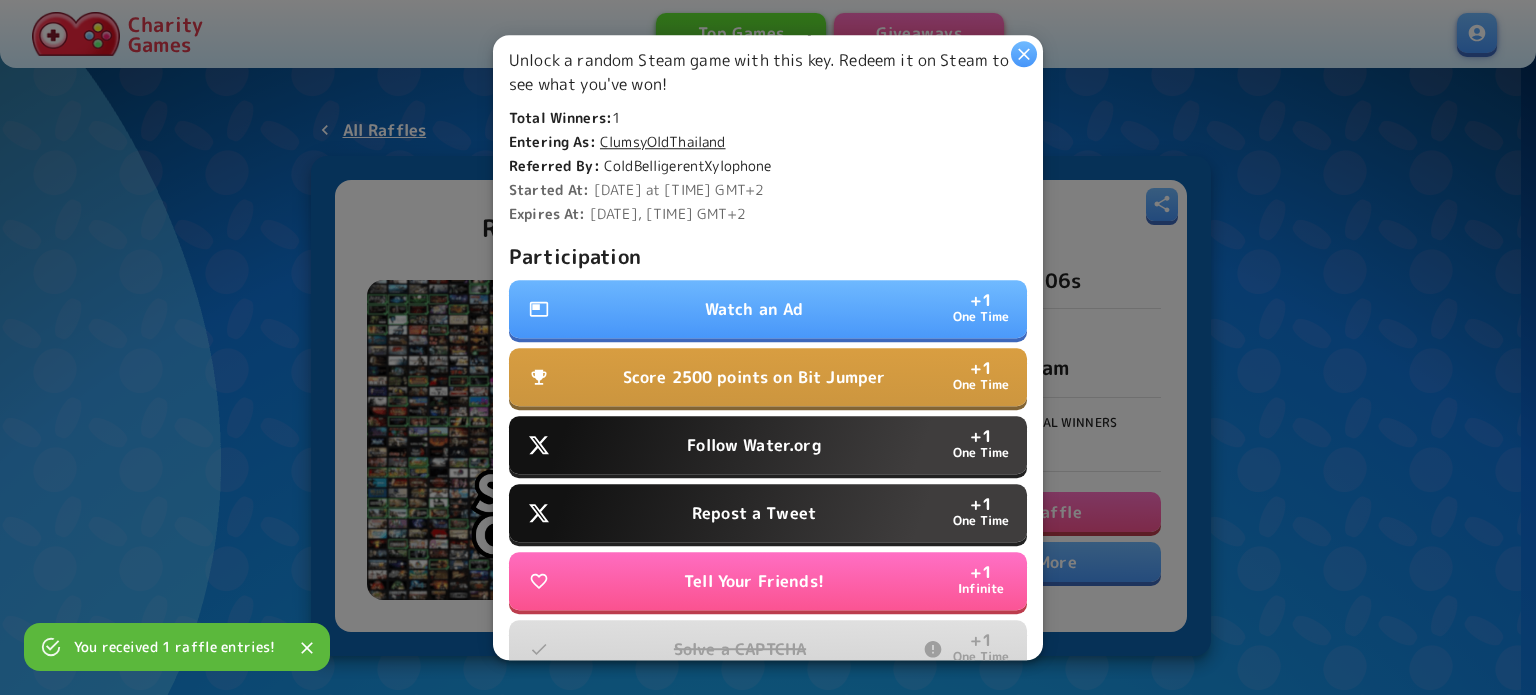 click on "Watch an Ad" at bounding box center (754, 309) 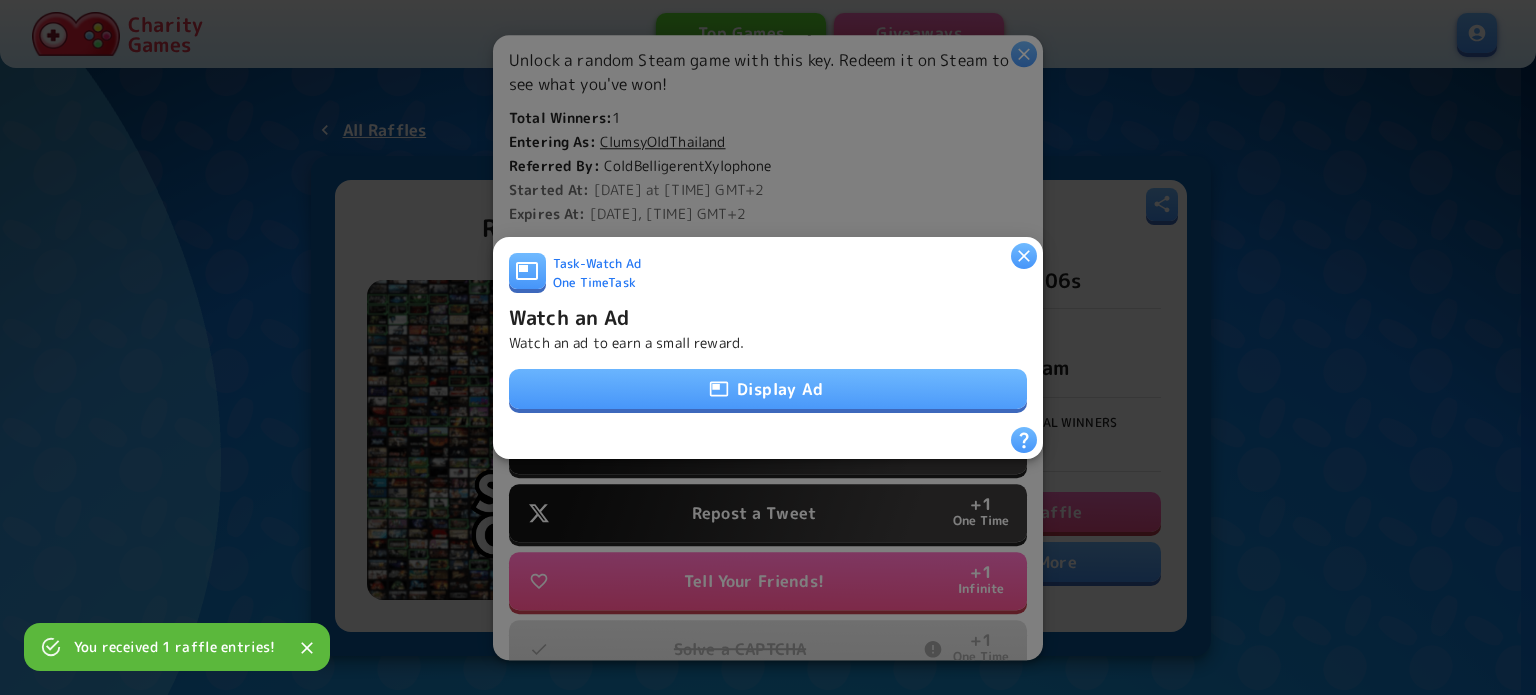 click on "Display Ad" at bounding box center (768, 389) 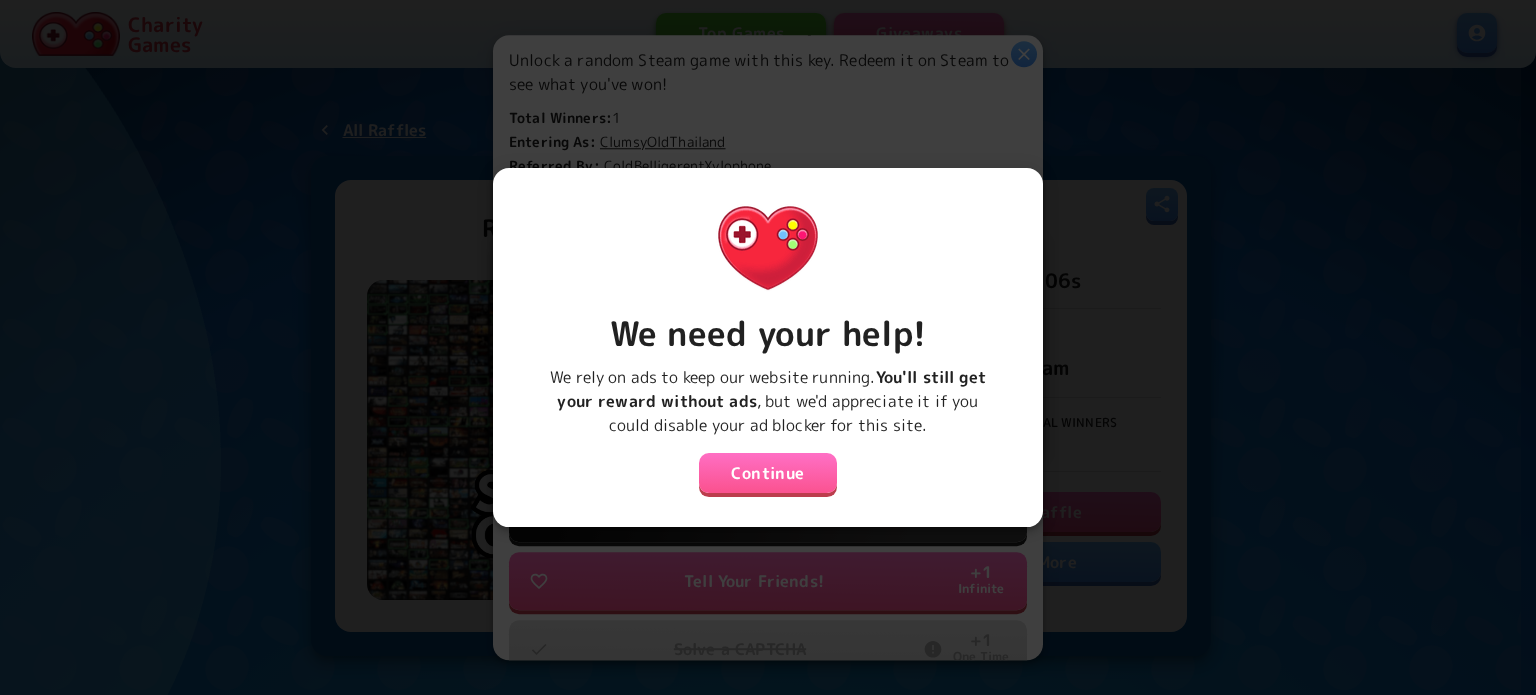 click on "Continue" at bounding box center (768, 473) 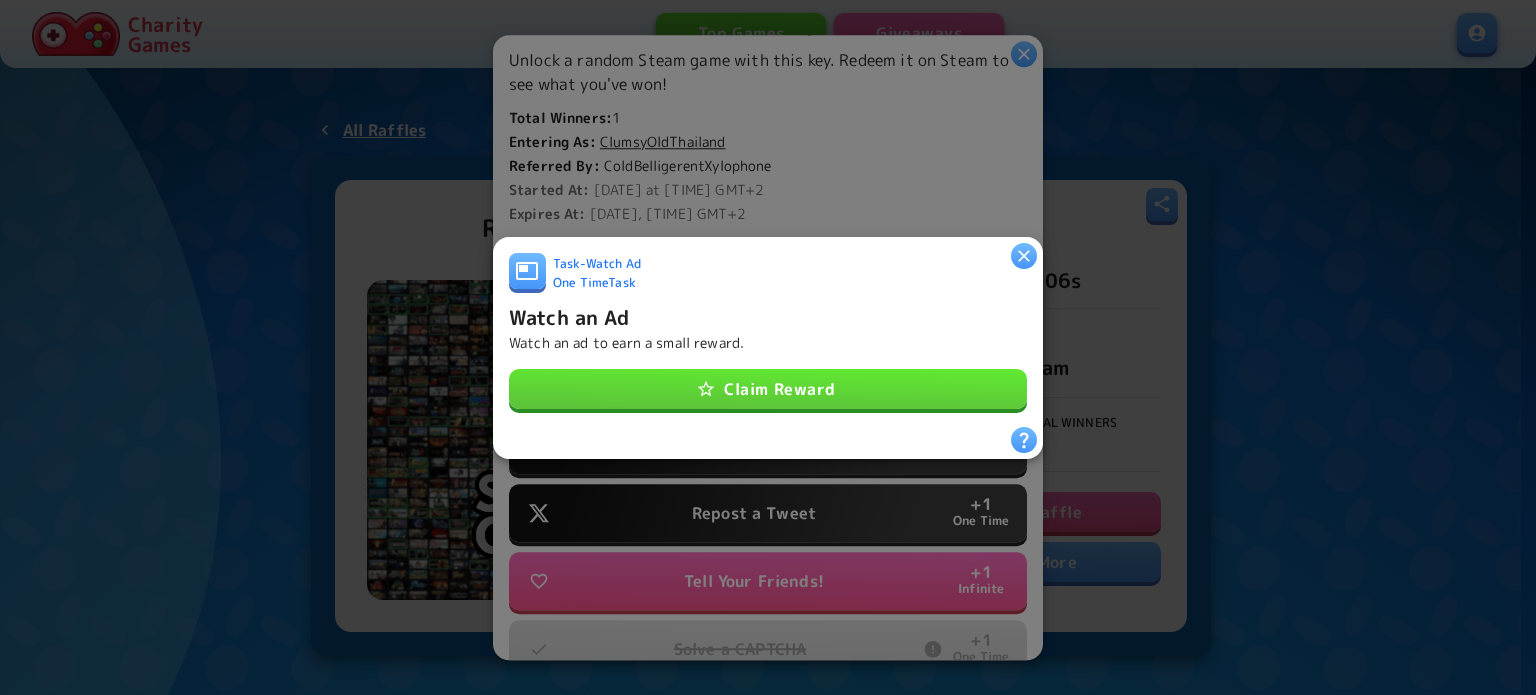 click on "Task  -  Watch Ad One Time  Task Watch an Ad Watch an ad to earn a small reward. Claim Reward" at bounding box center [768, 339] 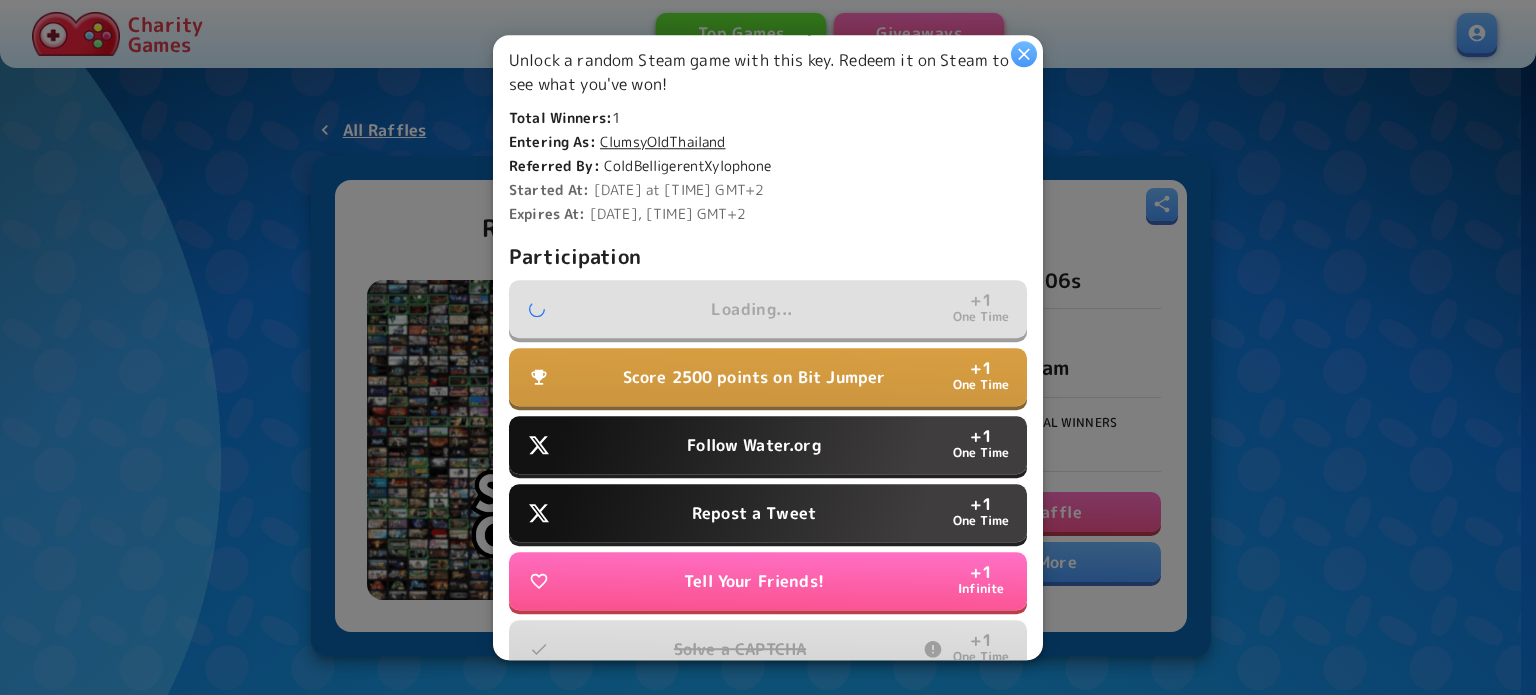 click on "Follow Water.org" at bounding box center (753, 445) 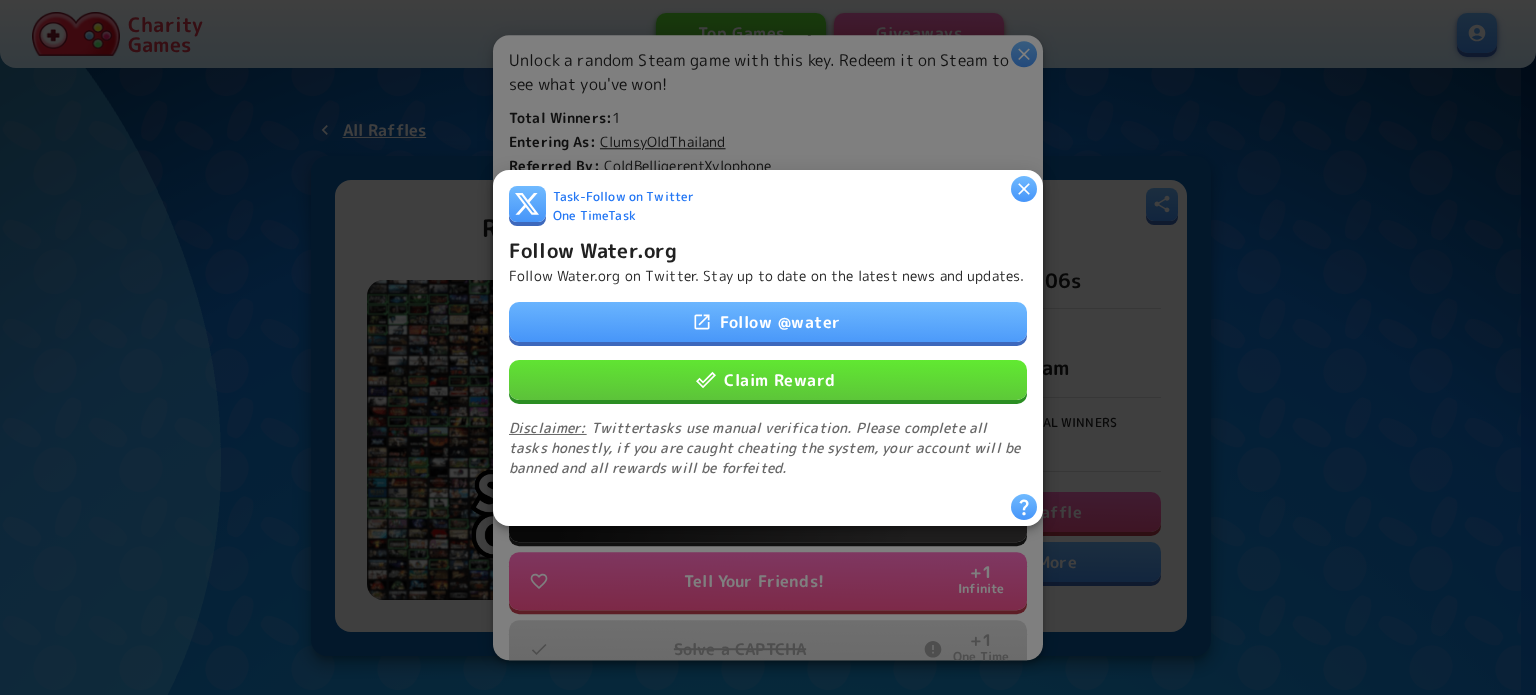 click on "Claim Reward" at bounding box center [768, 379] 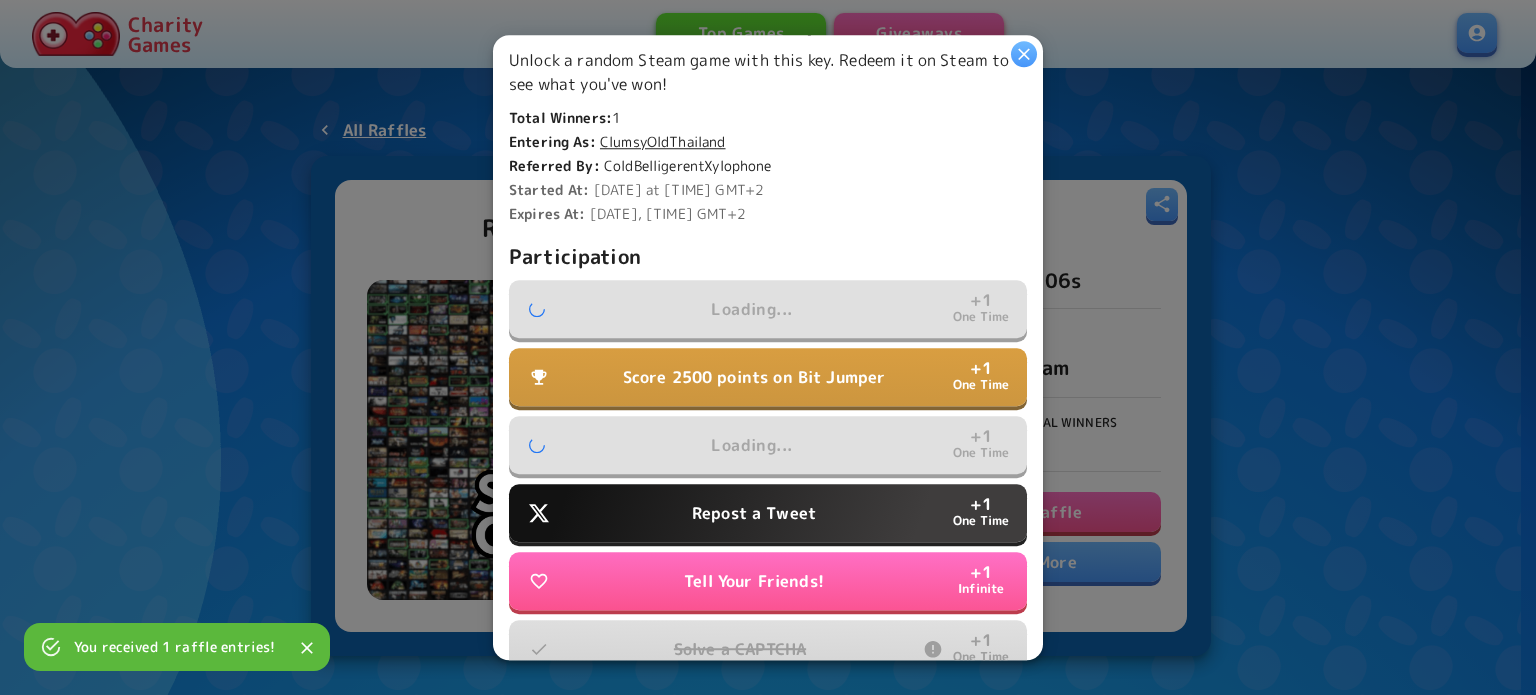 click on "Repost a Tweet" at bounding box center (754, 513) 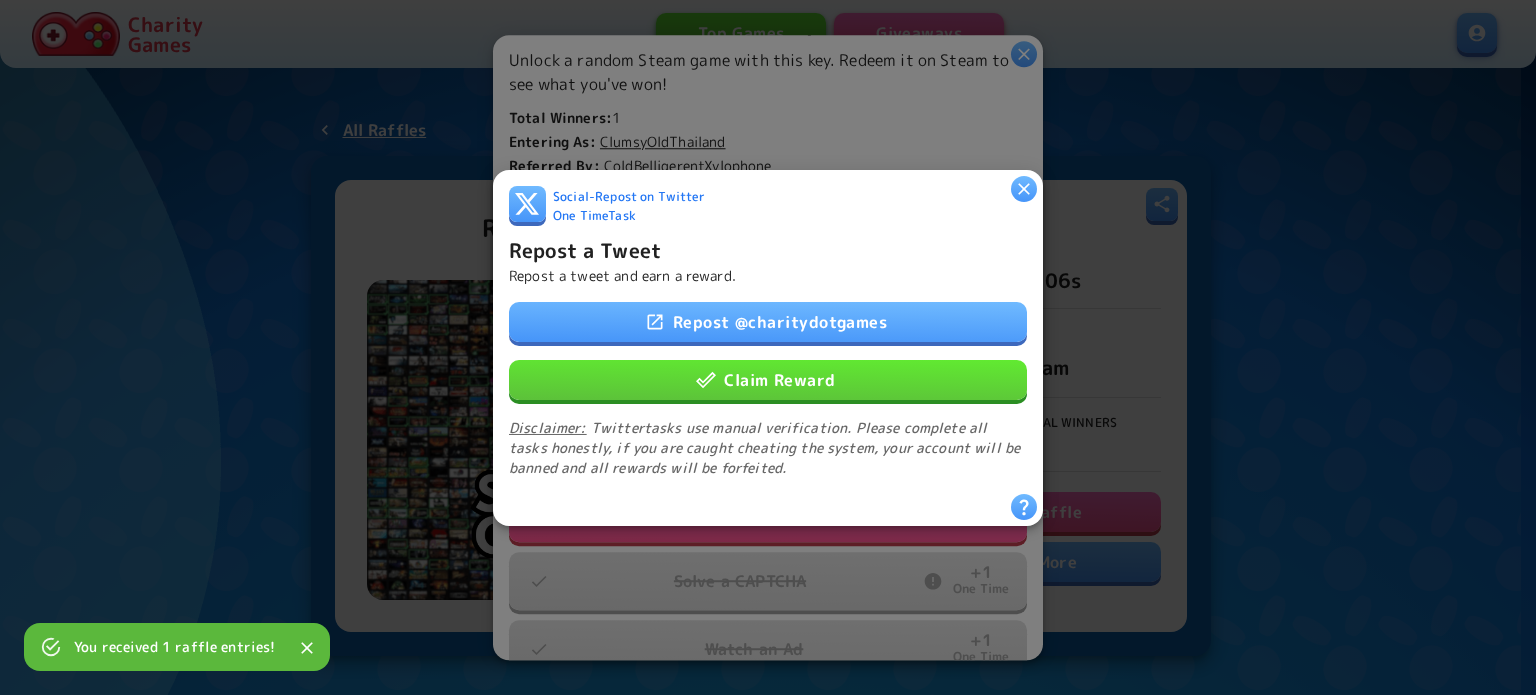 click on "Claim Reward" at bounding box center (768, 379) 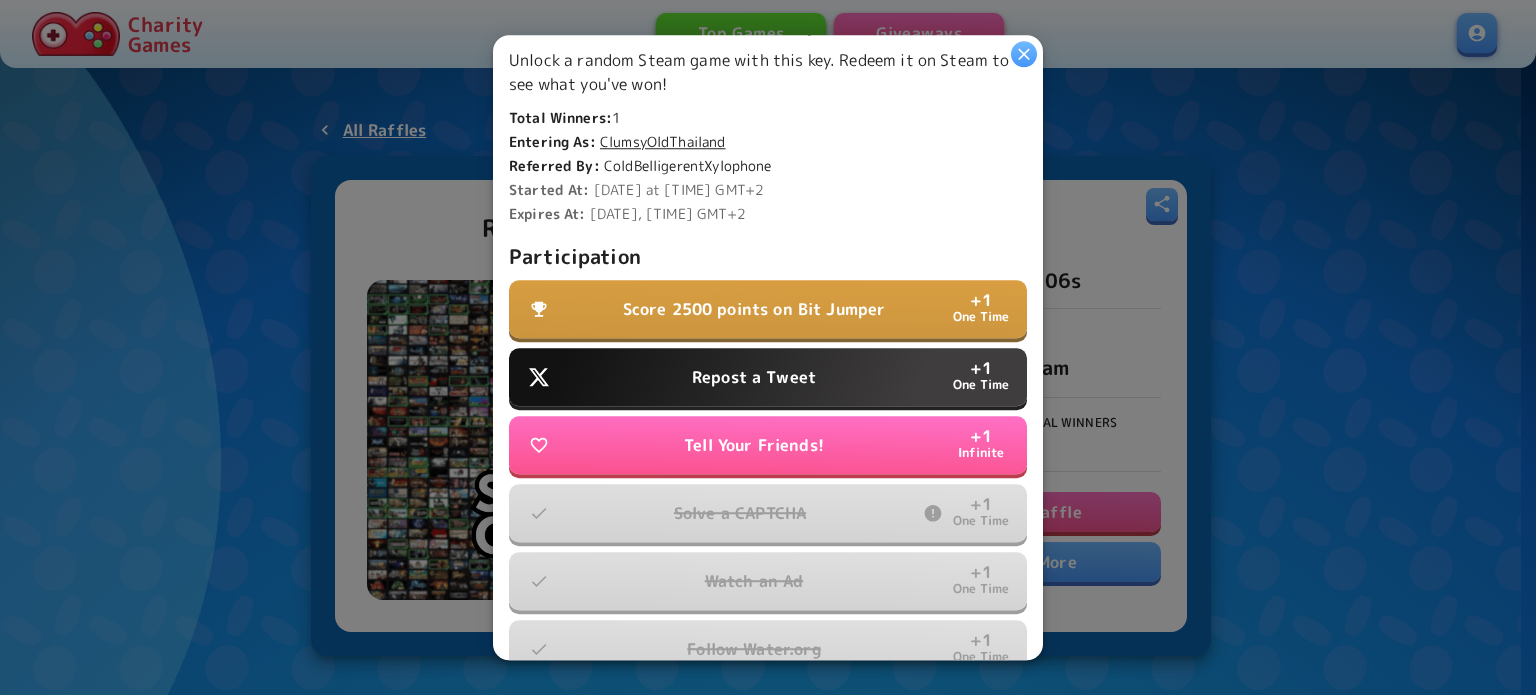 click on "Repost a Tweet" at bounding box center [754, 377] 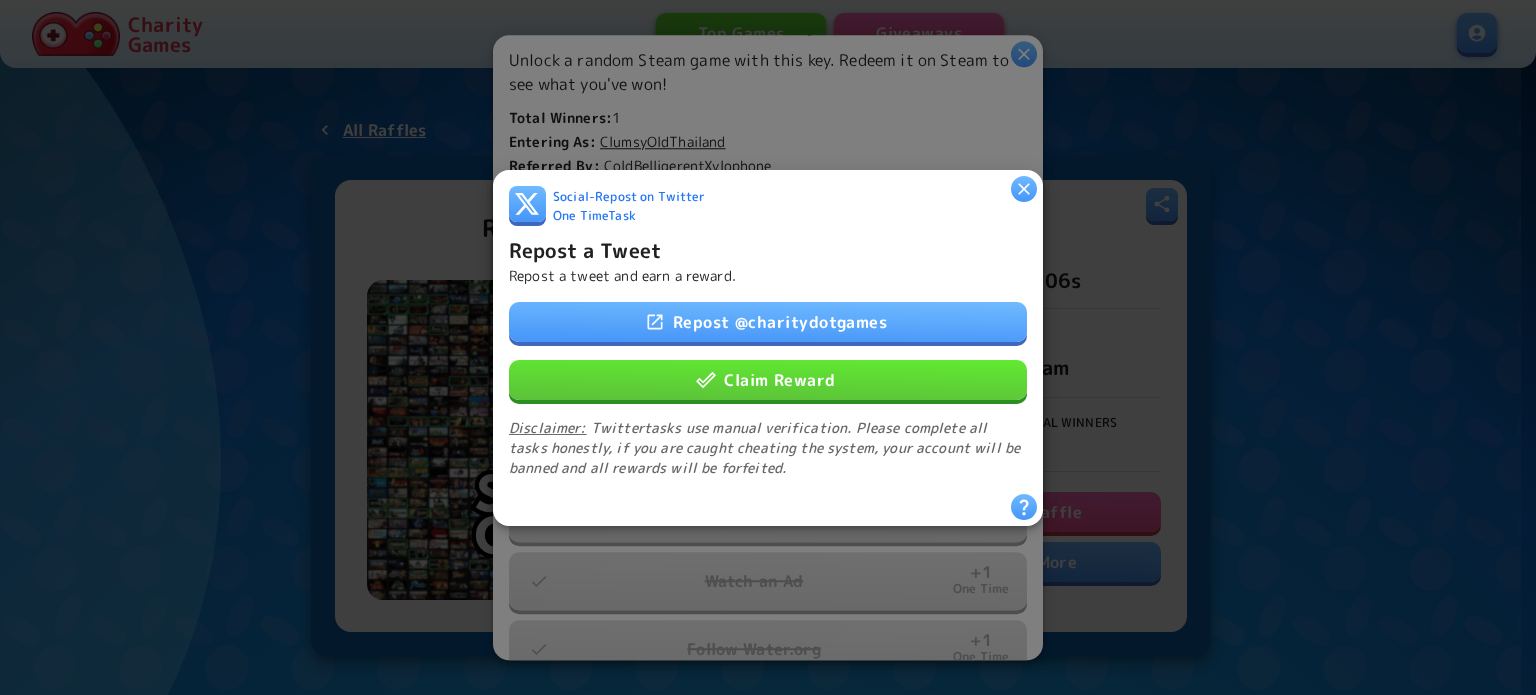 click on "Repost @ charitydotgames Claim Reward Disclaimer:   Twitter  tasks use manual verification. Please complete all tasks honestly, if you are caught cheating the system, your account will be banned and all rewards will be forfeited." at bounding box center (768, 389) 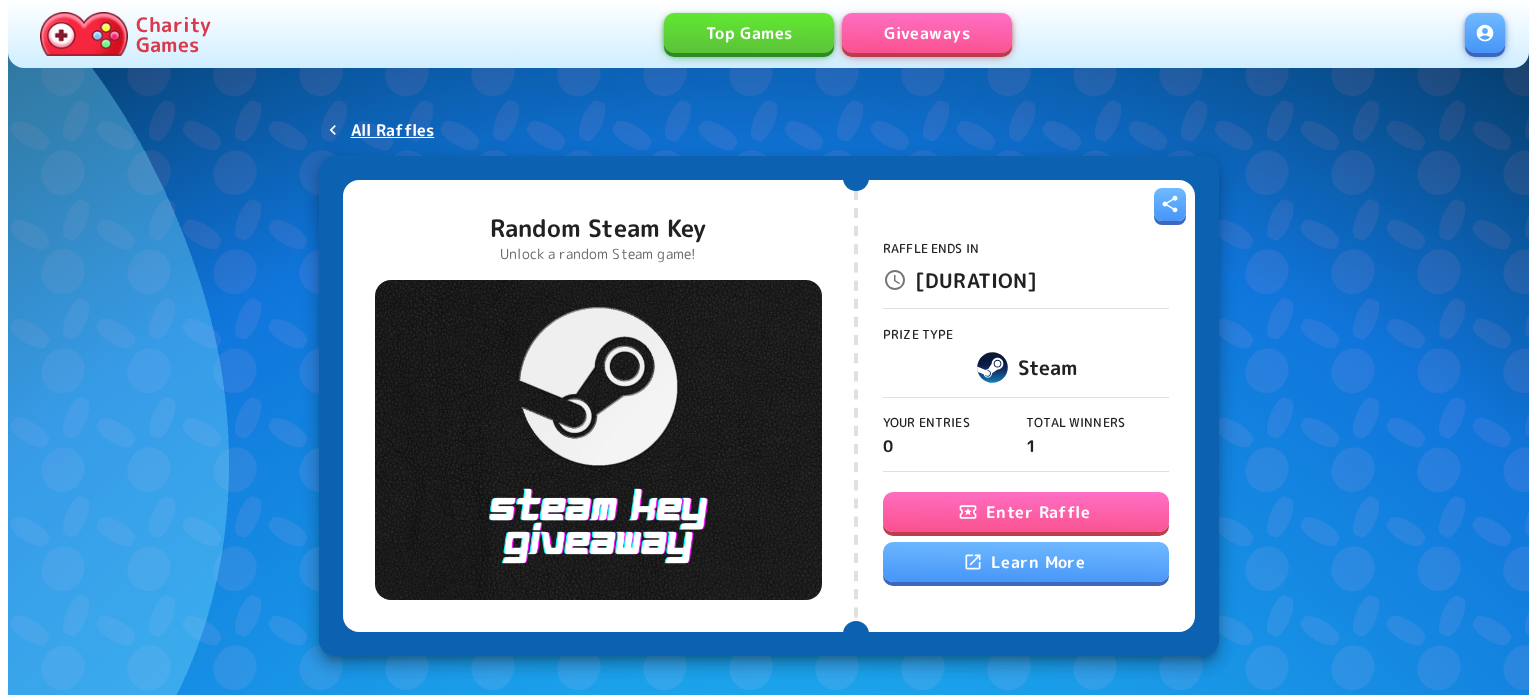 scroll, scrollTop: 0, scrollLeft: 0, axis: both 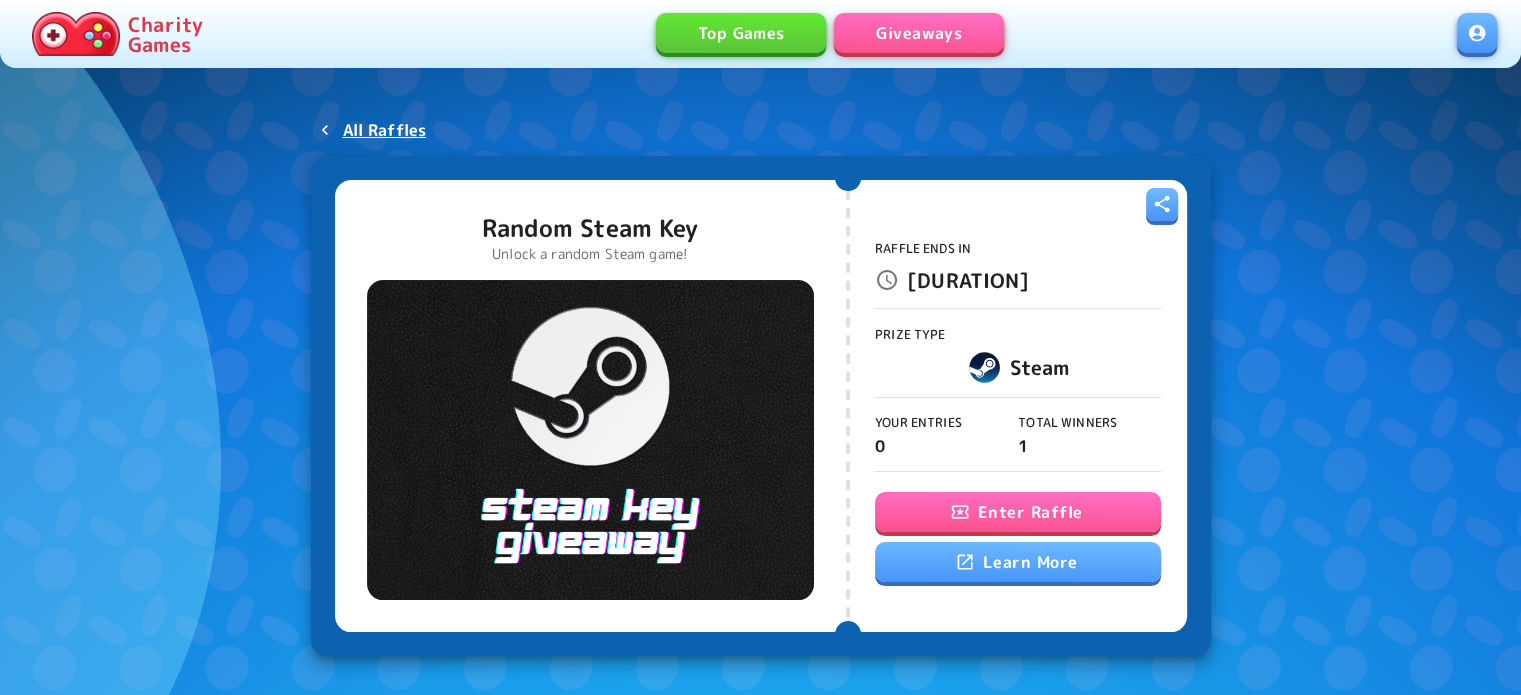 click on "Enter Raffle" at bounding box center (1018, 512) 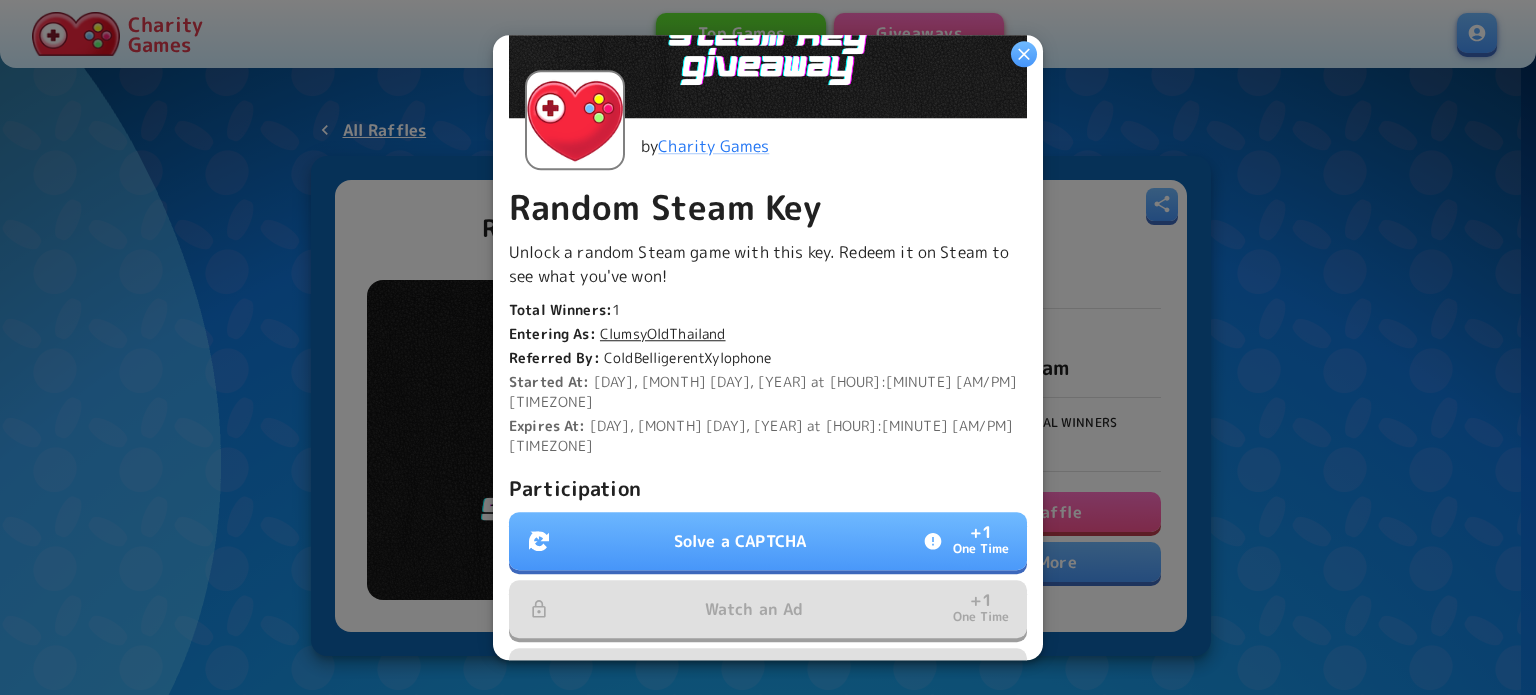 scroll, scrollTop: 571, scrollLeft: 0, axis: vertical 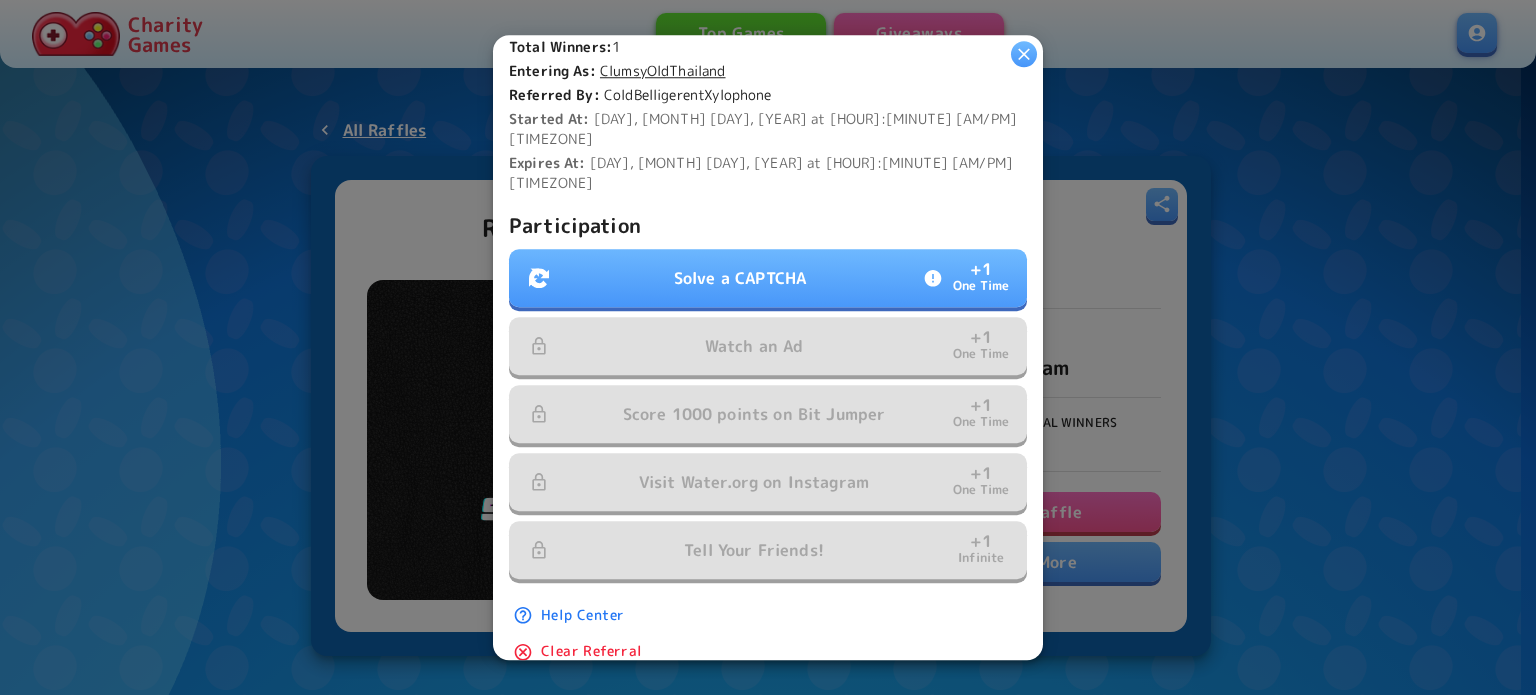 click on "Solve a CAPTCHA" at bounding box center [740, 278] 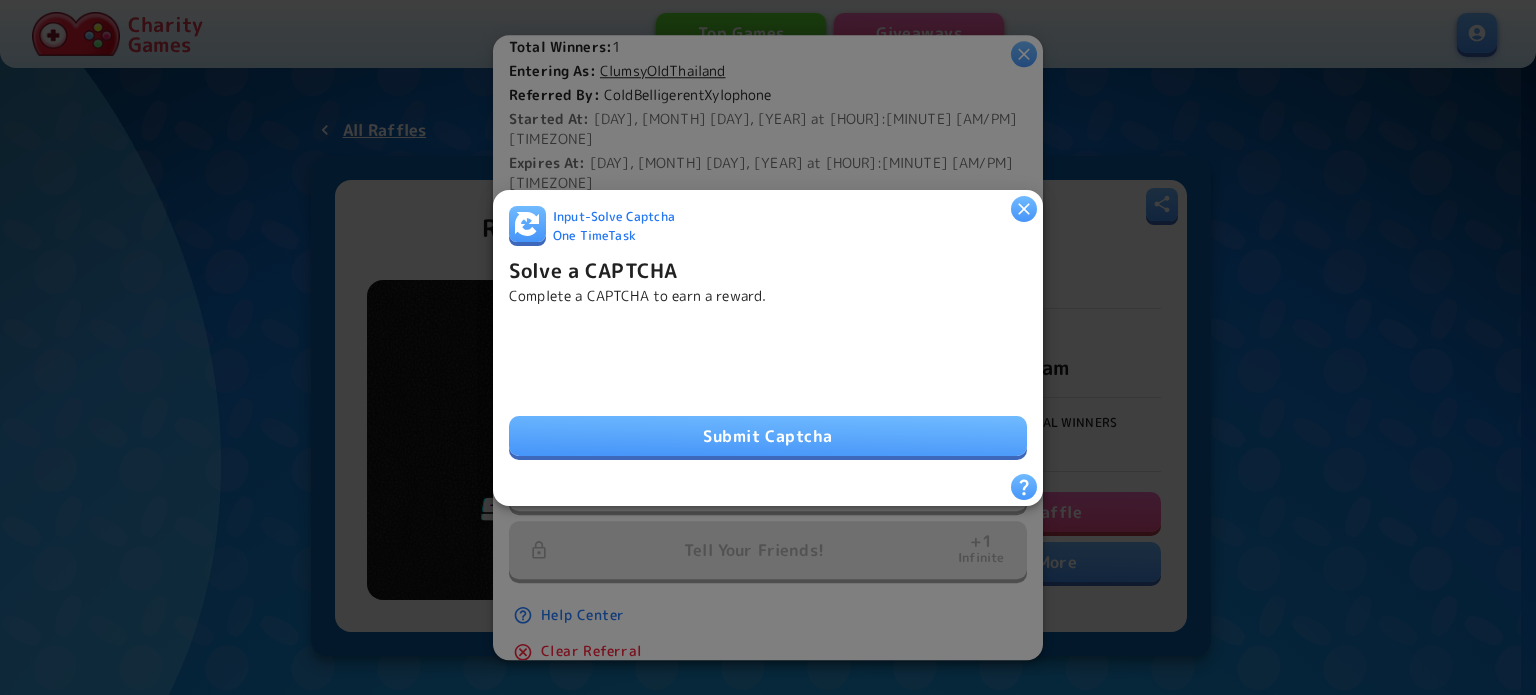 click on "Submit Captcha" at bounding box center [768, 436] 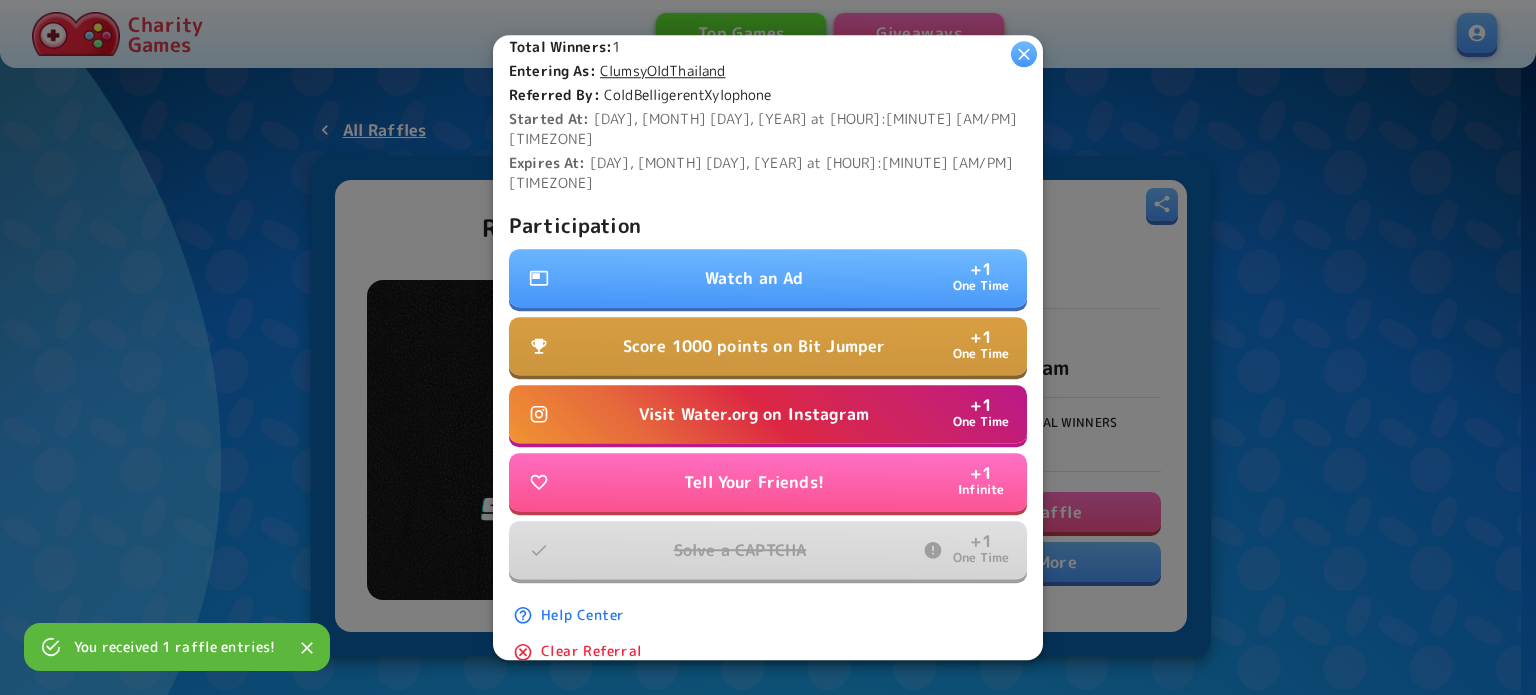 click on "Watch an Ad" at bounding box center (754, 278) 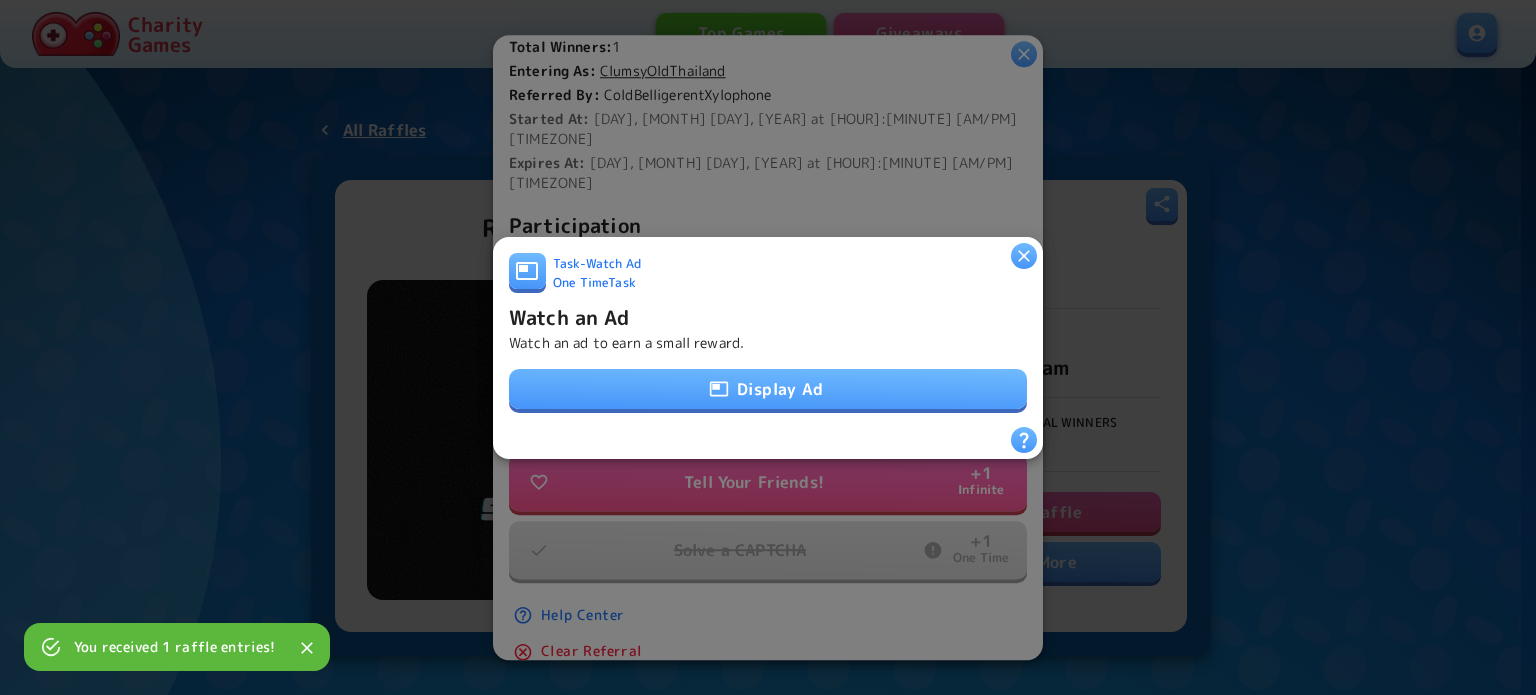 click on "Display Ad" at bounding box center [768, 389] 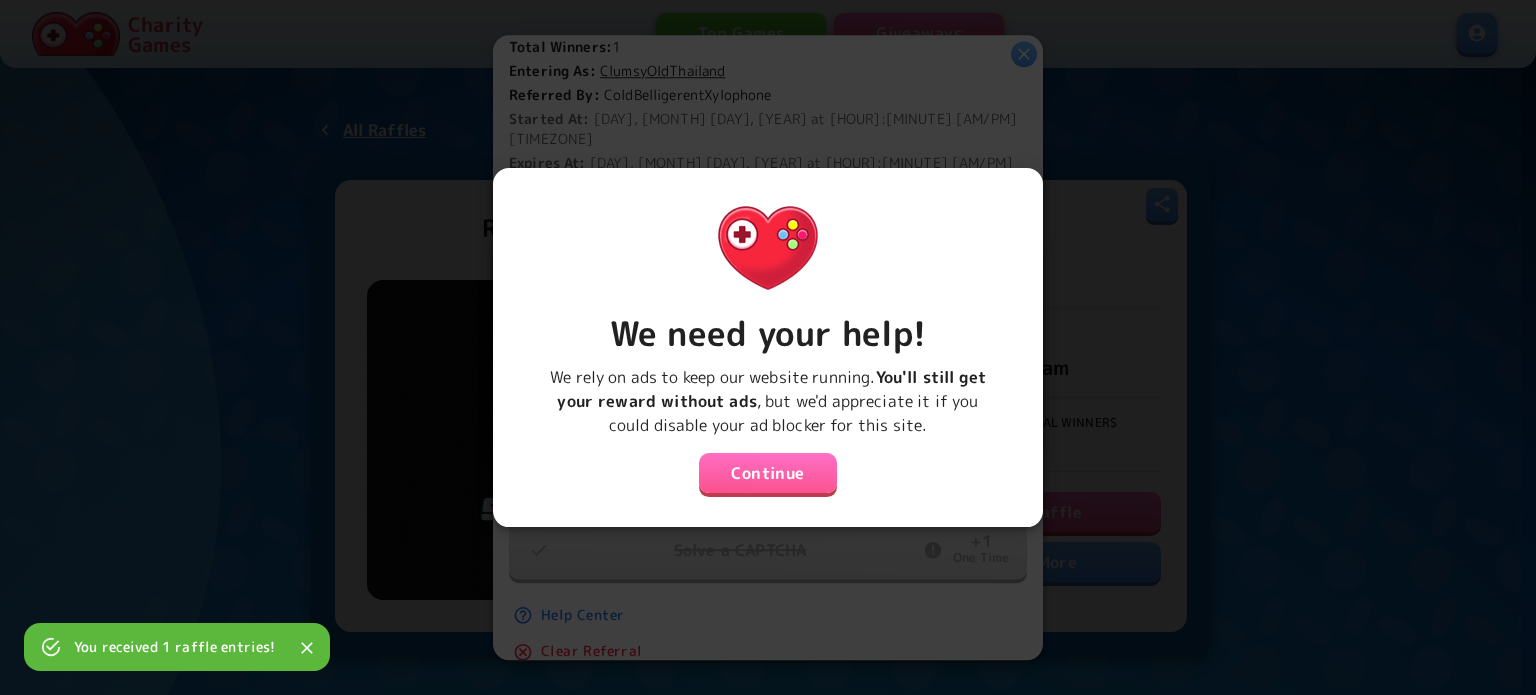 click on "Continue" at bounding box center (768, 473) 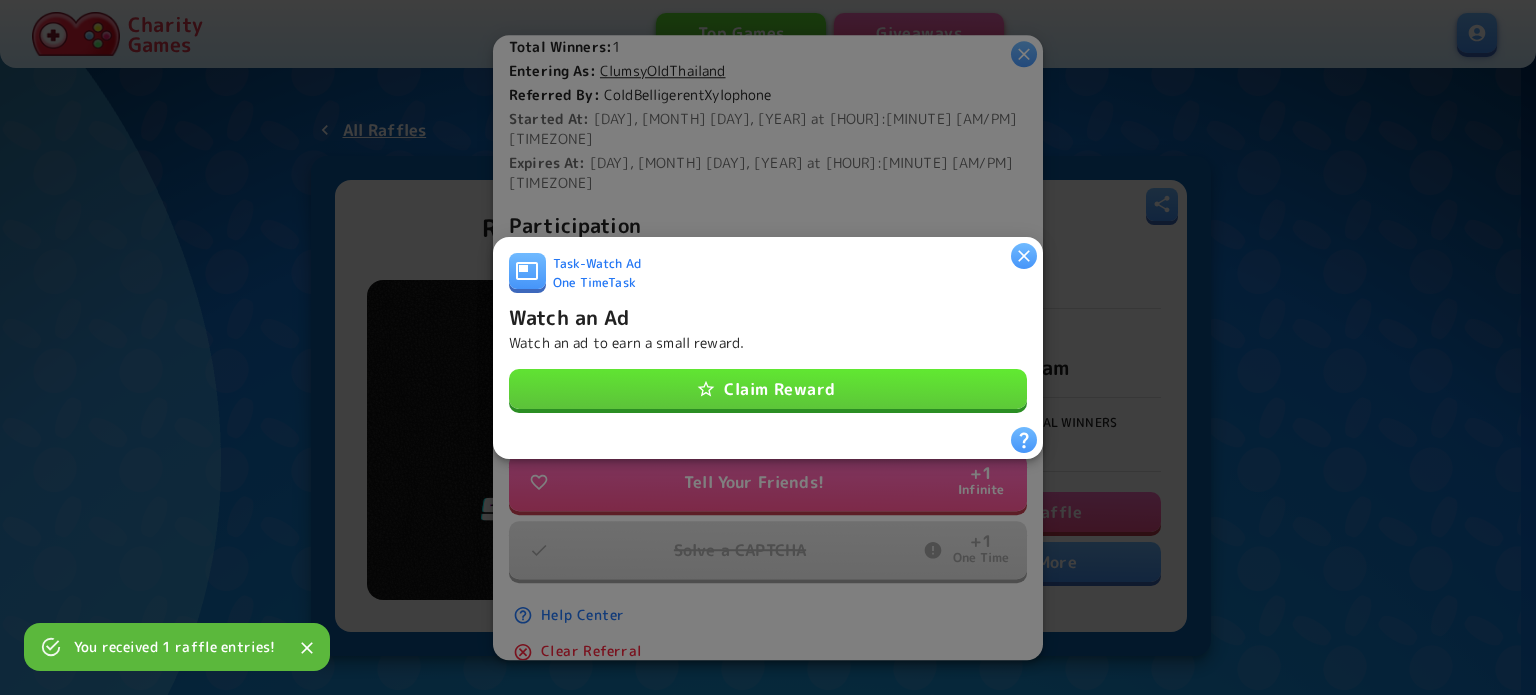 click on "Claim Reward" at bounding box center [768, 389] 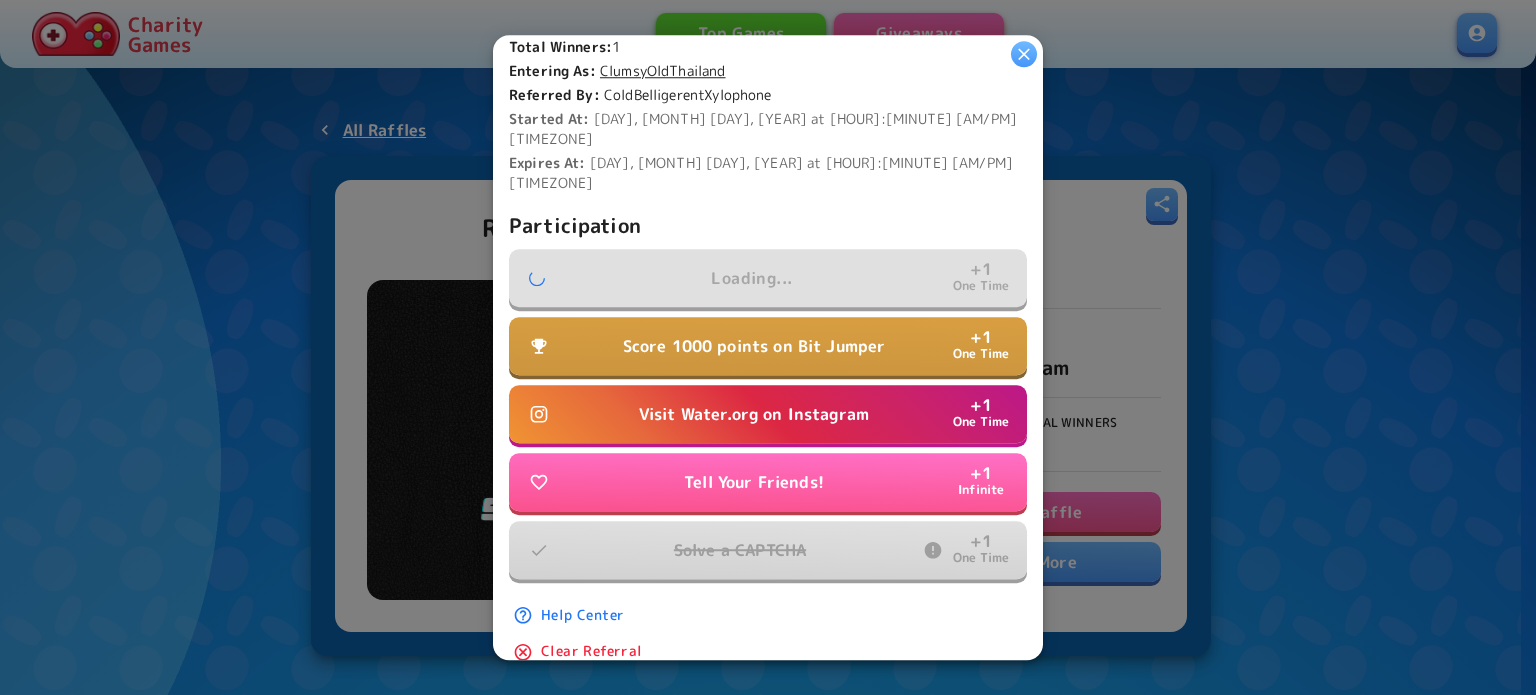 click on "Visit Water.org on Instagram" at bounding box center (754, 414) 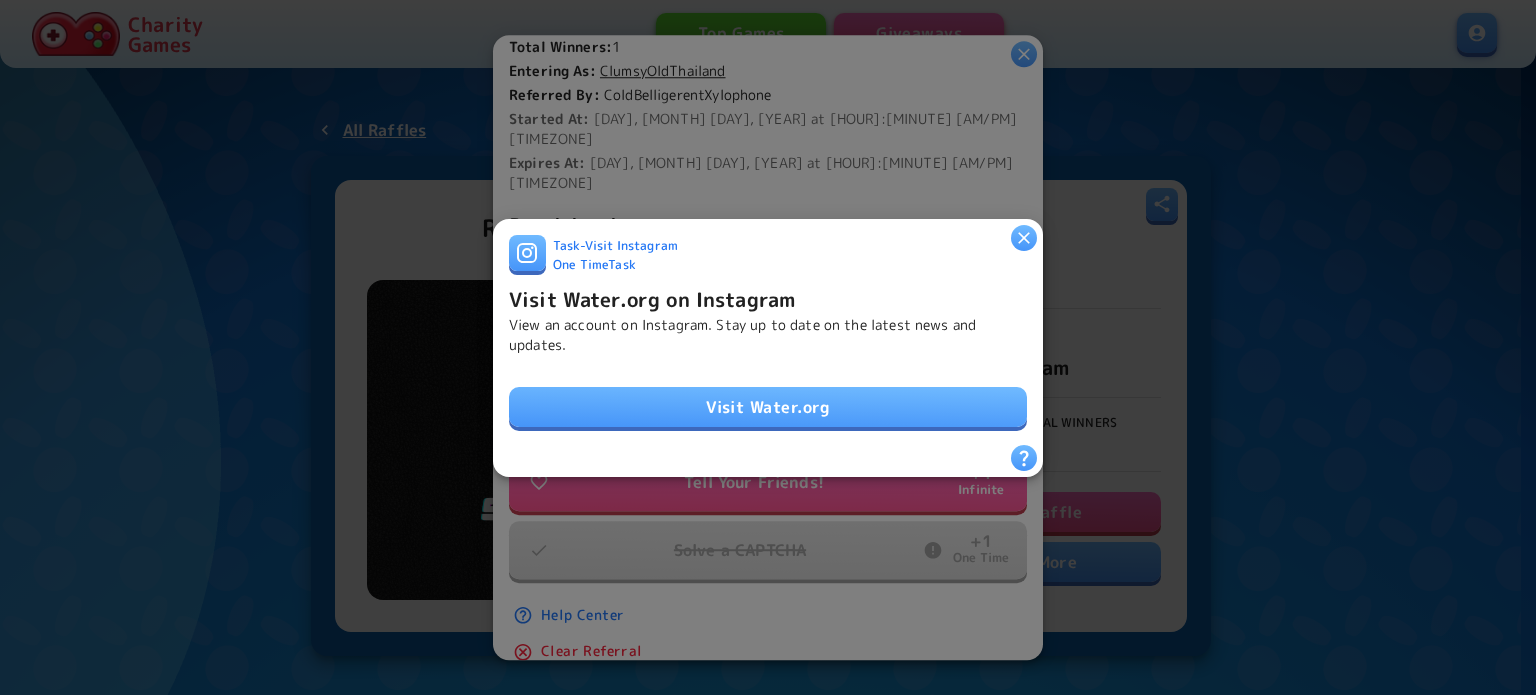 click on "Task  -  Visit Instagram One Time  Task Visit Water.org on Instagram View an account on Instagram. Stay up to date on the latest news and updates. Visit Water.org" at bounding box center [768, 339] 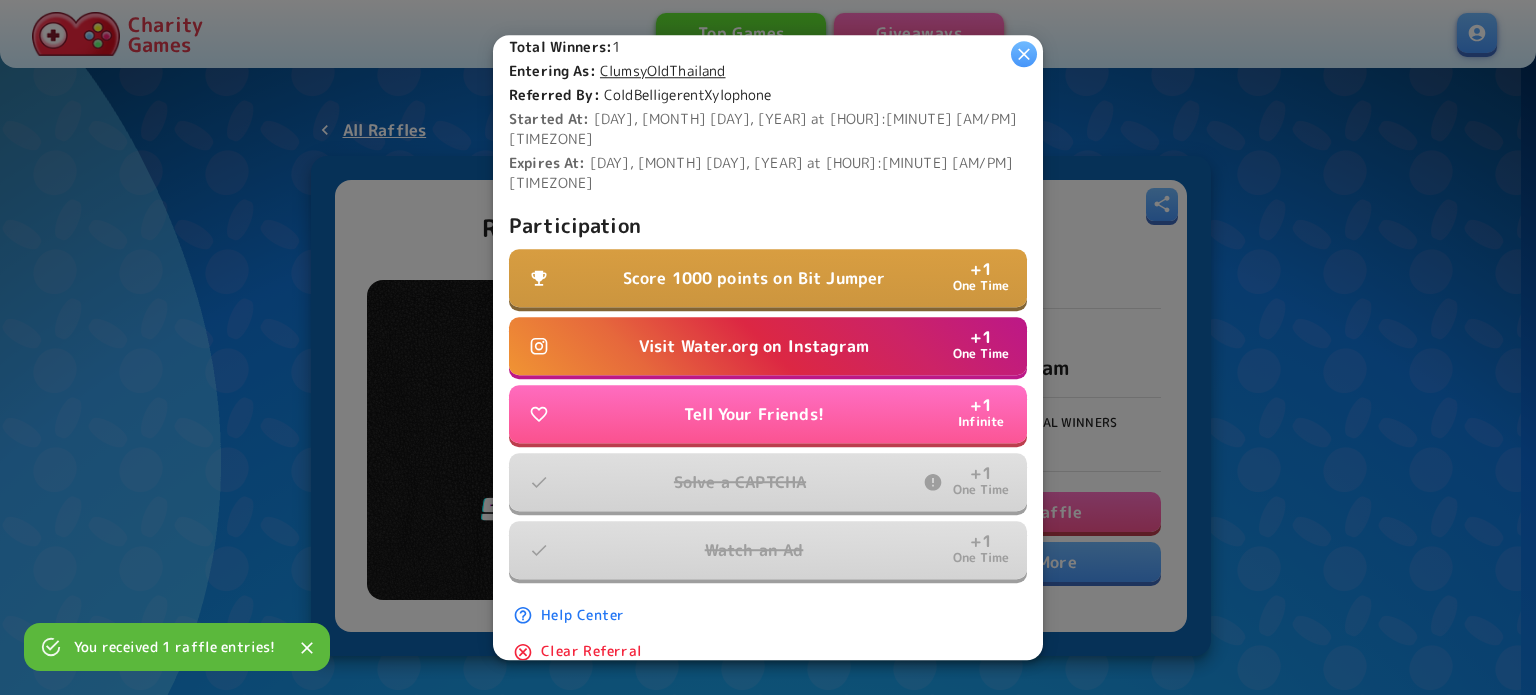 click on "Visit Water.org on Instagram" at bounding box center [754, 346] 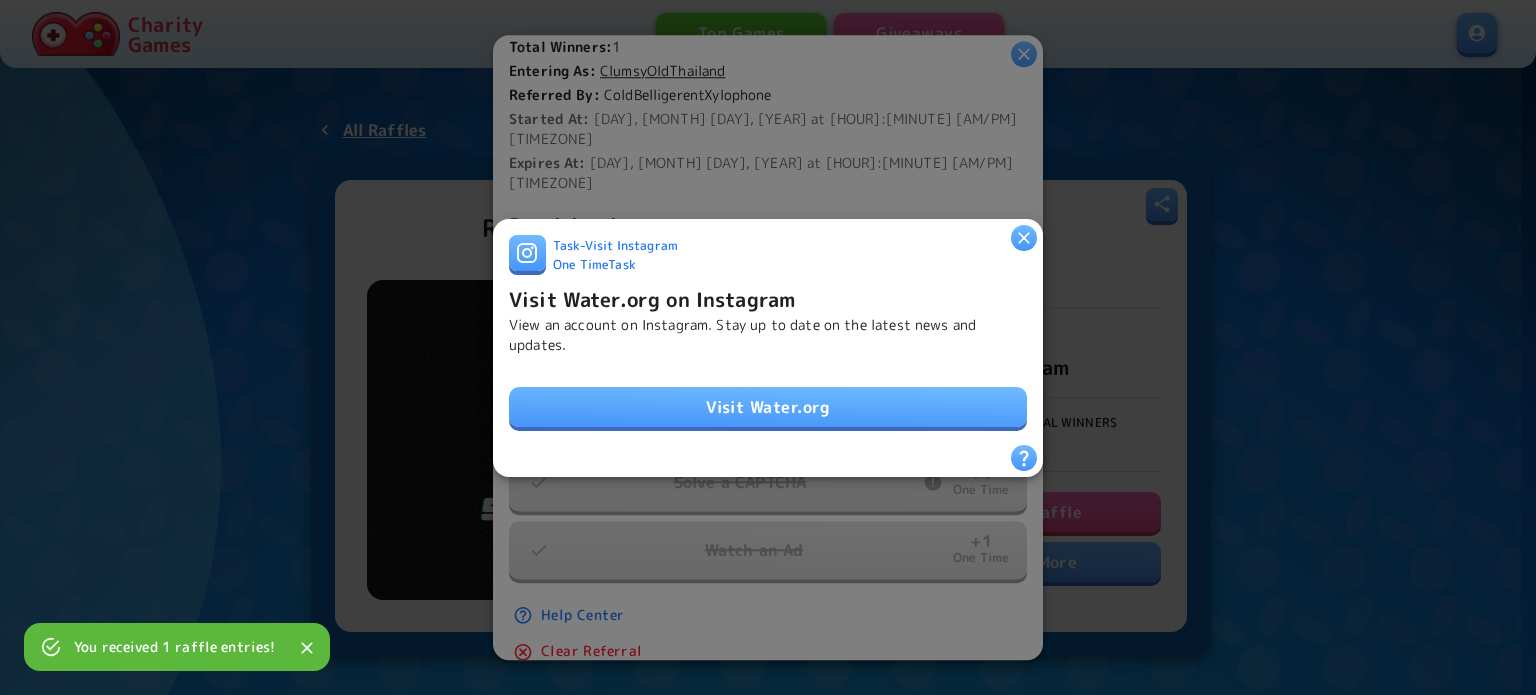 click on "Visit Water.org" at bounding box center [768, 407] 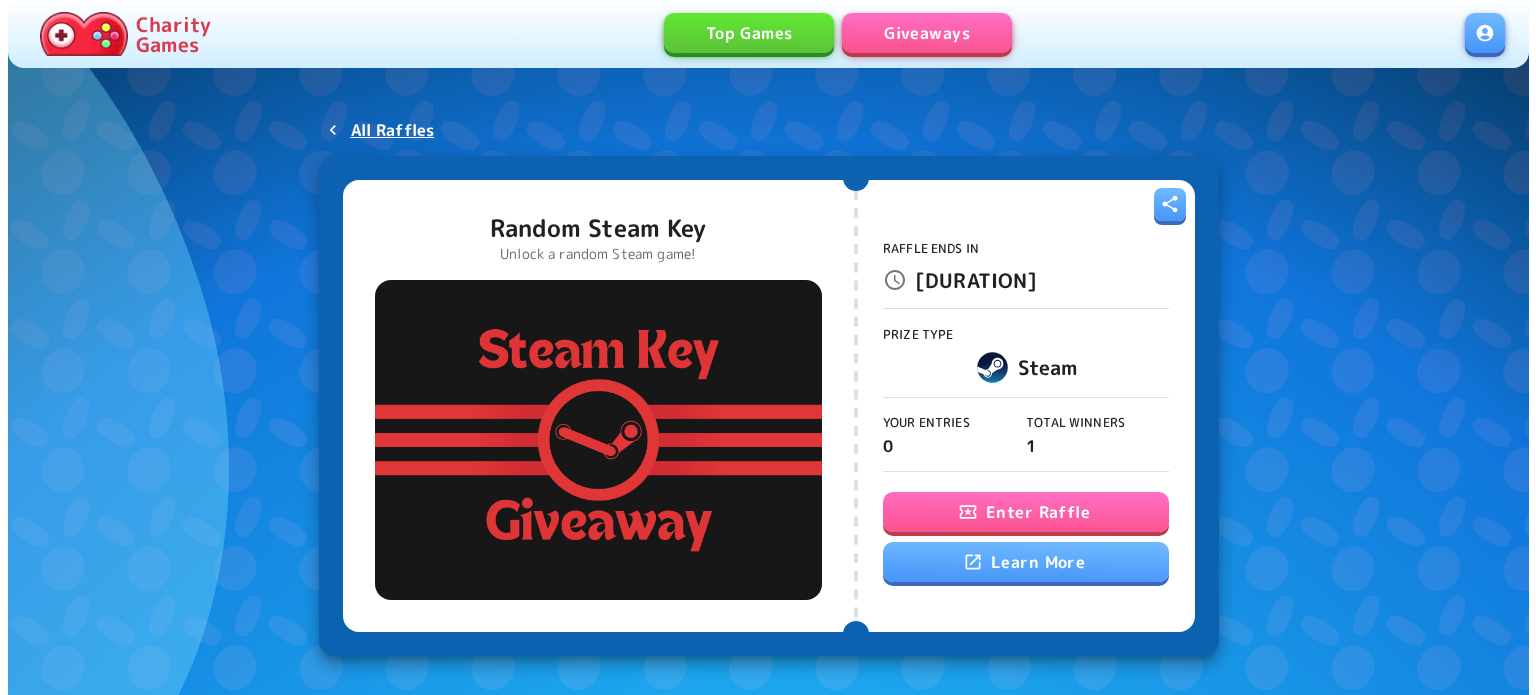 scroll, scrollTop: 0, scrollLeft: 0, axis: both 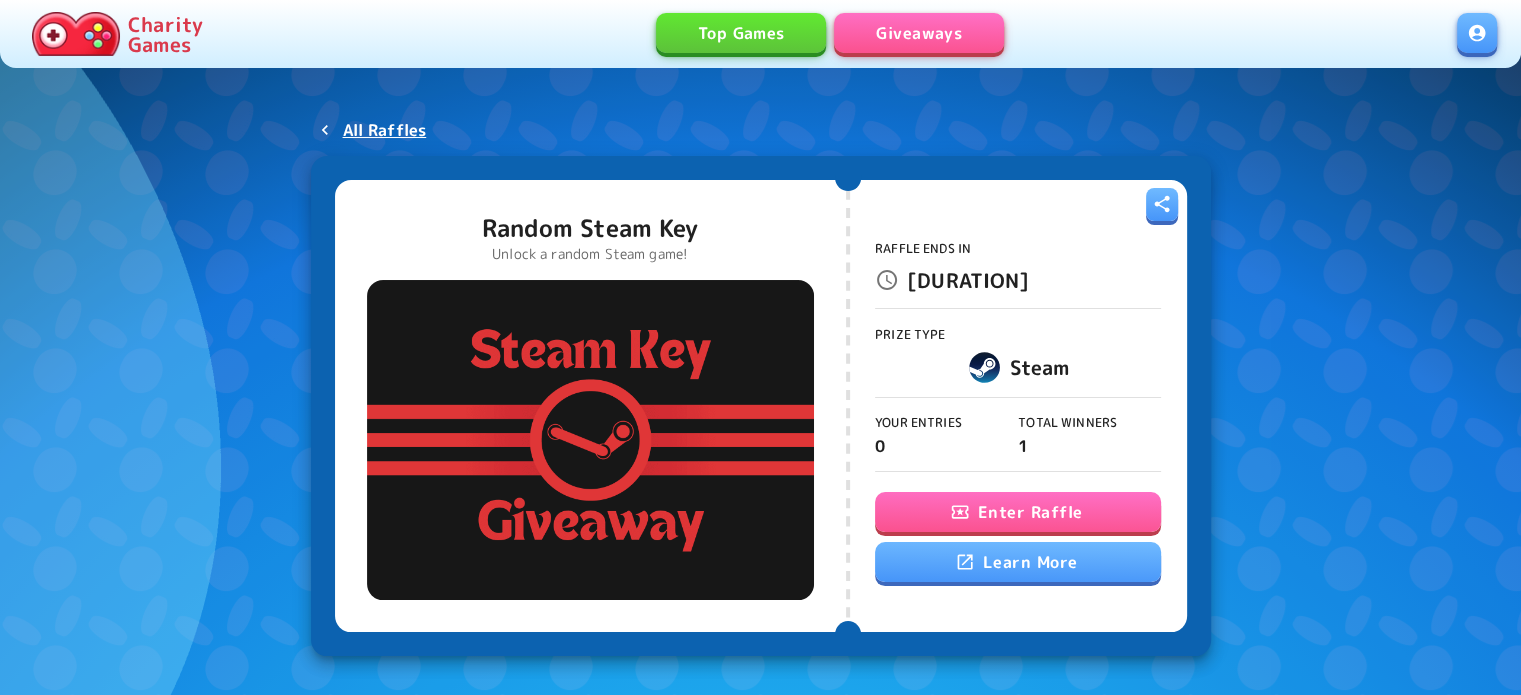 click on "Enter Raffle" at bounding box center (1018, 512) 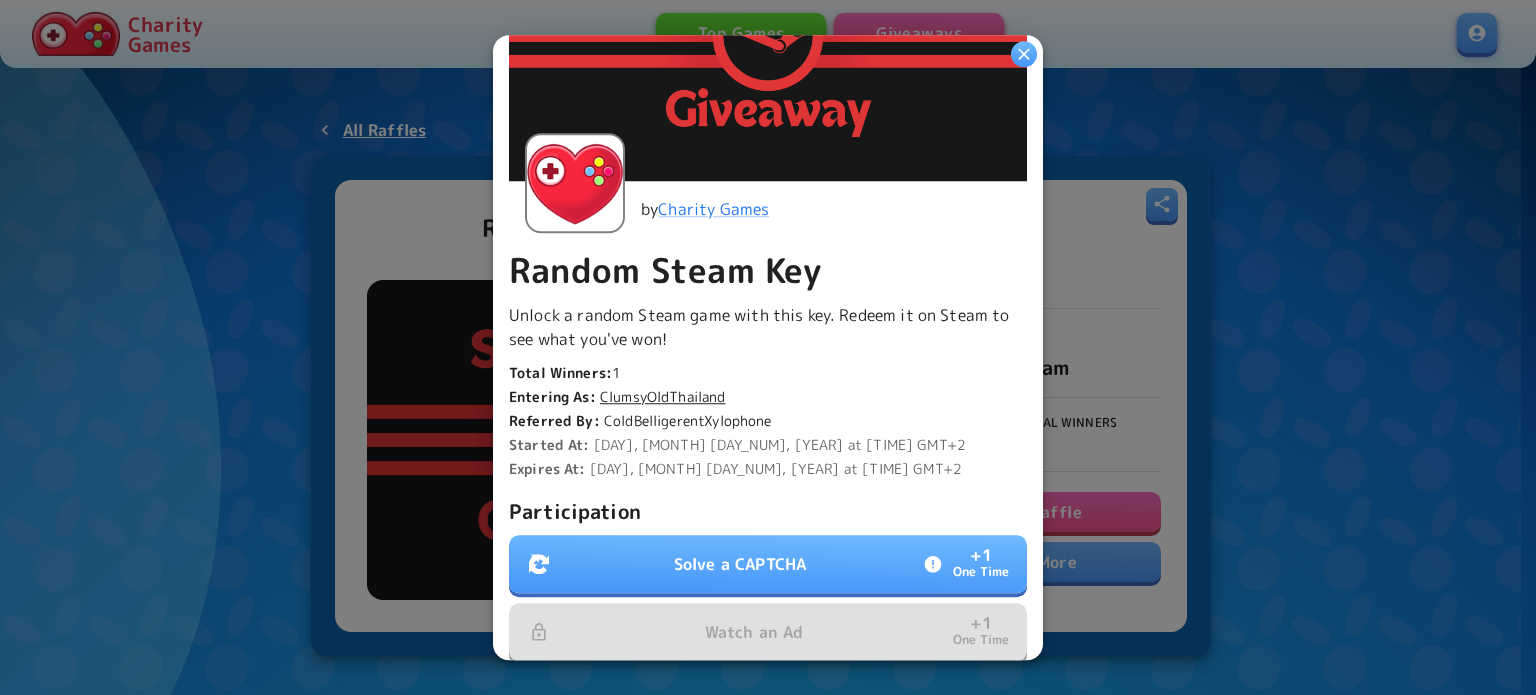 scroll, scrollTop: 500, scrollLeft: 0, axis: vertical 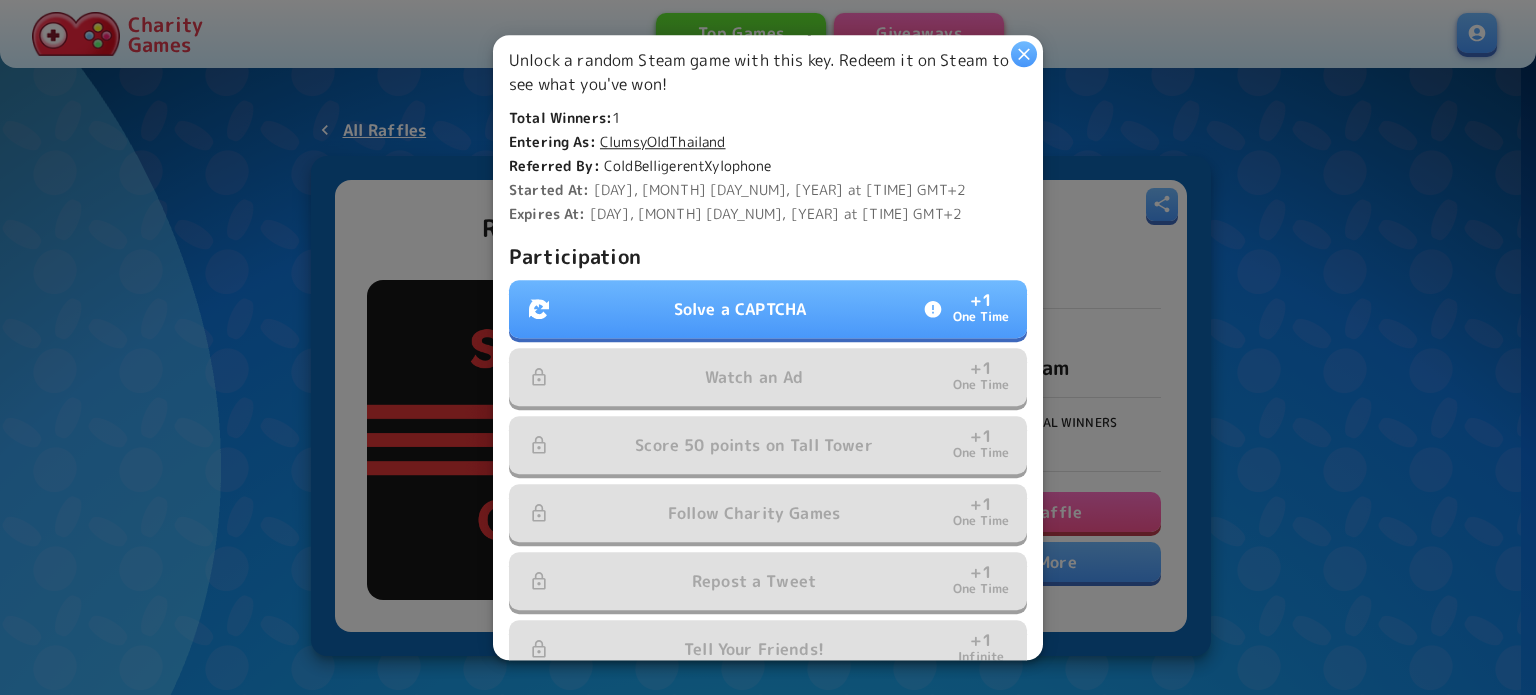 click on "Solve a CAPTCHA + 1 One Time" at bounding box center (768, 309) 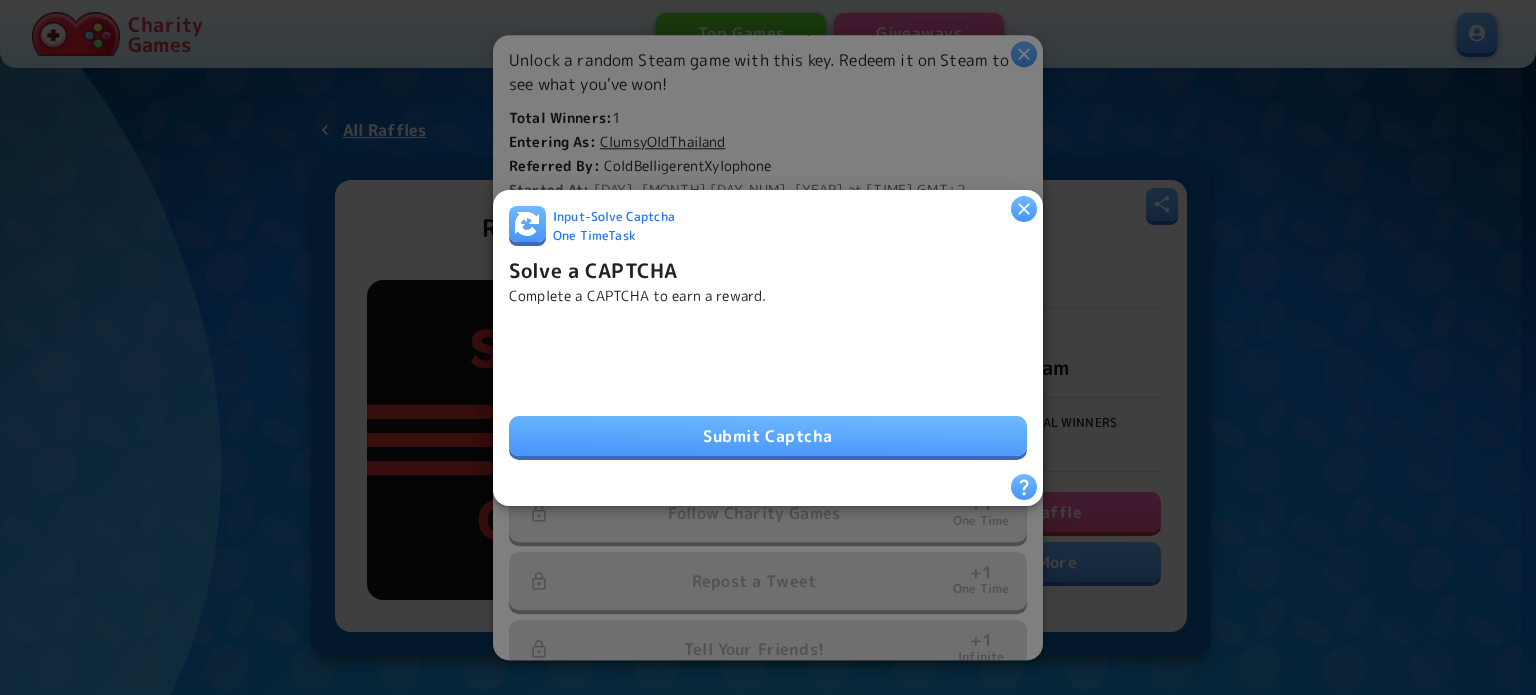 click on "Submit Captcha" at bounding box center (768, 436) 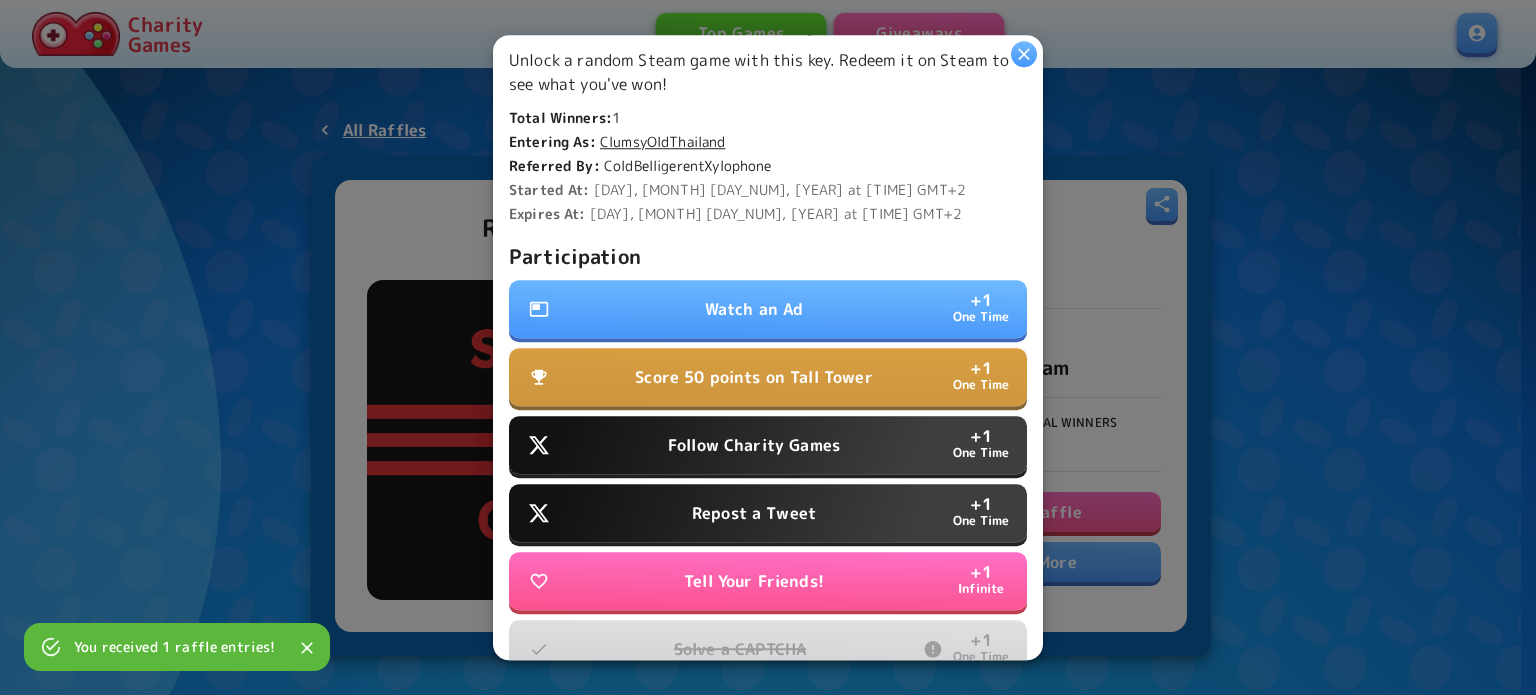 click on "Watch an Ad" at bounding box center [754, 309] 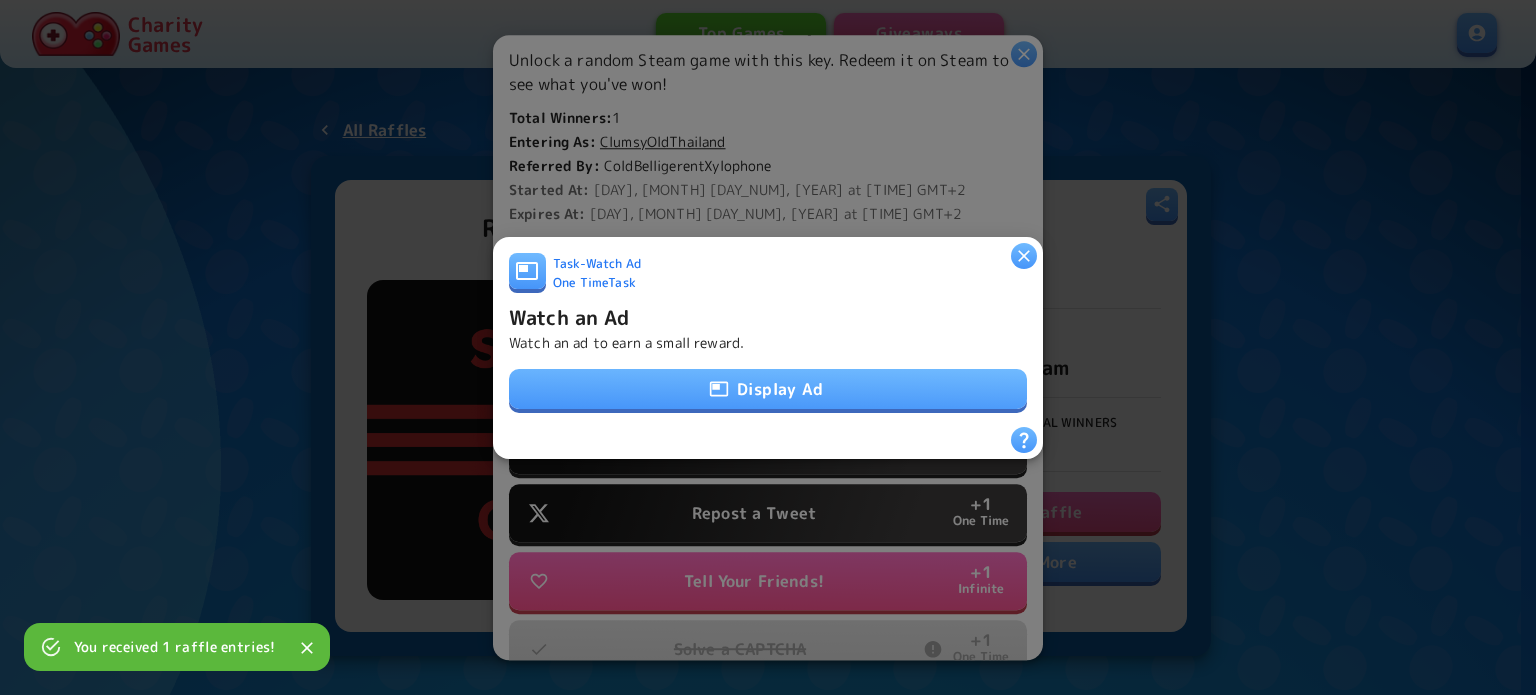 click on "Display Ad" at bounding box center [768, 389] 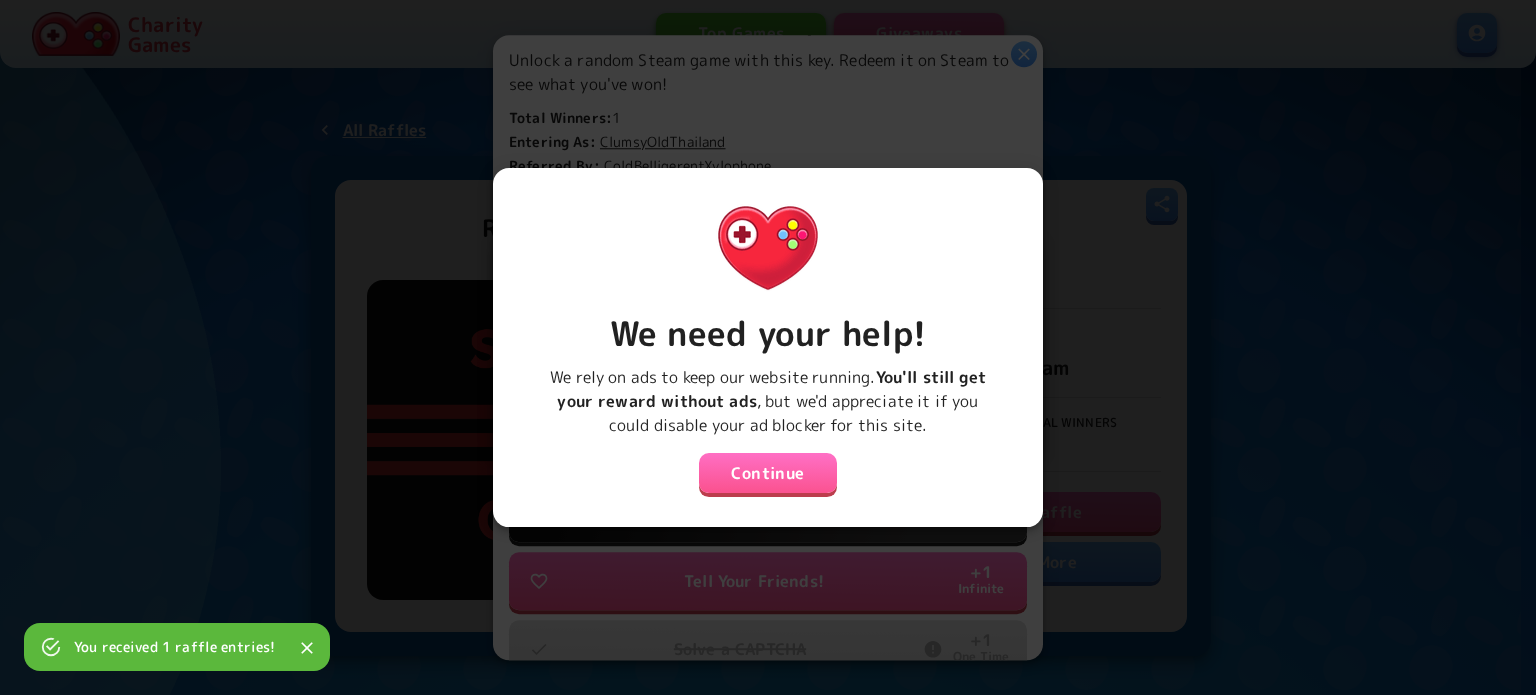 click on "Continue" at bounding box center (768, 473) 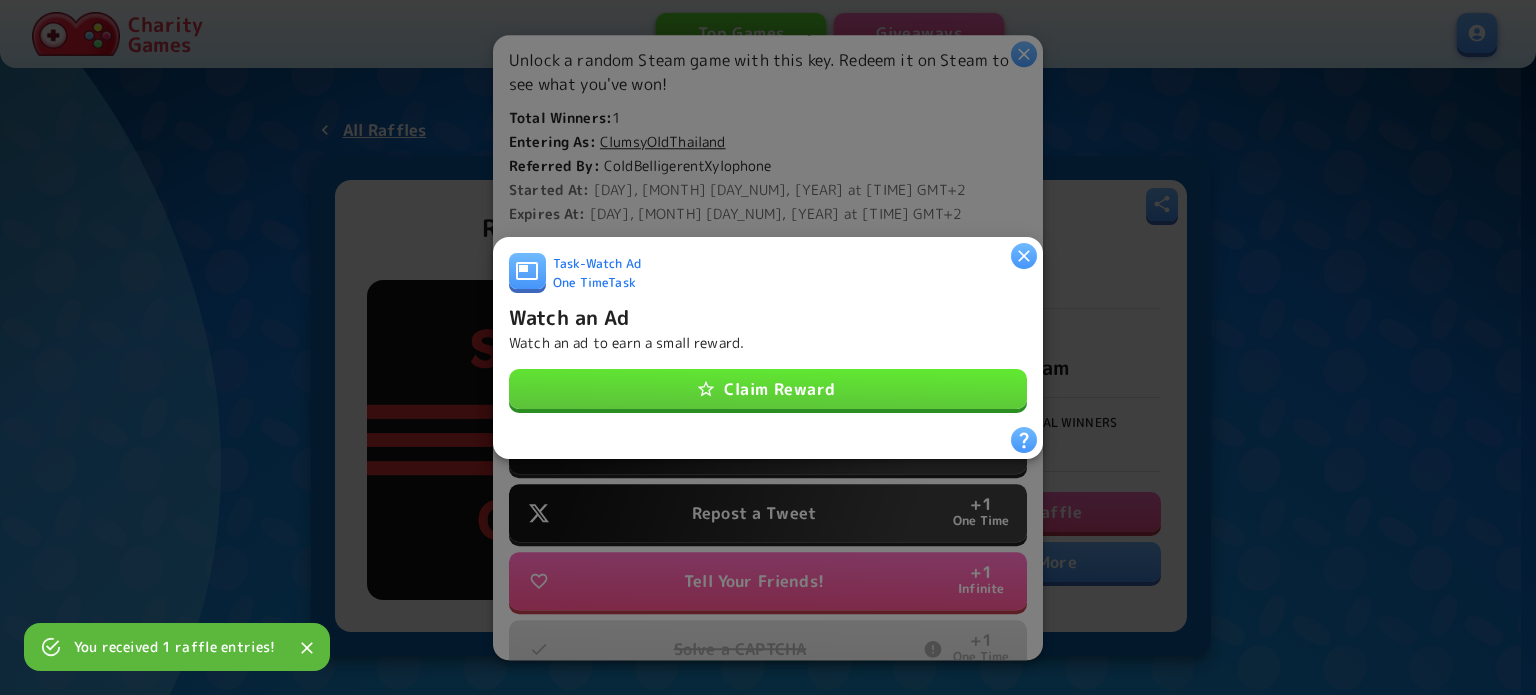 click on "Claim Reward" at bounding box center [768, 389] 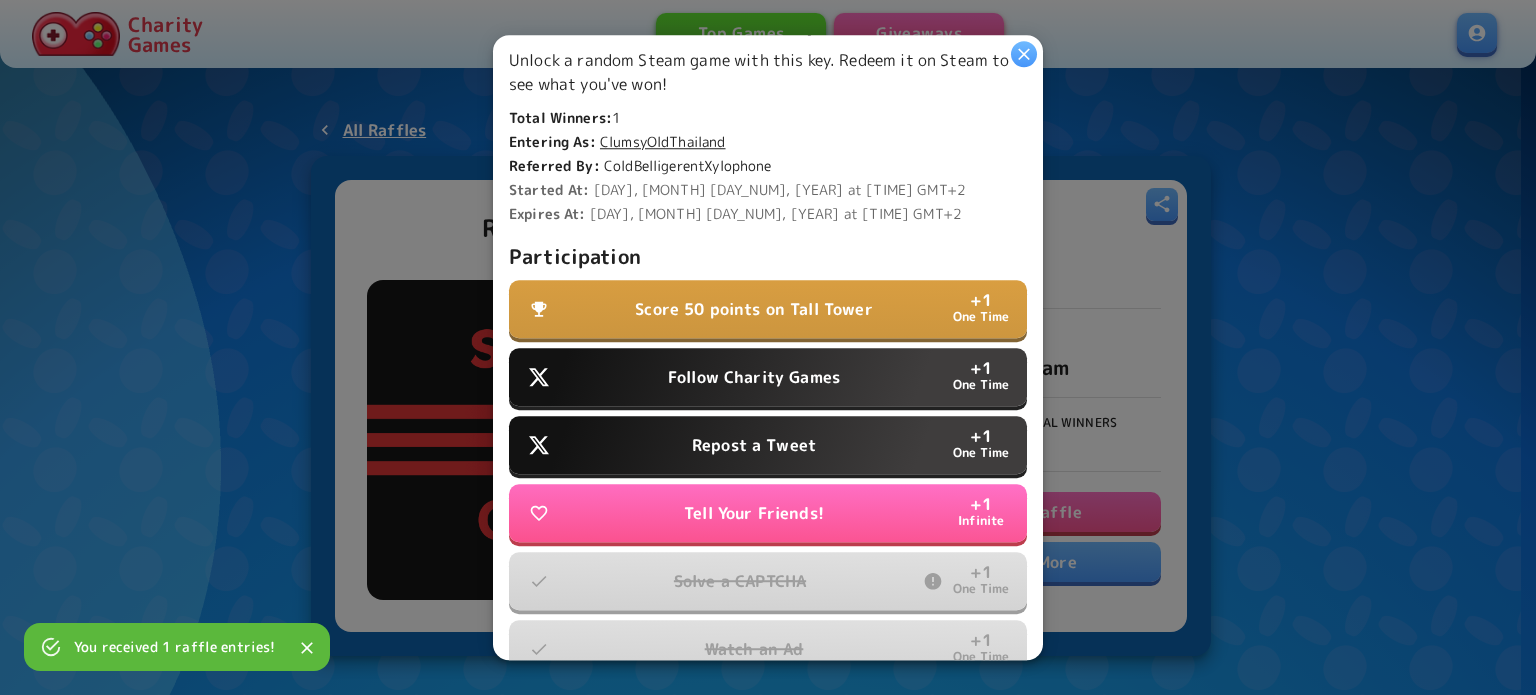 click on "Follow Charity Games" at bounding box center [754, 377] 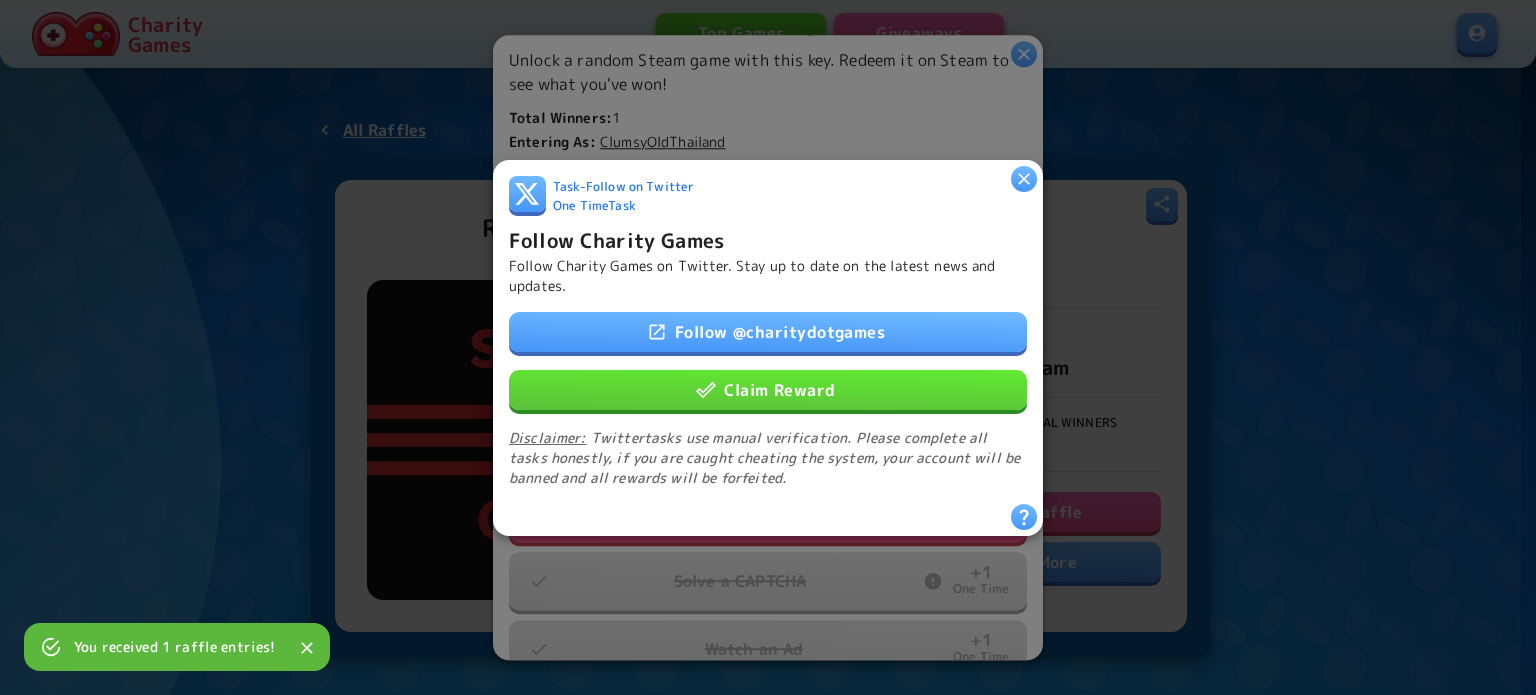 click on "Claim Reward" at bounding box center (768, 389) 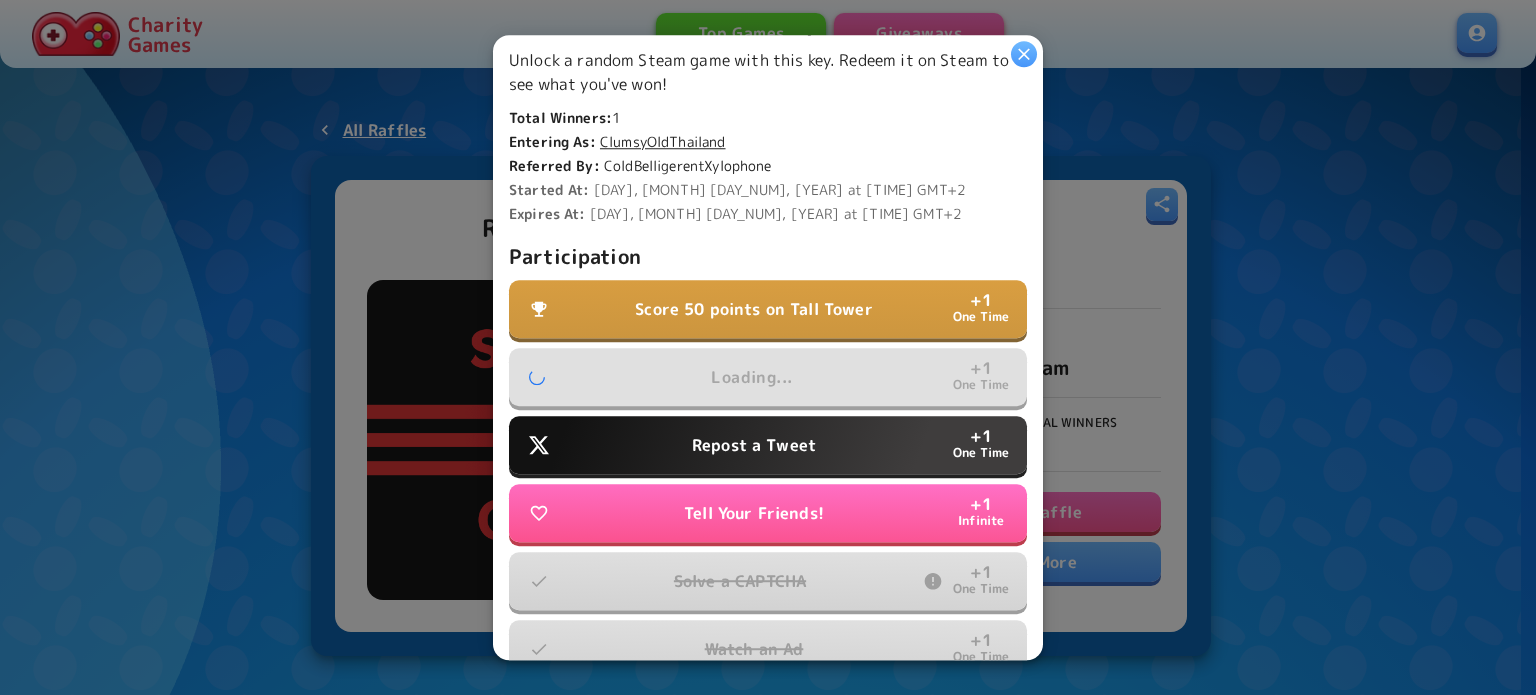 click on "Repost a Tweet + 1 One Time" at bounding box center (768, 445) 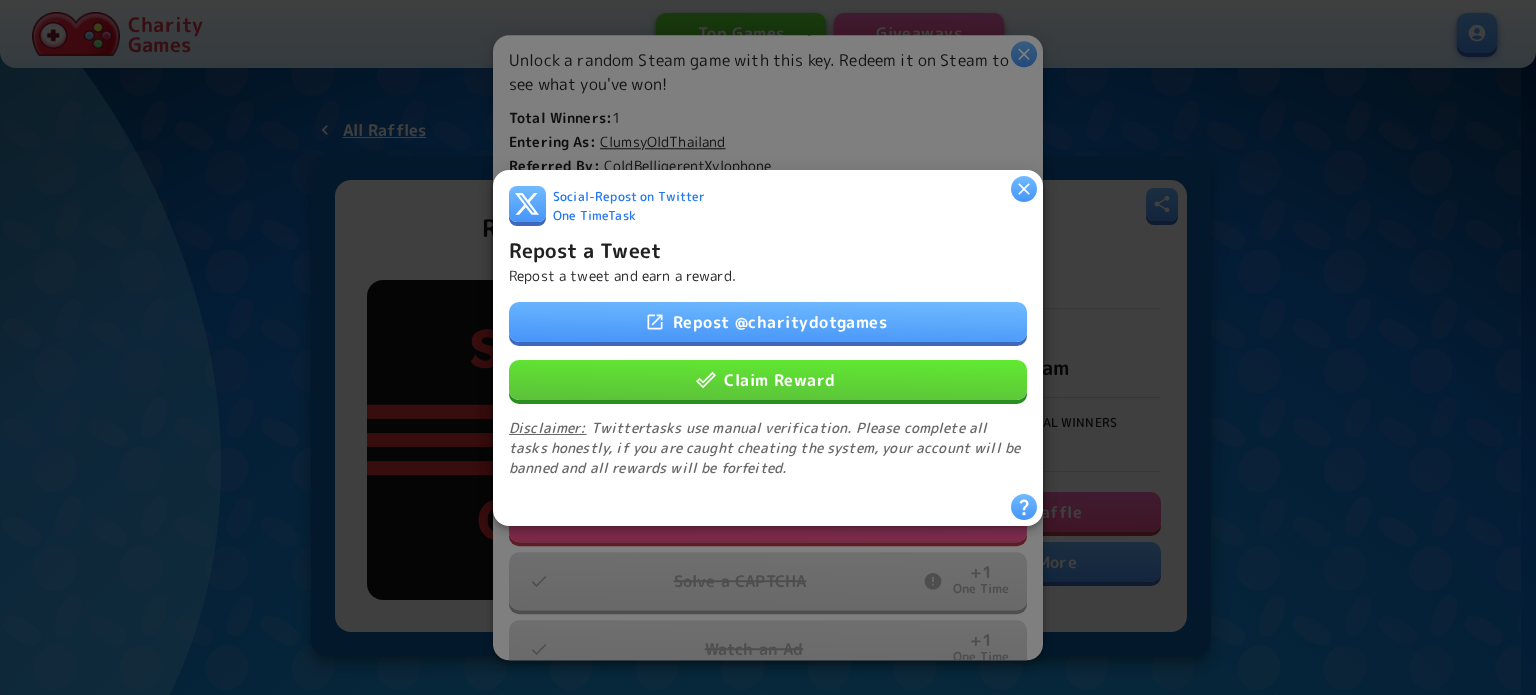 click on "Claim Reward" at bounding box center [768, 379] 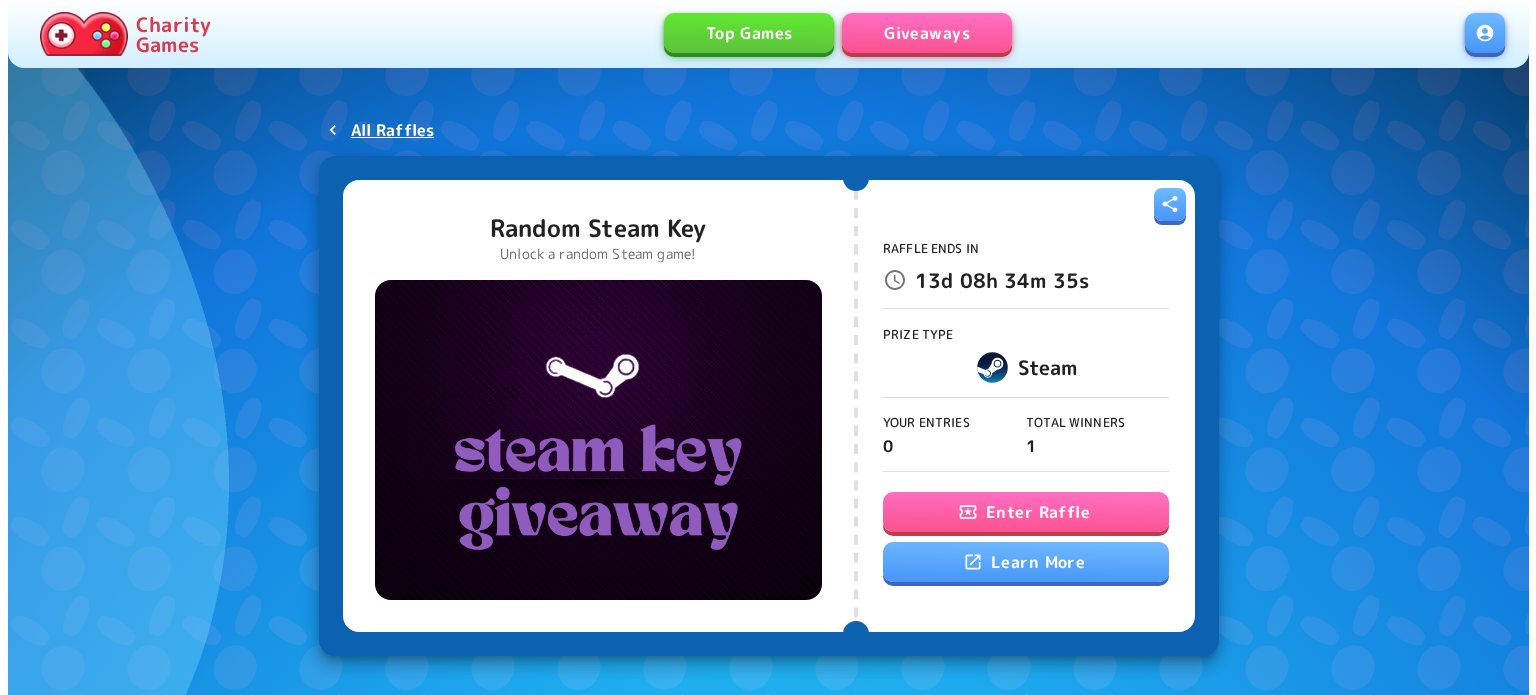 scroll, scrollTop: 0, scrollLeft: 0, axis: both 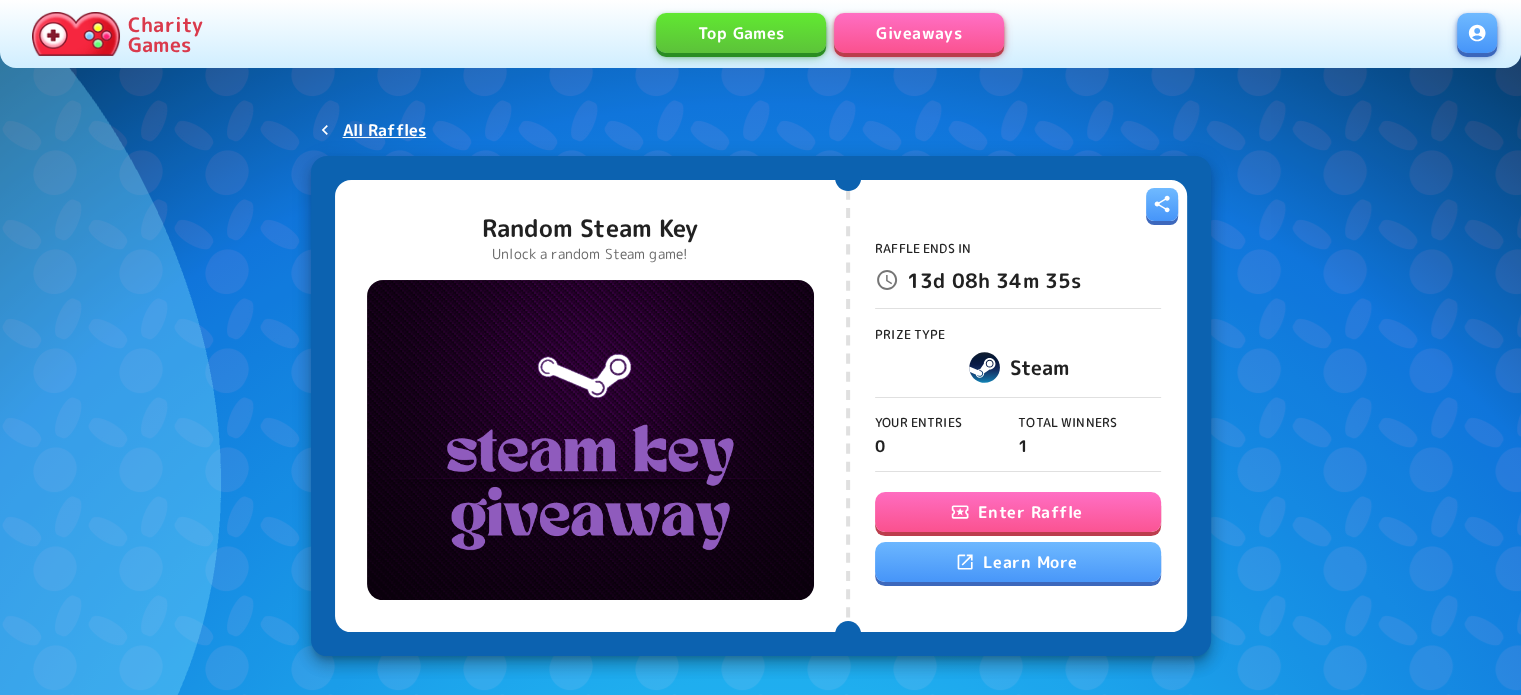 click on "Enter Raffle" at bounding box center [1018, 512] 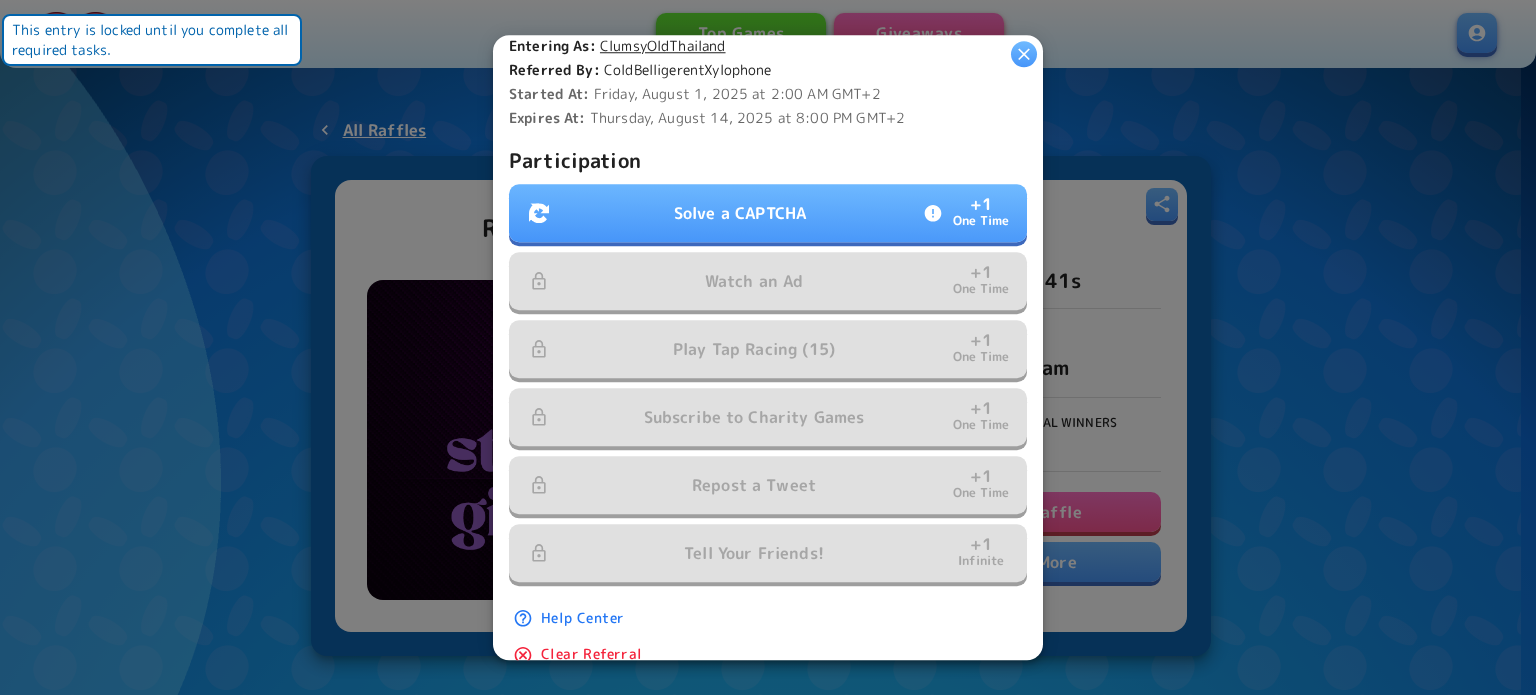 scroll, scrollTop: 600, scrollLeft: 0, axis: vertical 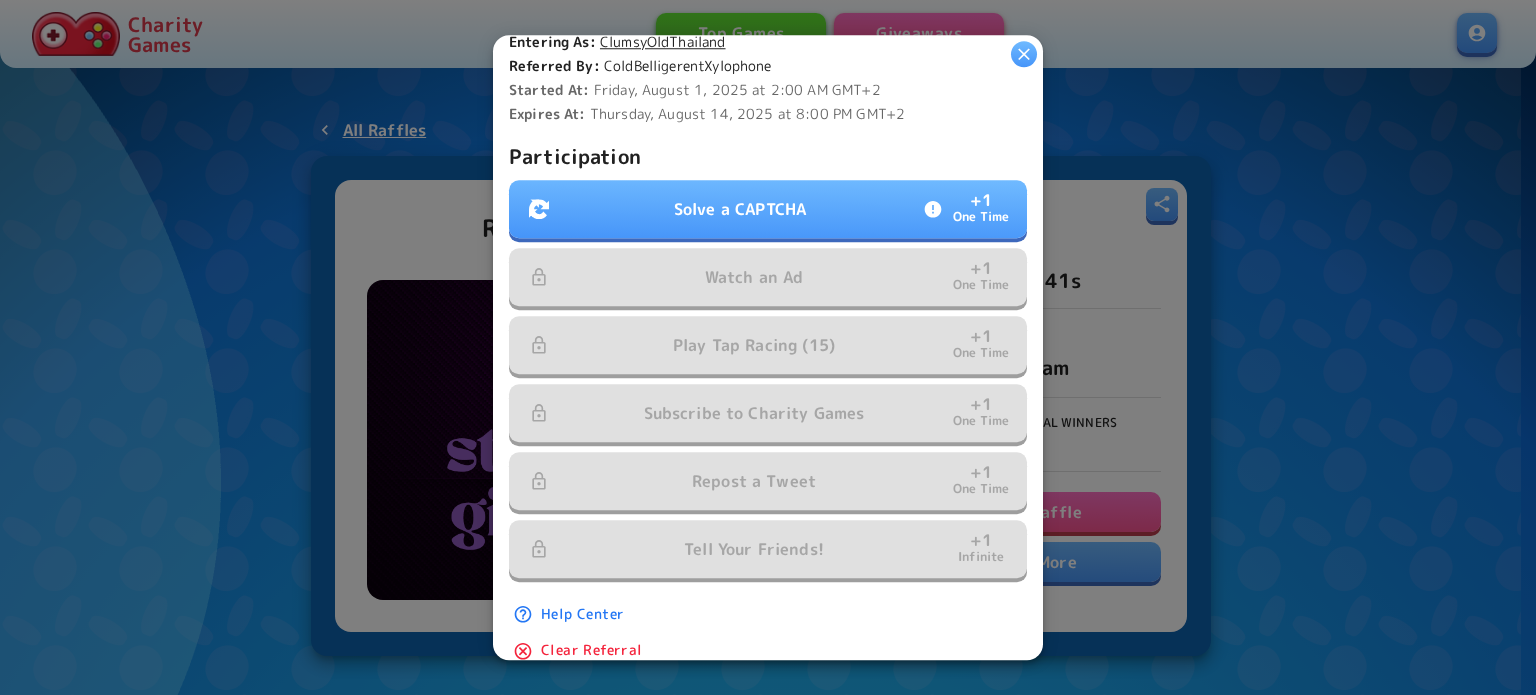 click on "Solve a CAPTCHA" at bounding box center [740, 209] 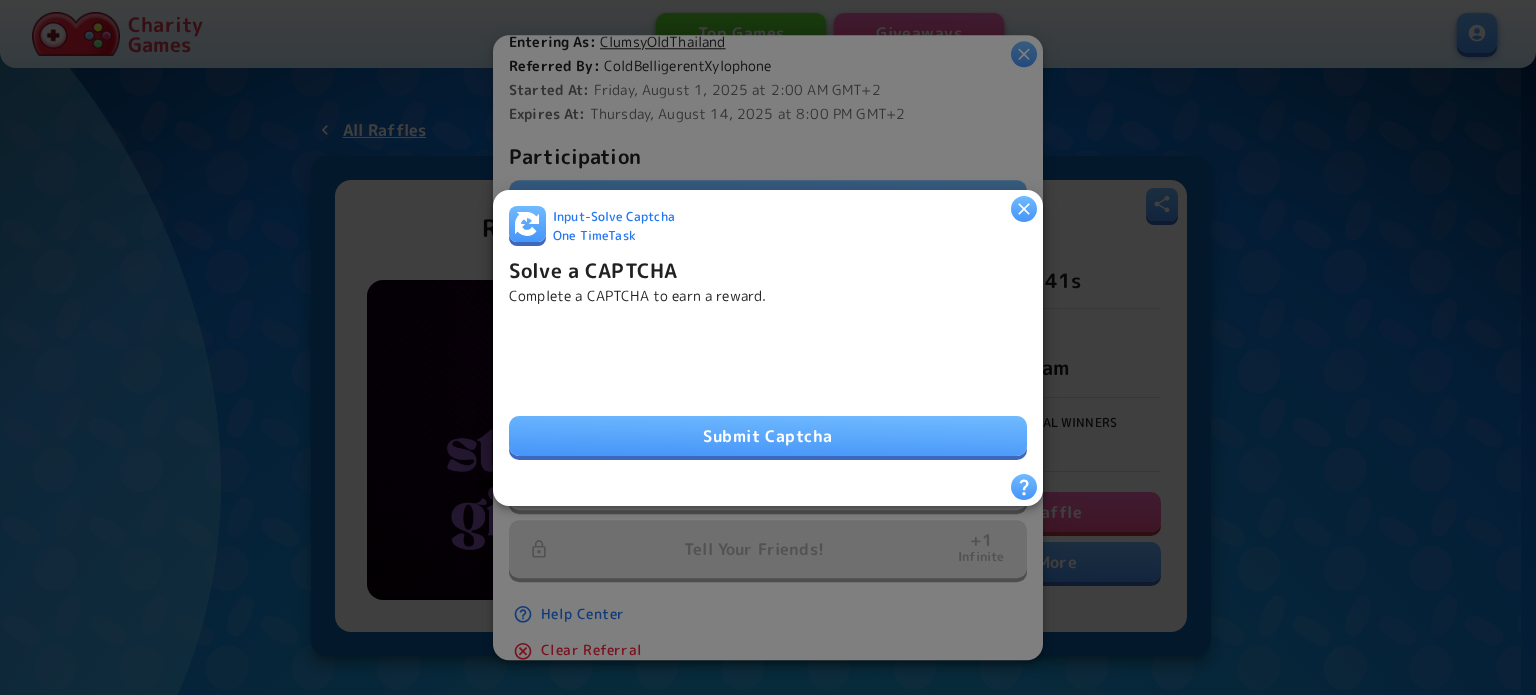 click on "Submit Captcha" at bounding box center [768, 436] 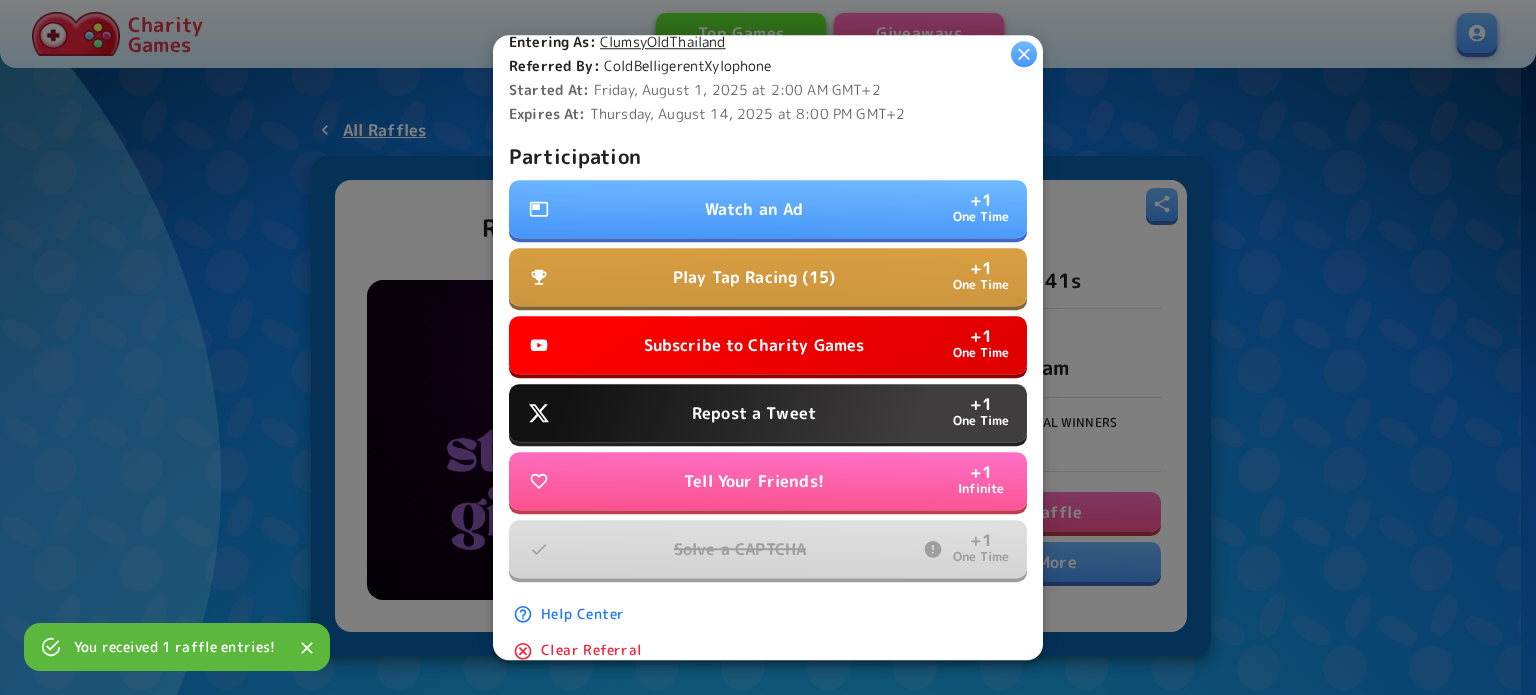 click on "Watch an Ad + 1 One Time" at bounding box center [768, 209] 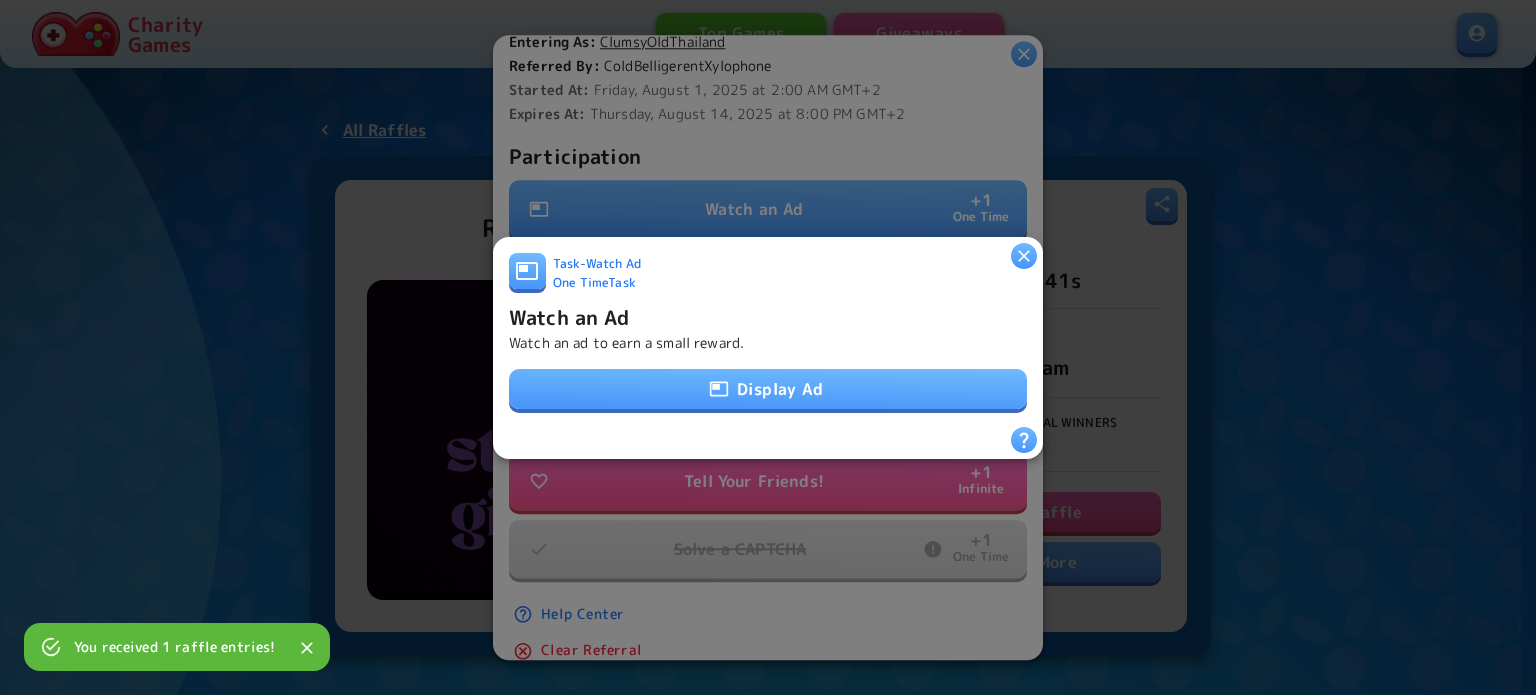 click on "Display Ad" at bounding box center (768, 389) 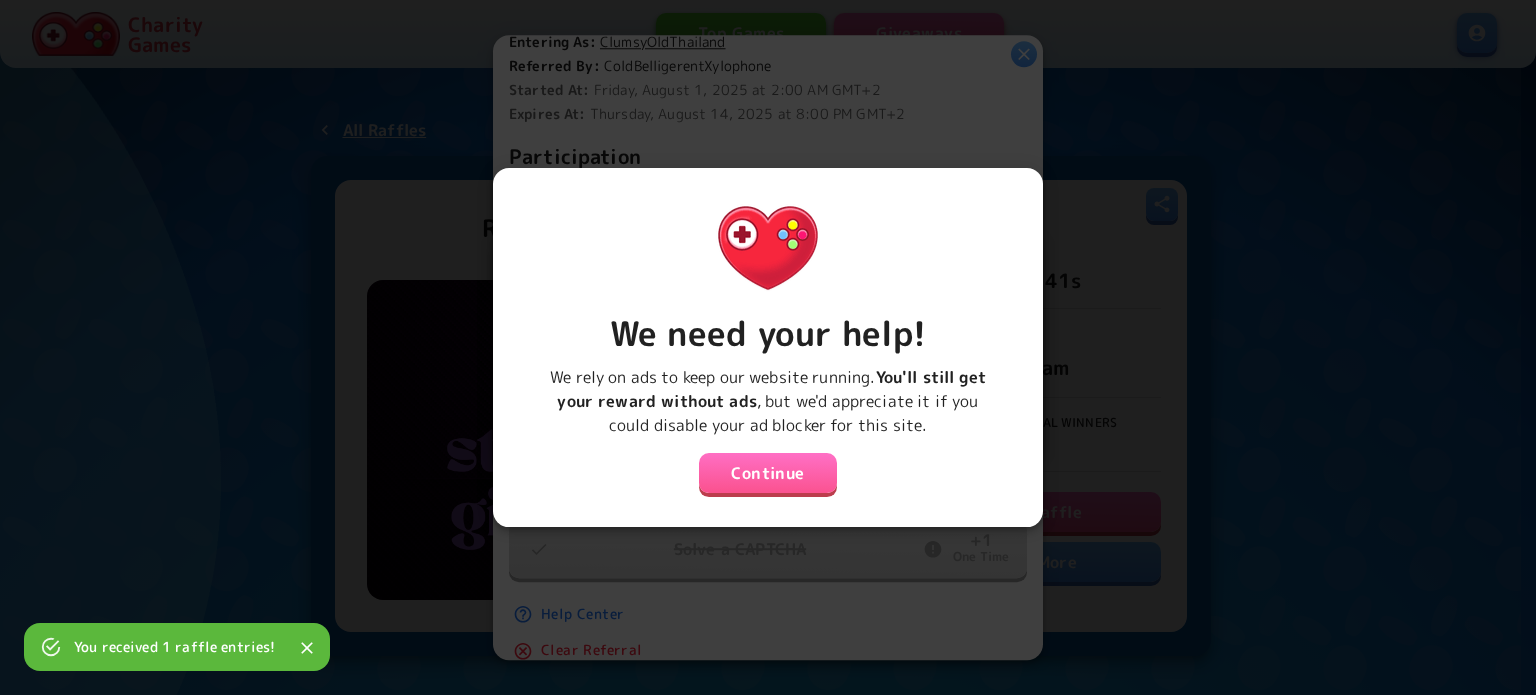 click on "Continue" at bounding box center (768, 473) 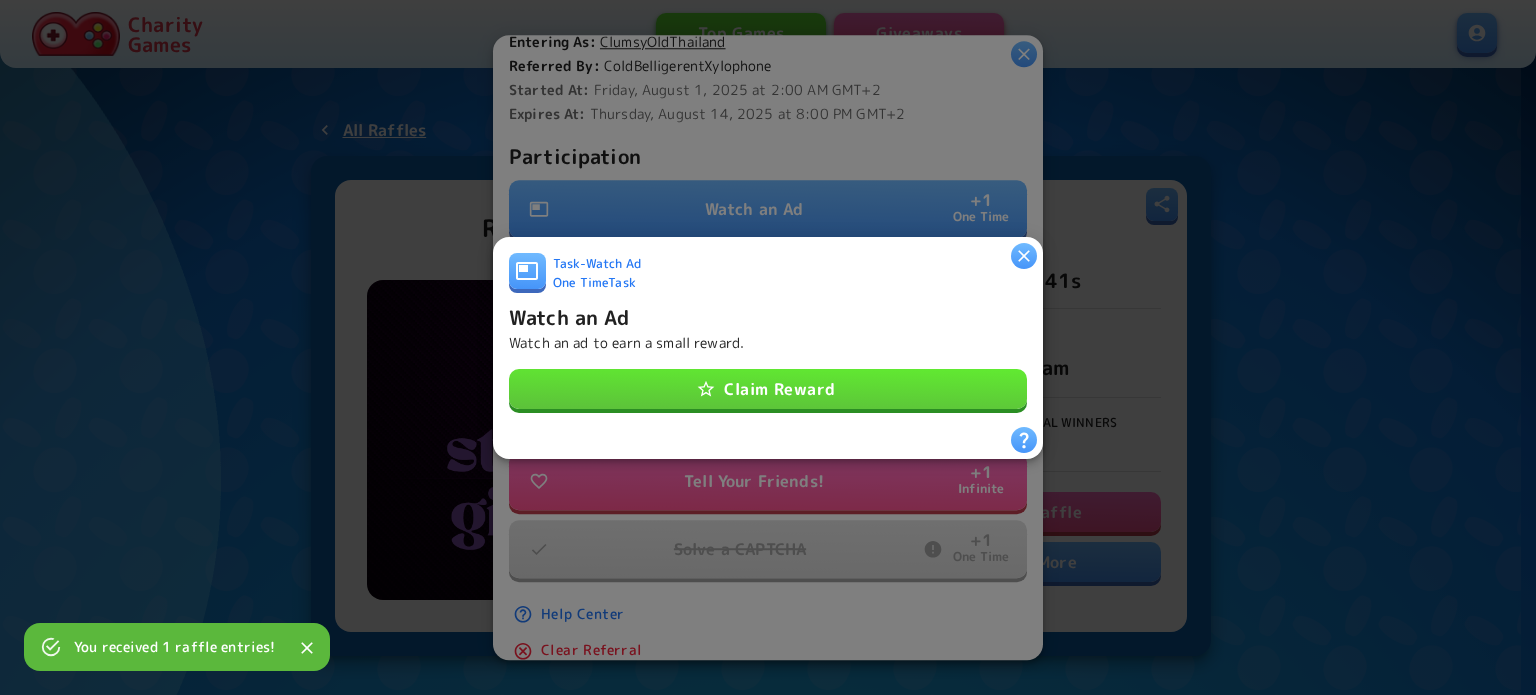 click on "Claim Reward" at bounding box center [768, 389] 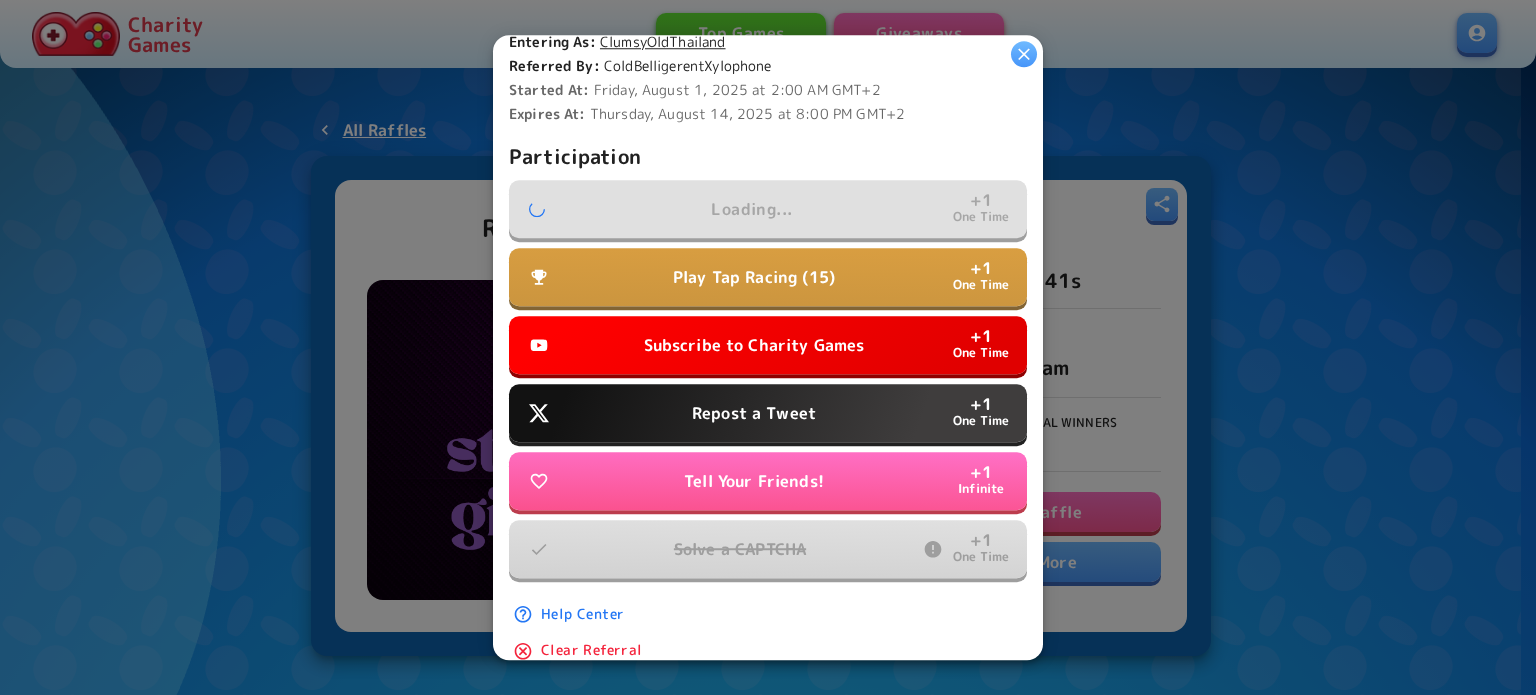 click on "Subscribe to Charity Games" at bounding box center [754, 345] 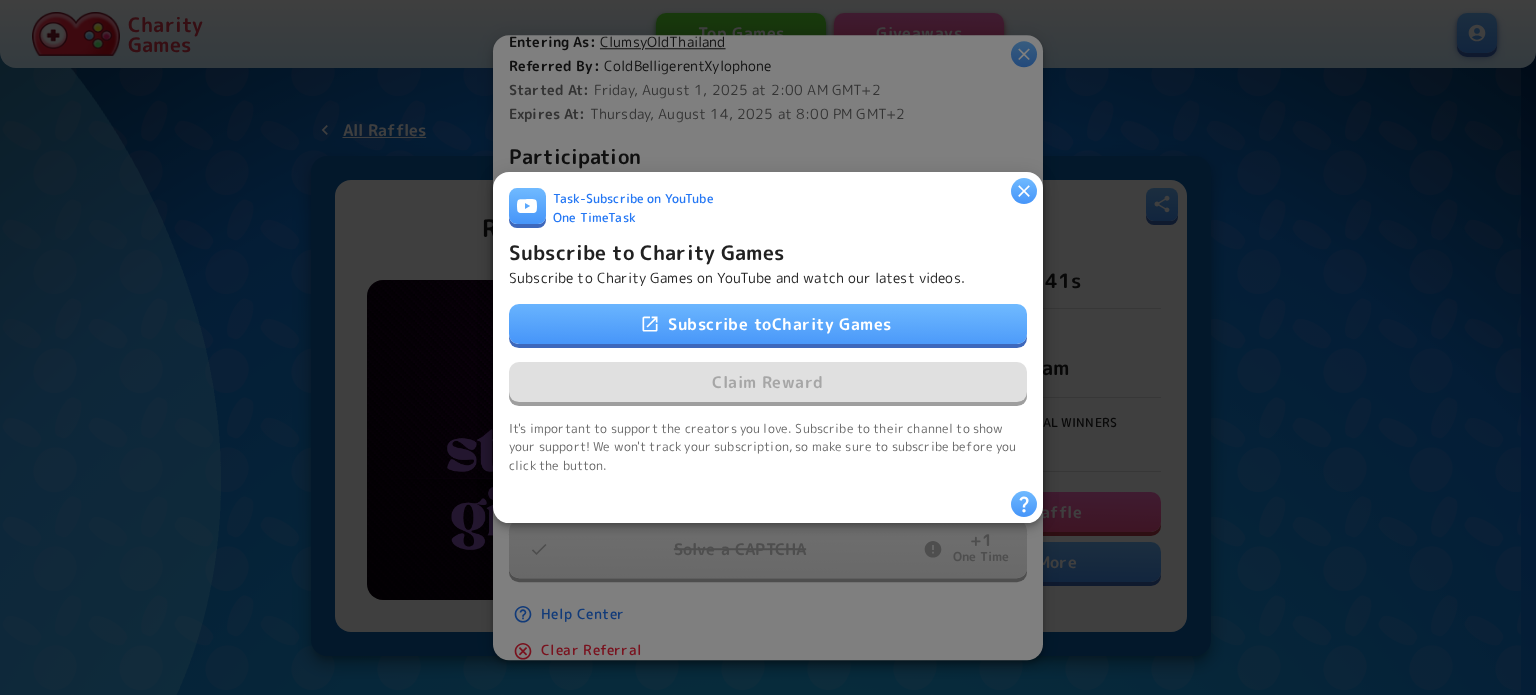 click on "Subscribe to  Charity Games" at bounding box center [768, 324] 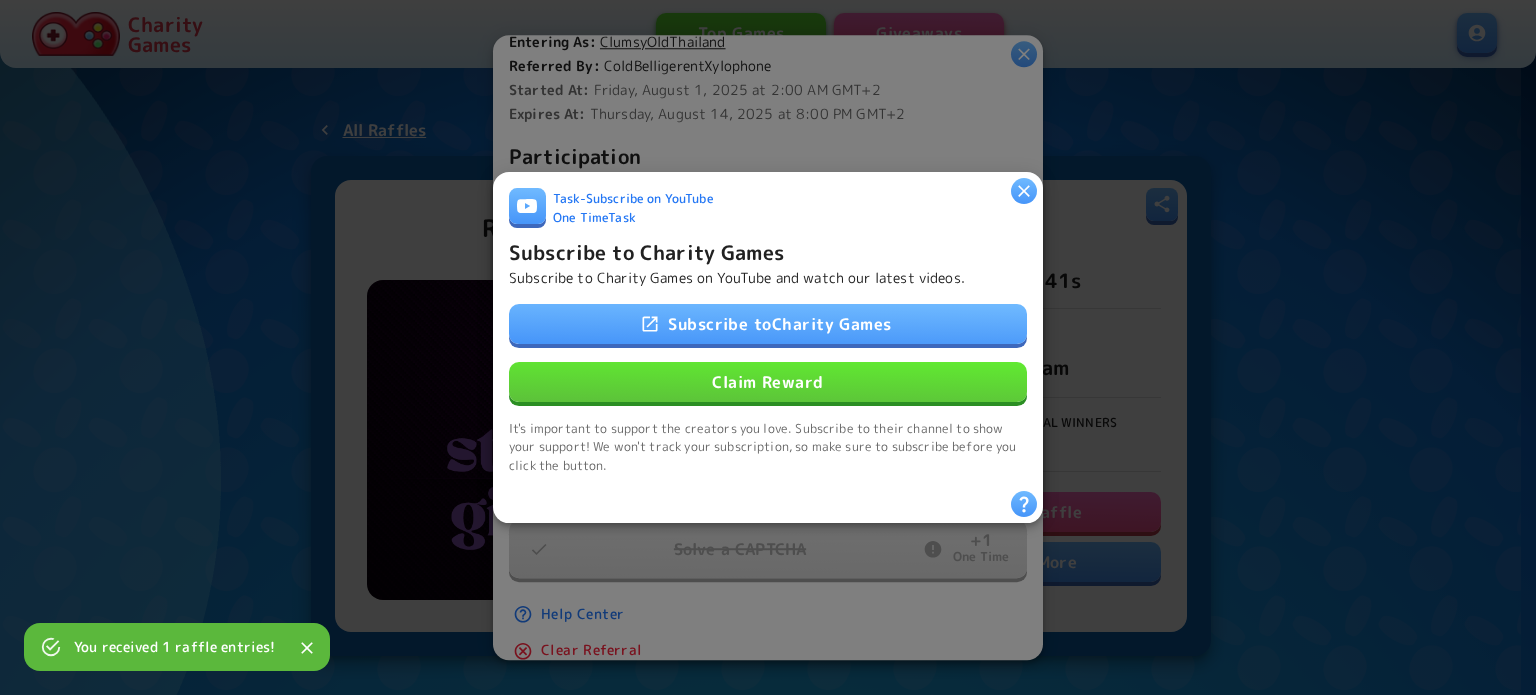 click on "Claim Reward" at bounding box center (768, 382) 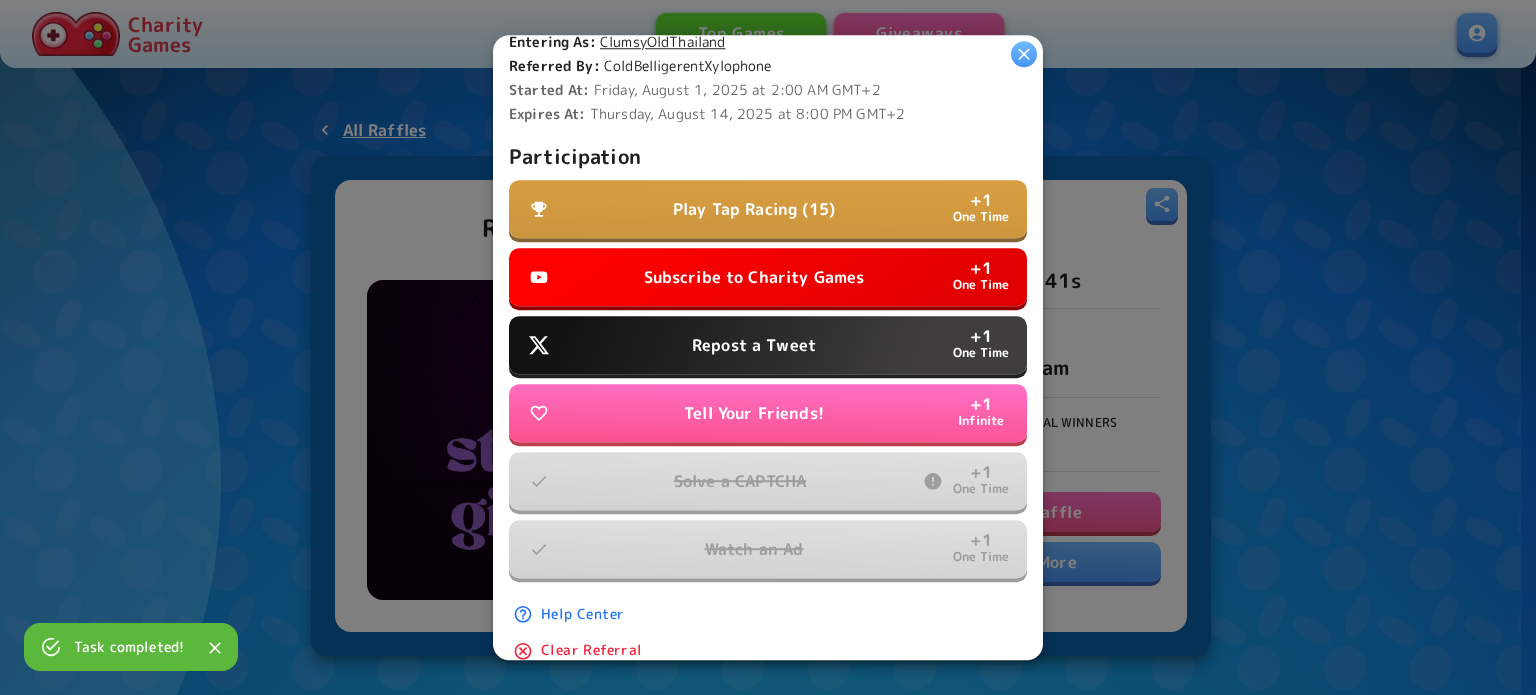 click on "Repost a Tweet + 1 One Time" at bounding box center (768, 345) 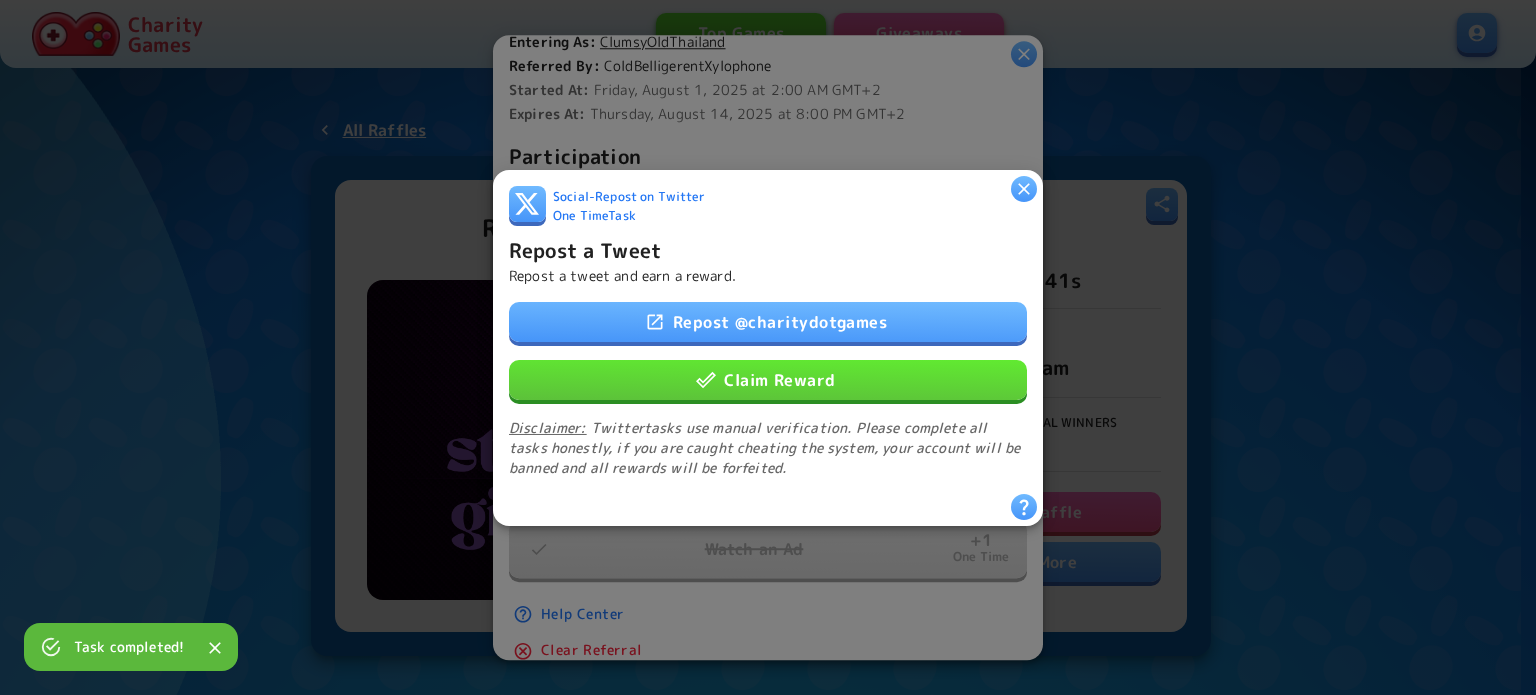 click on "Claim Reward" at bounding box center (768, 379) 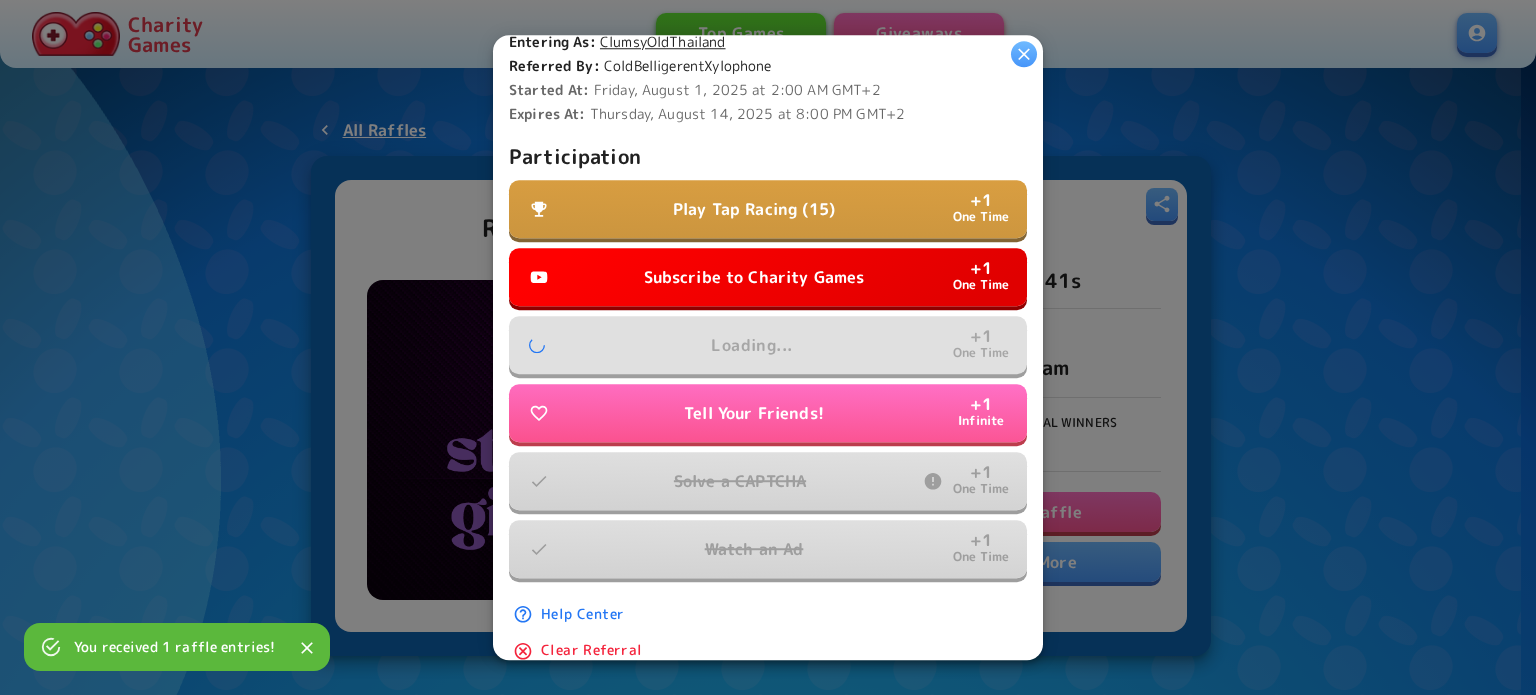 click on "Subscribe to Charity Games" at bounding box center (754, 277) 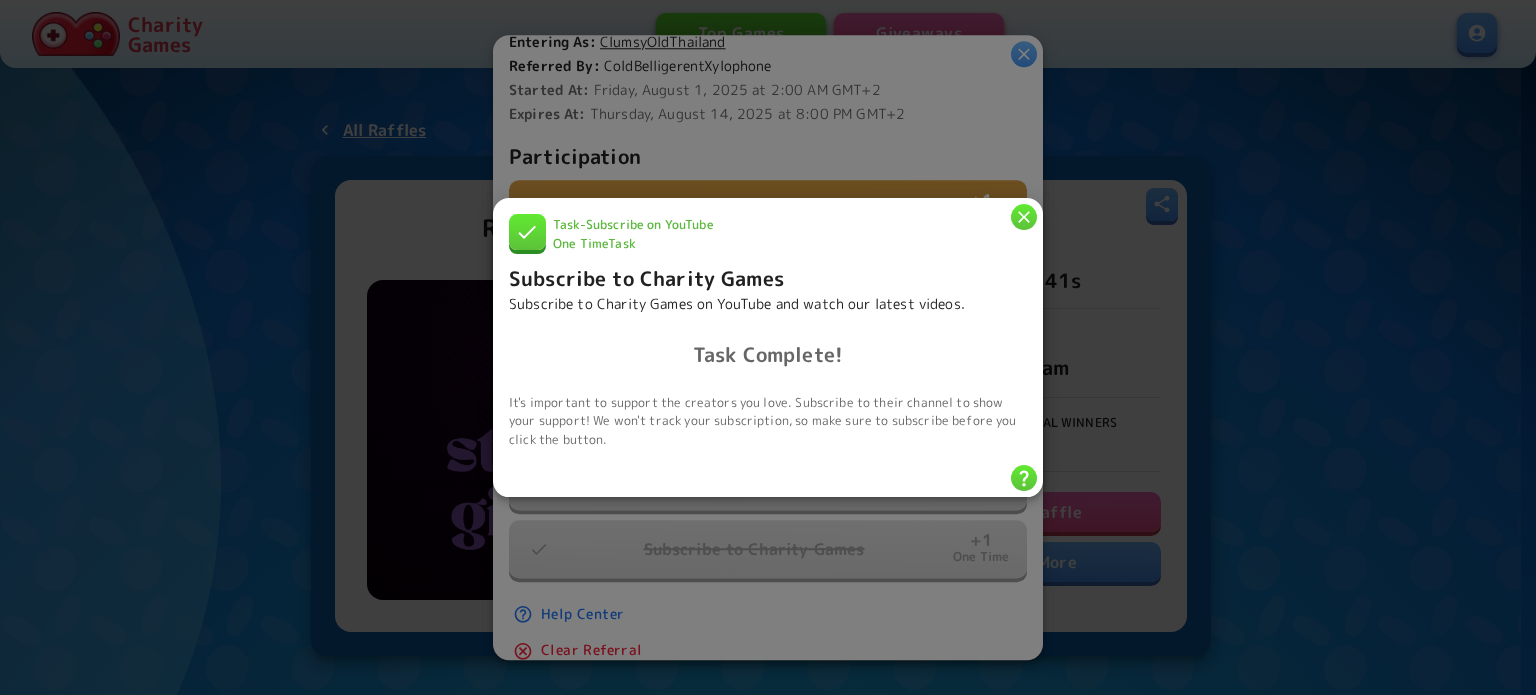 click 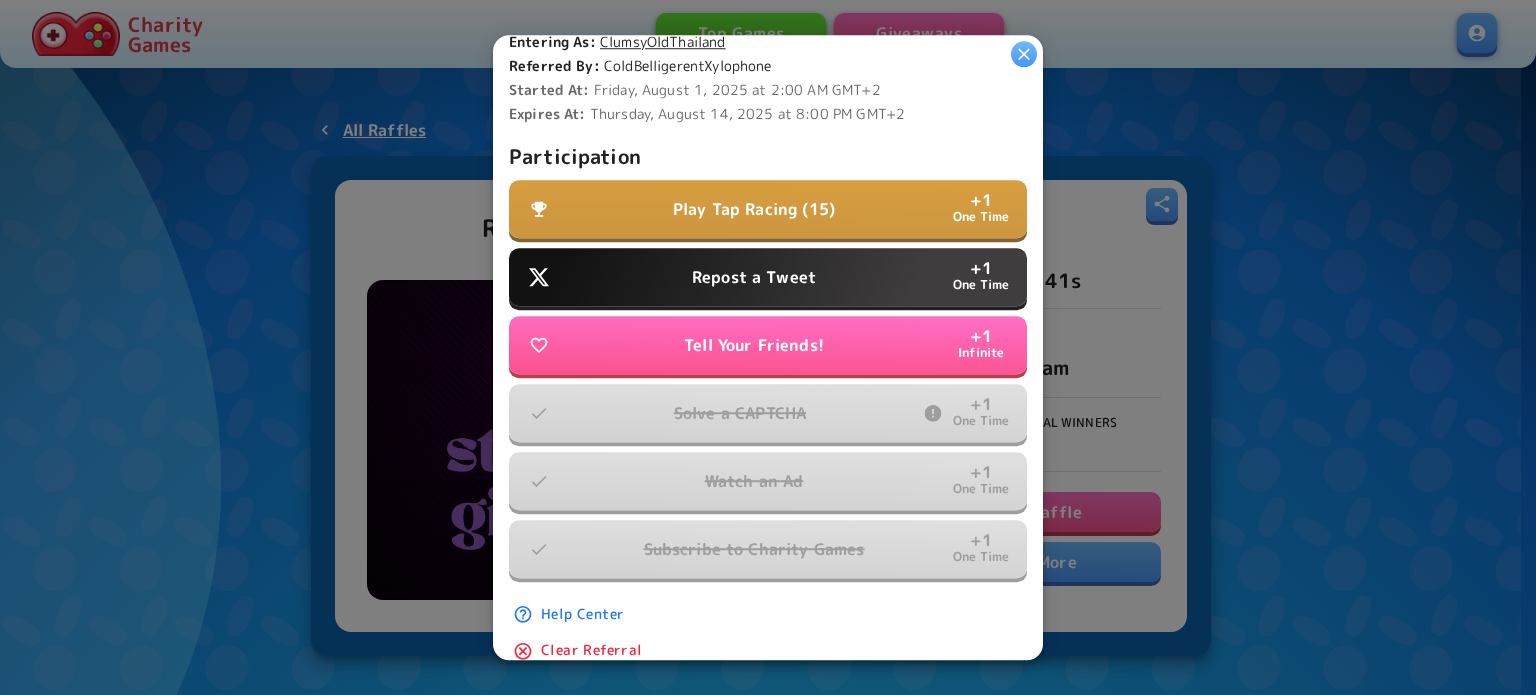 click on "Repost a Tweet + 1 One Time" at bounding box center [768, 277] 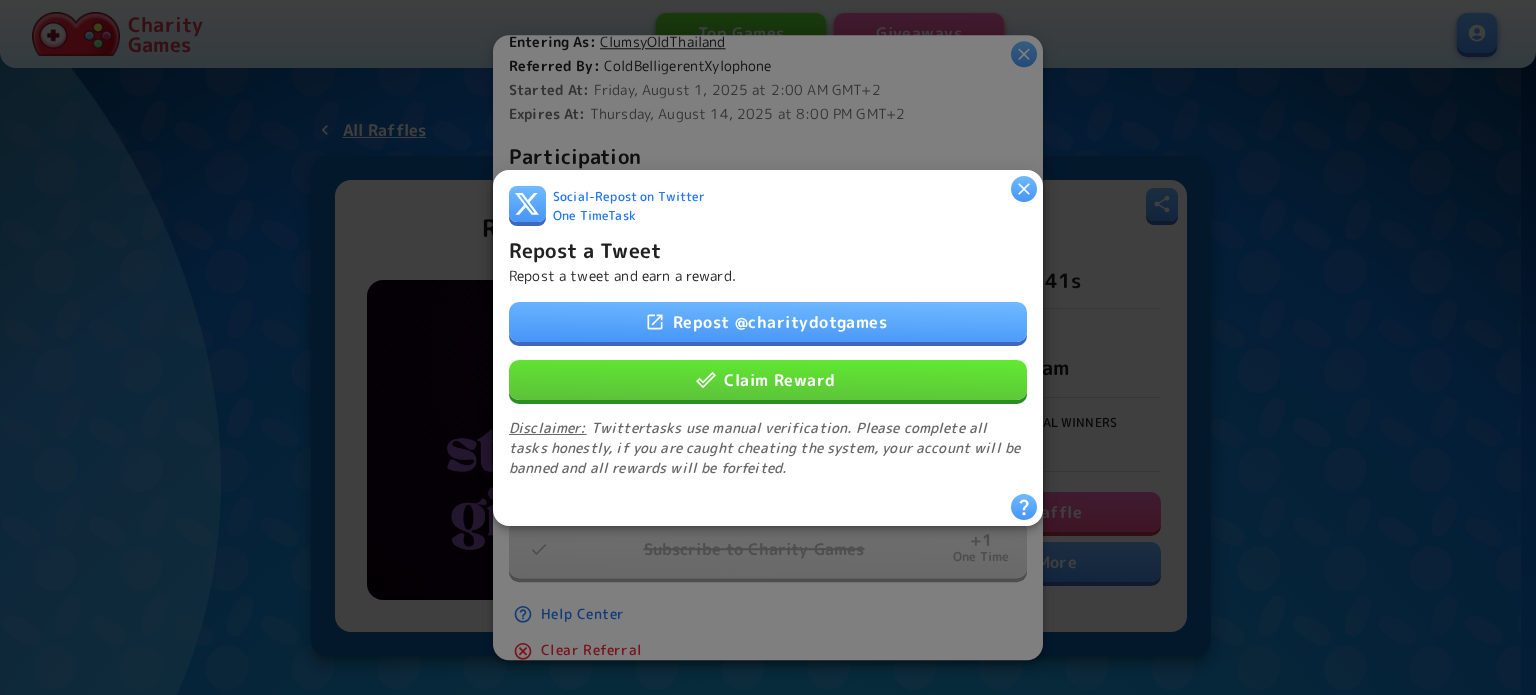 click on "Claim Reward" at bounding box center [768, 379] 